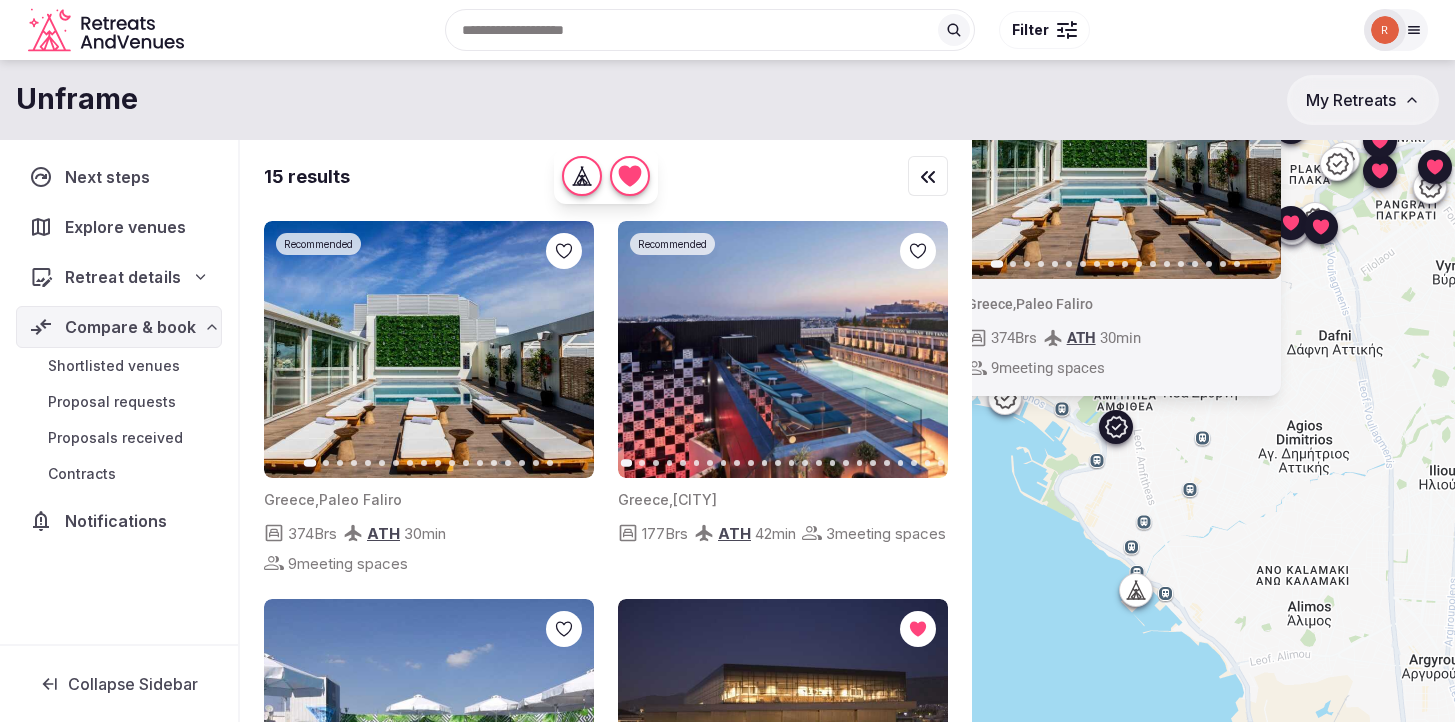 scroll, scrollTop: 0, scrollLeft: 0, axis: both 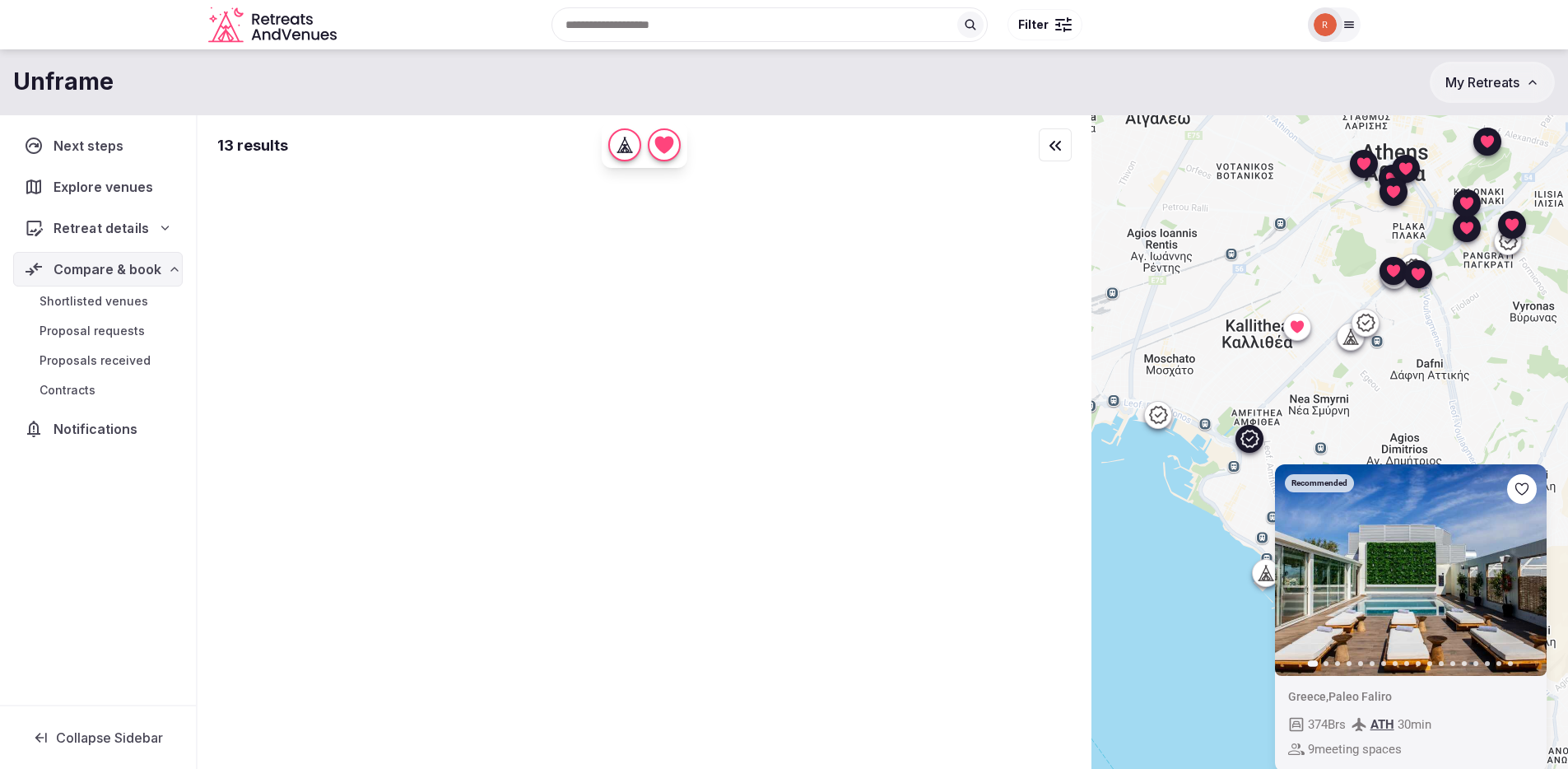 type 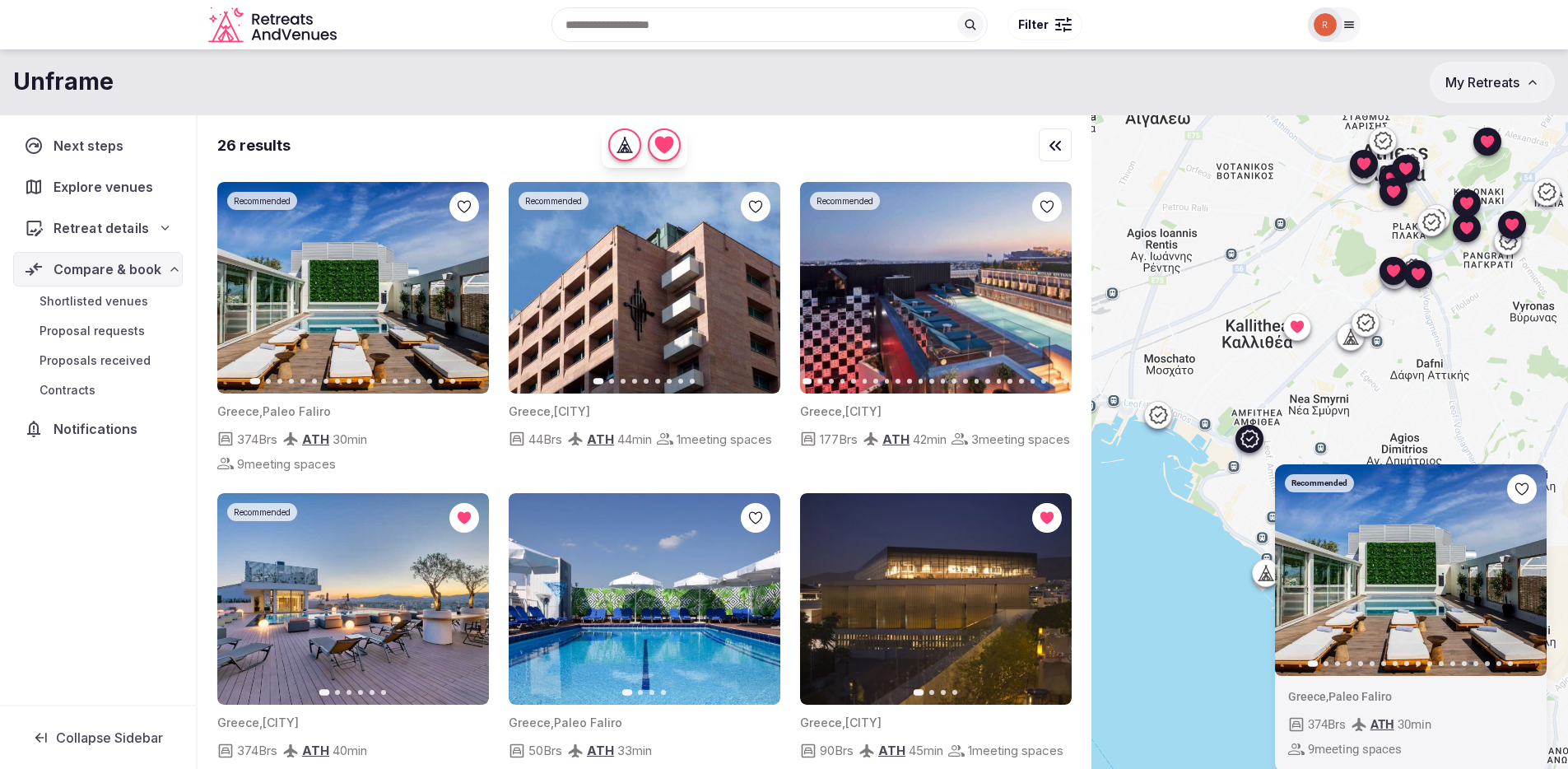 click on "Unframe My Retreats" at bounding box center (784, 82) 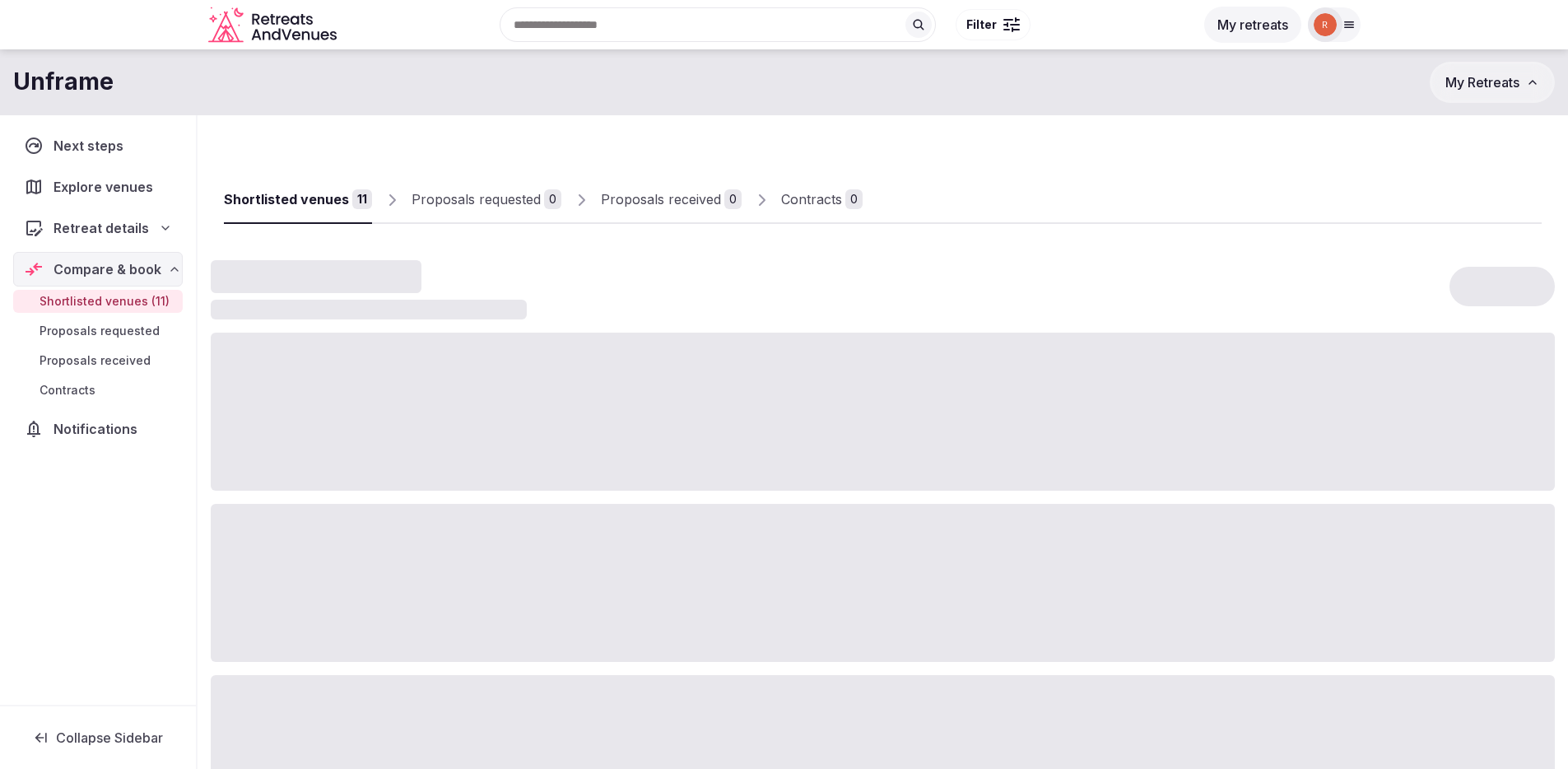 scroll, scrollTop: 0, scrollLeft: 0, axis: both 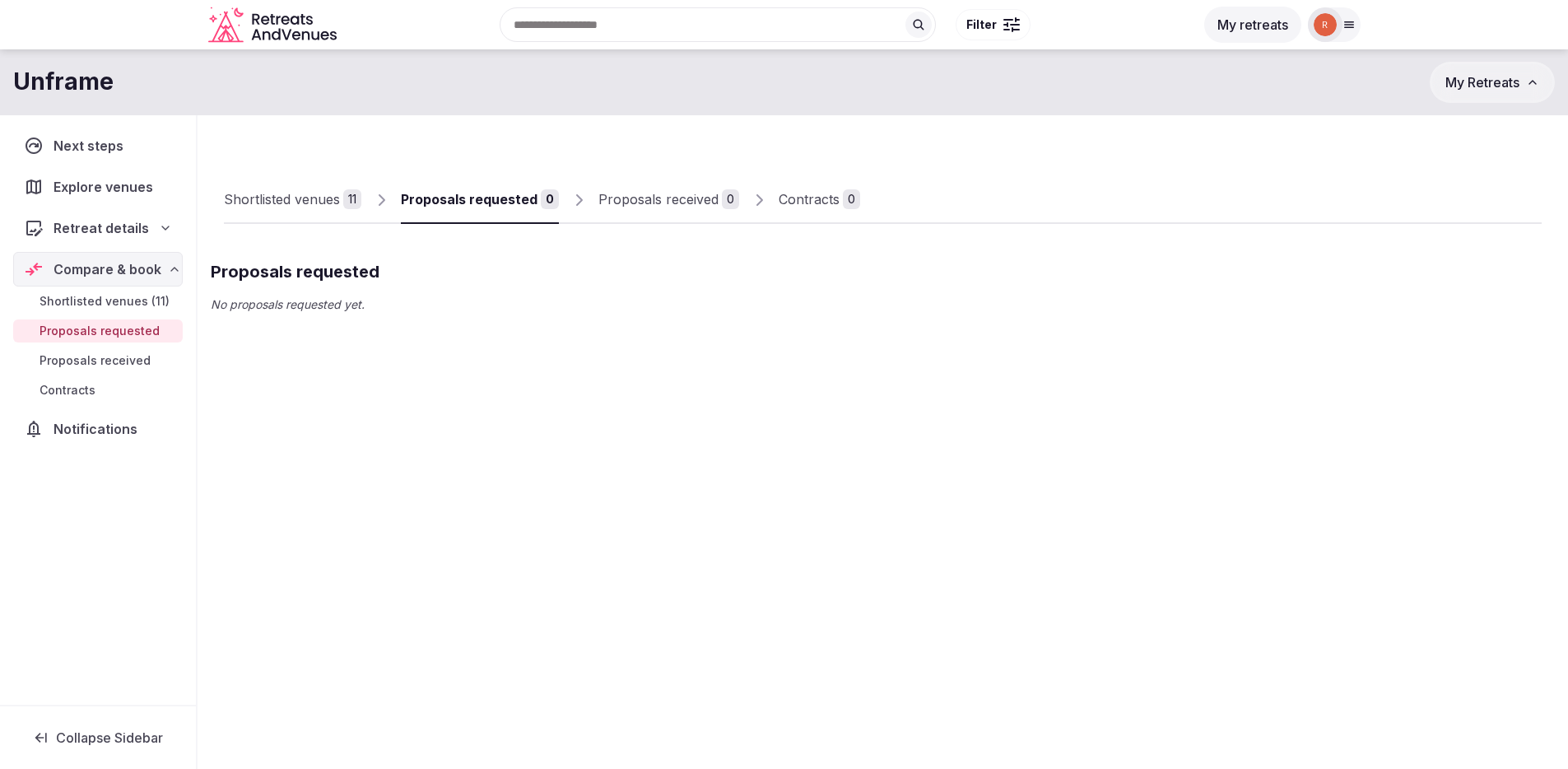 click on "Shortlisted venues 11" at bounding box center [292, 200] 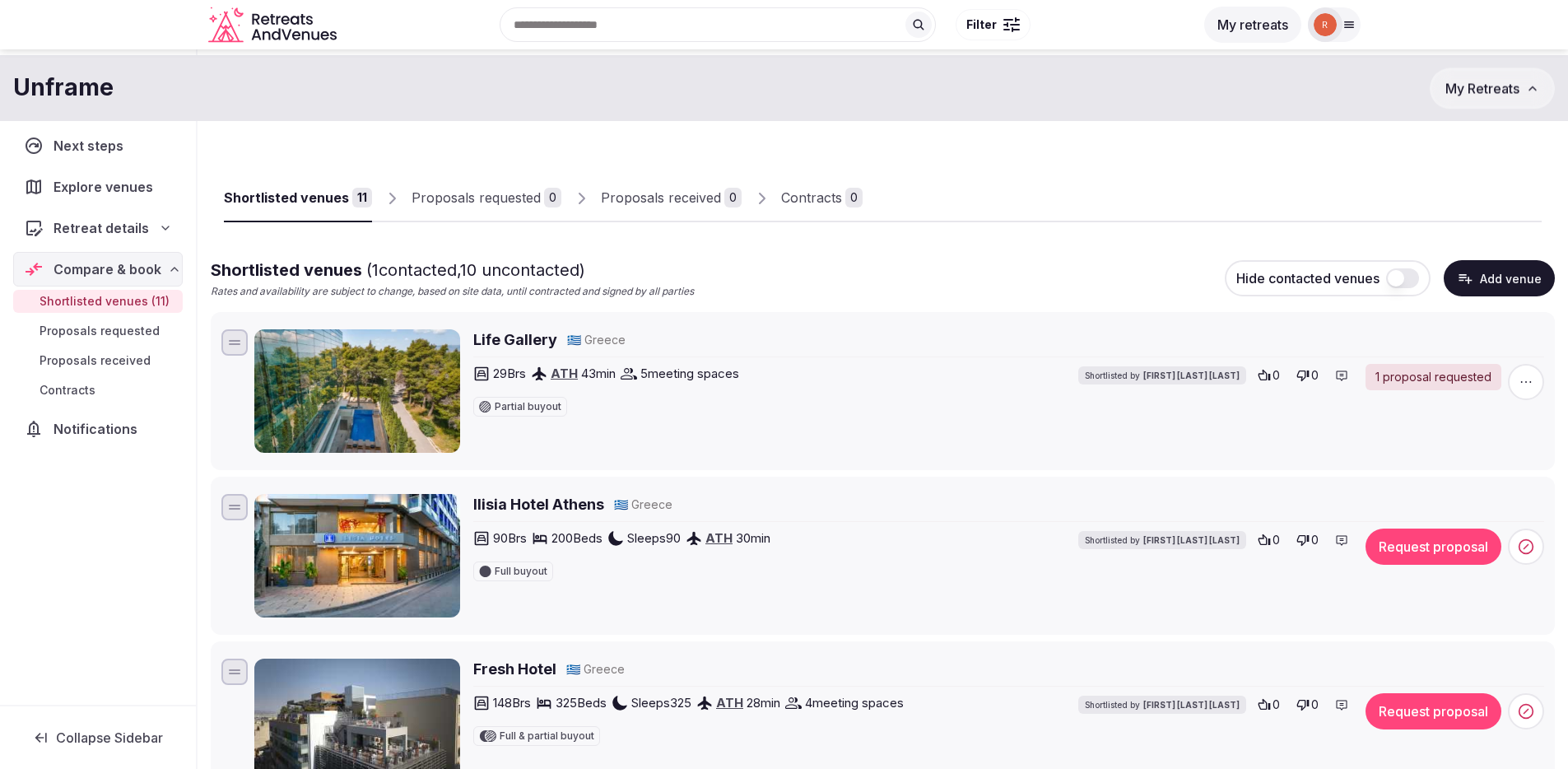 scroll, scrollTop: 0, scrollLeft: 0, axis: both 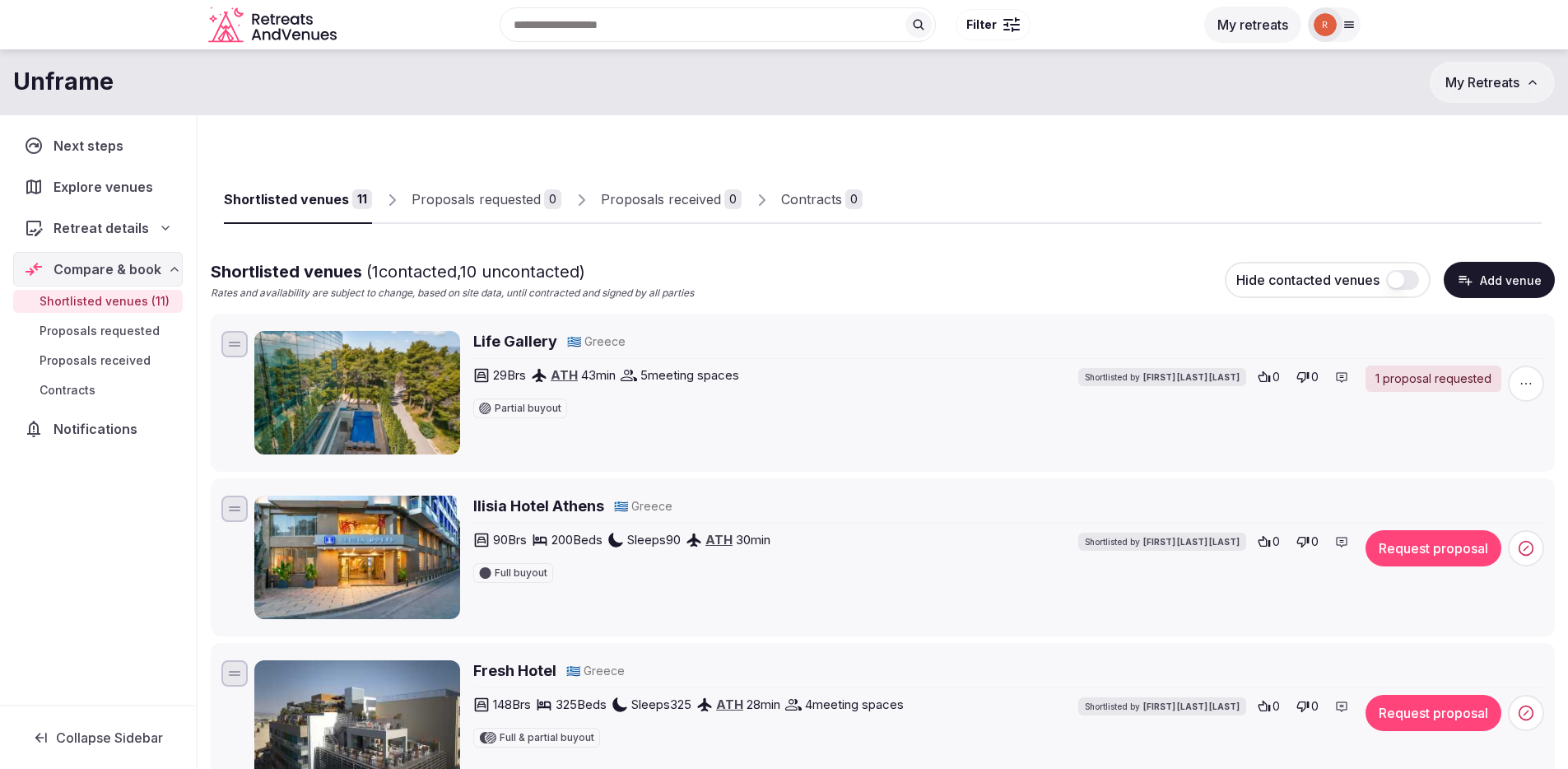 click on "Retreat details" at bounding box center (98, 228) 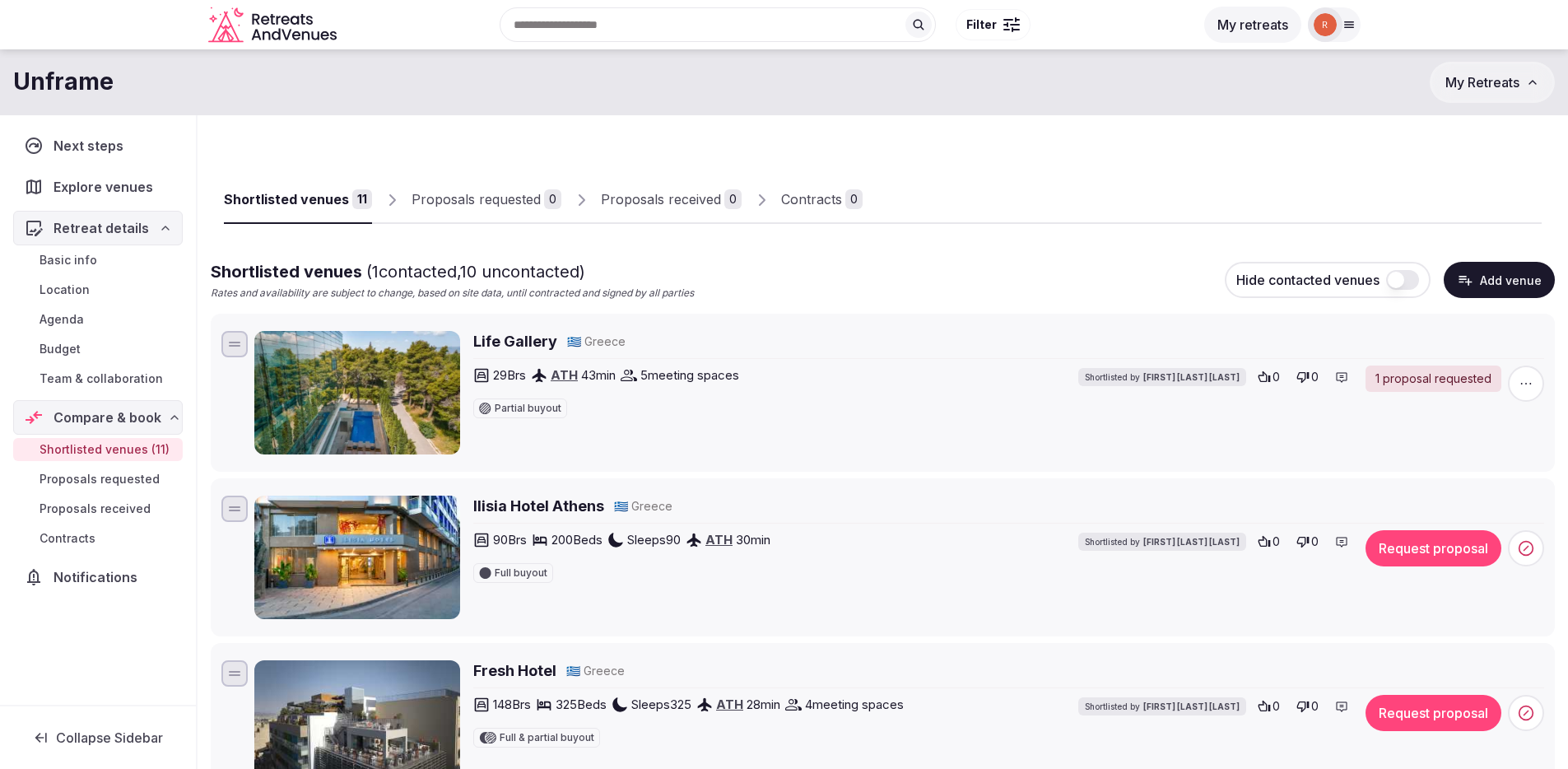 click on "Location" at bounding box center (98, 290) 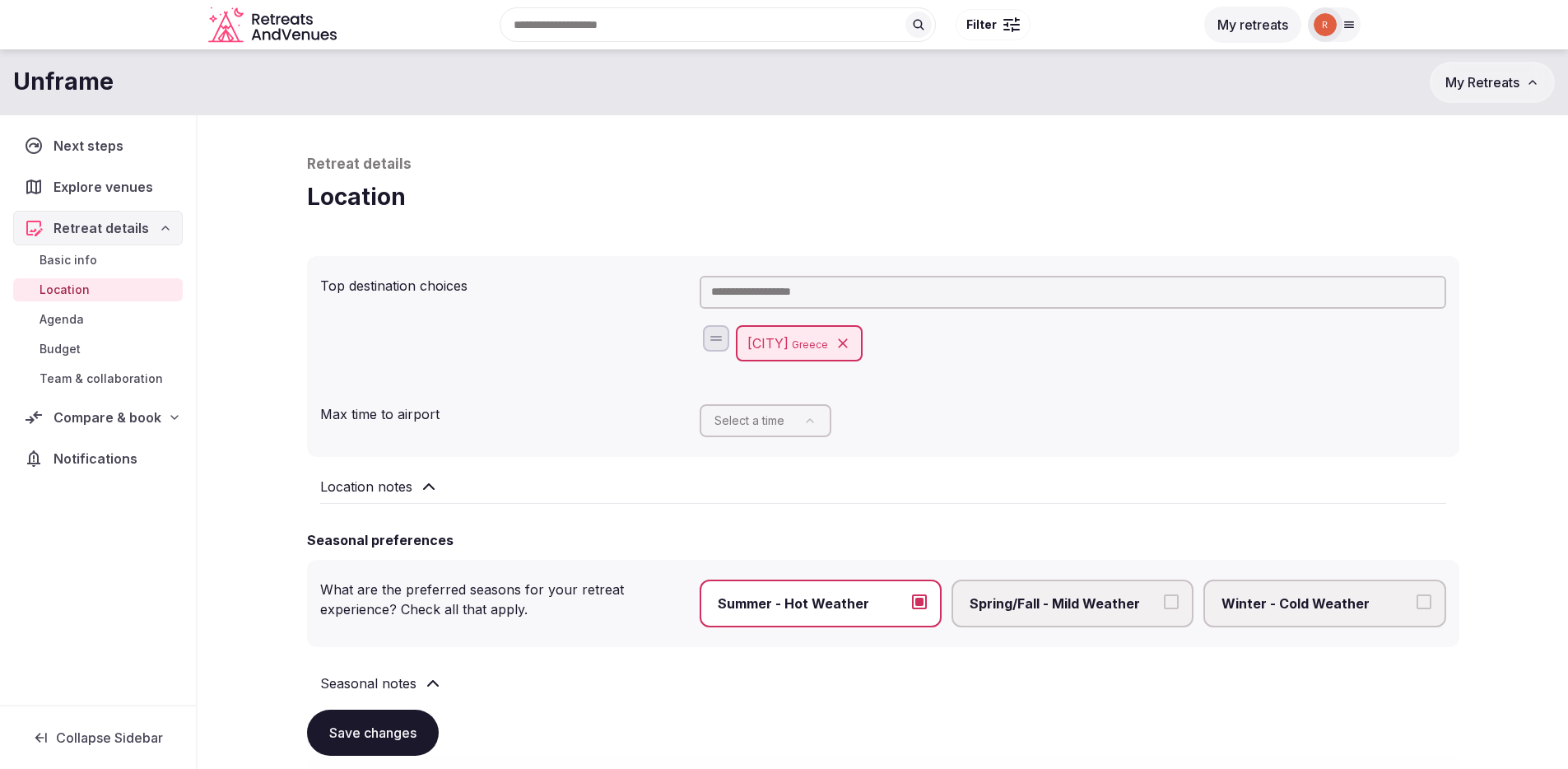 click on "Max time to airport" at bounding box center (503, 411) 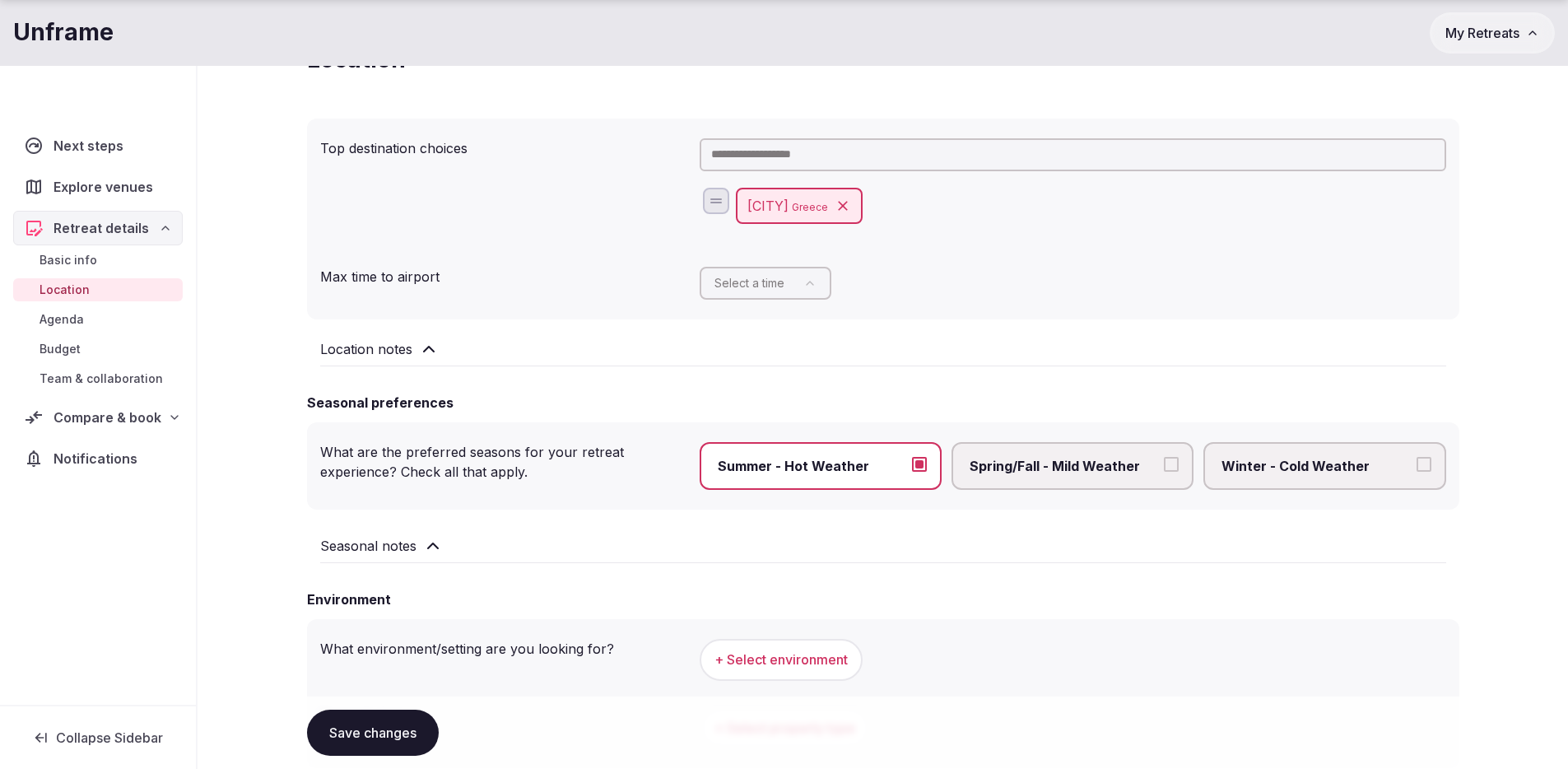 scroll, scrollTop: 153, scrollLeft: 0, axis: vertical 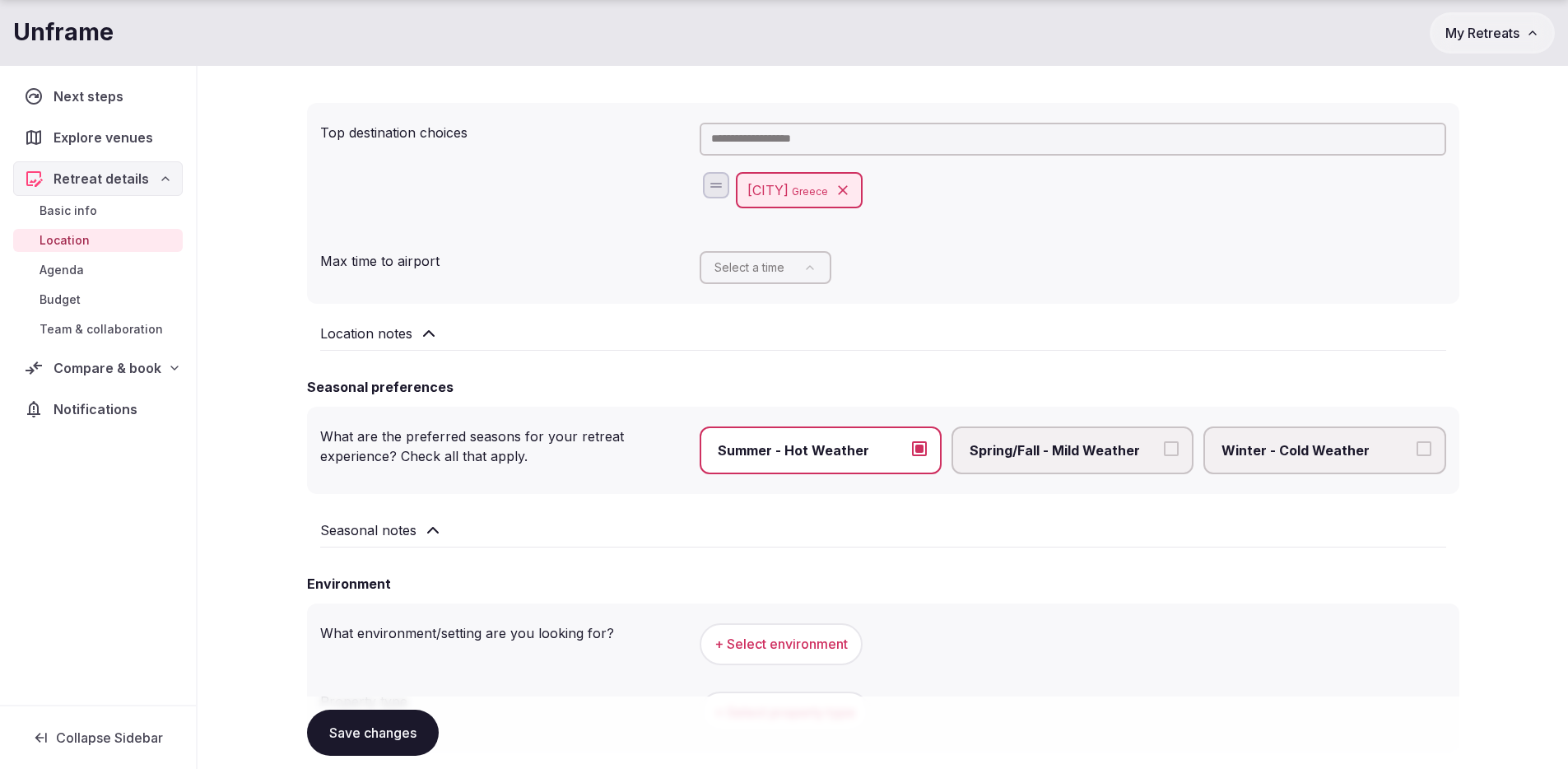 click on "Agenda" at bounding box center (62, 270) 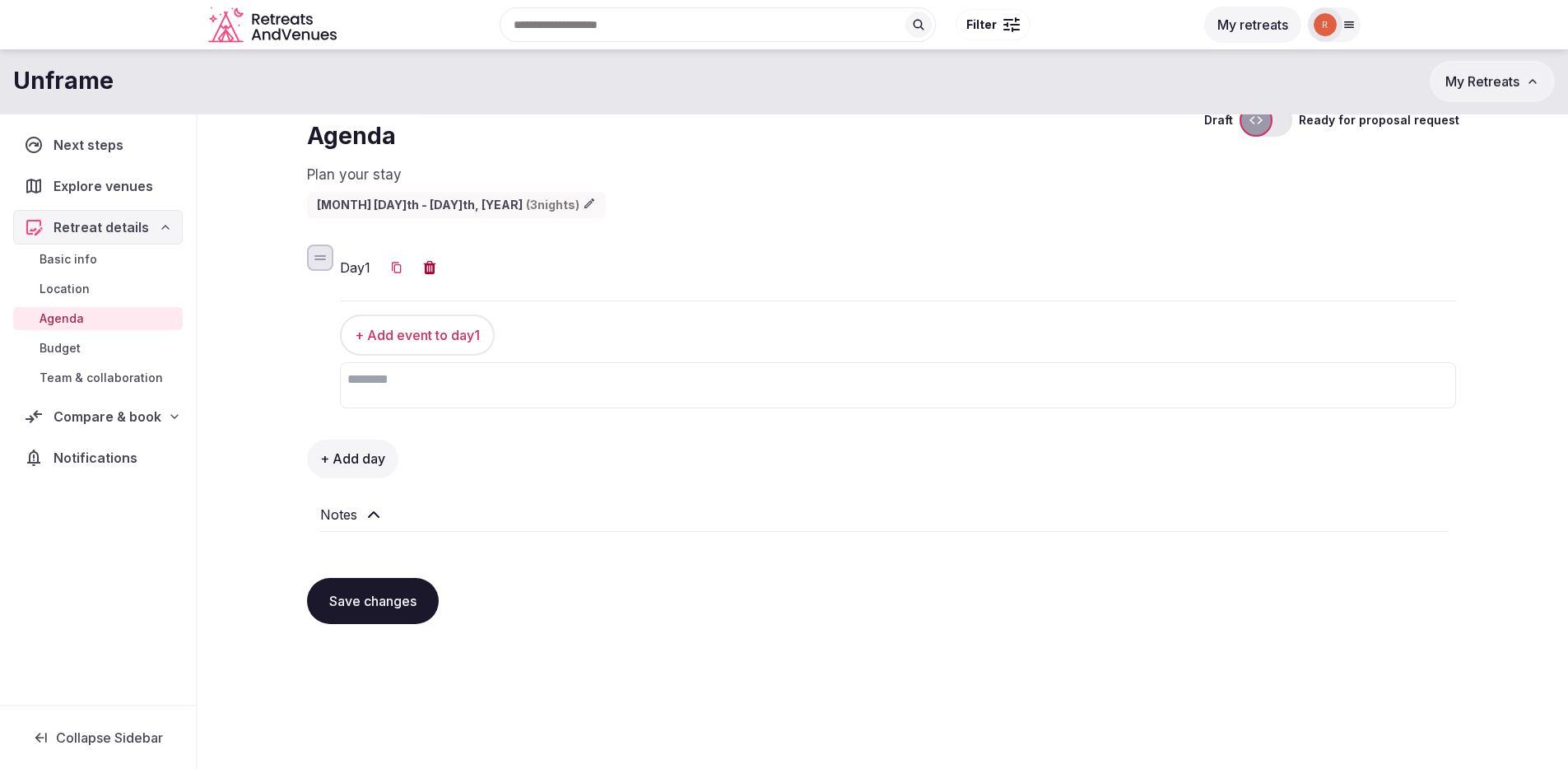 scroll, scrollTop: 61, scrollLeft: 0, axis: vertical 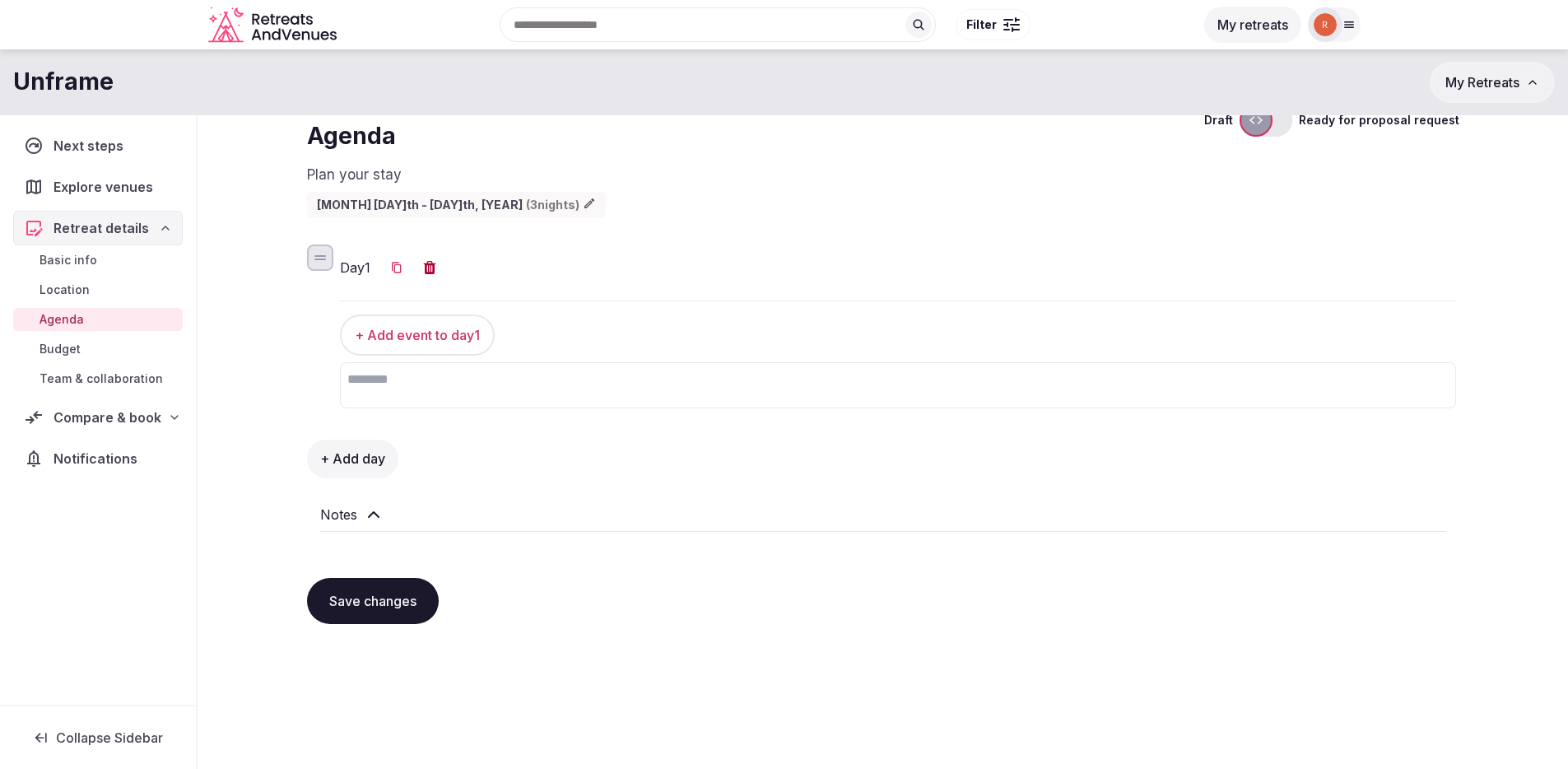 click on "Agenda" at bounding box center [62, 319] 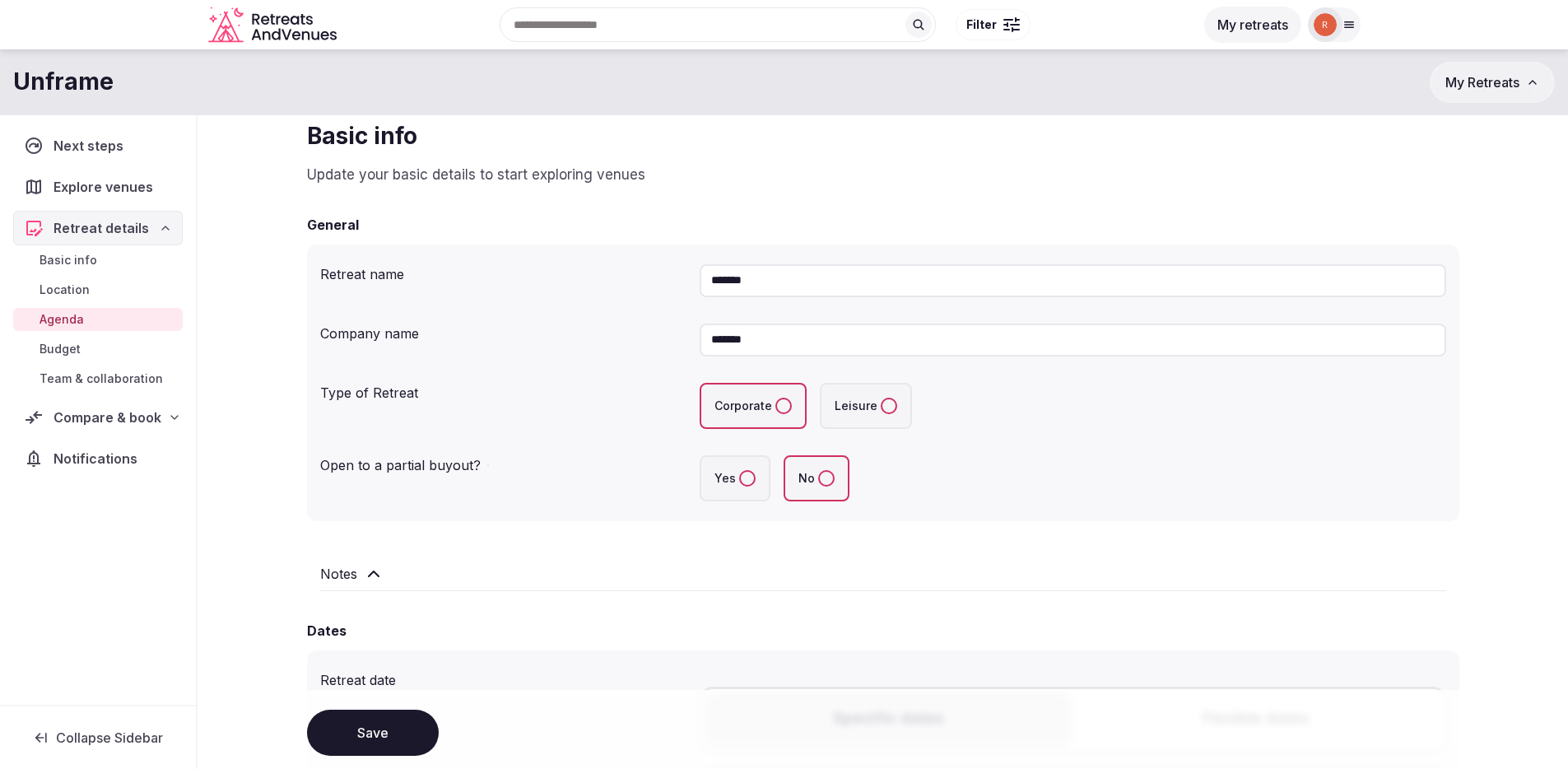 click on "Budget" at bounding box center [60, 349] 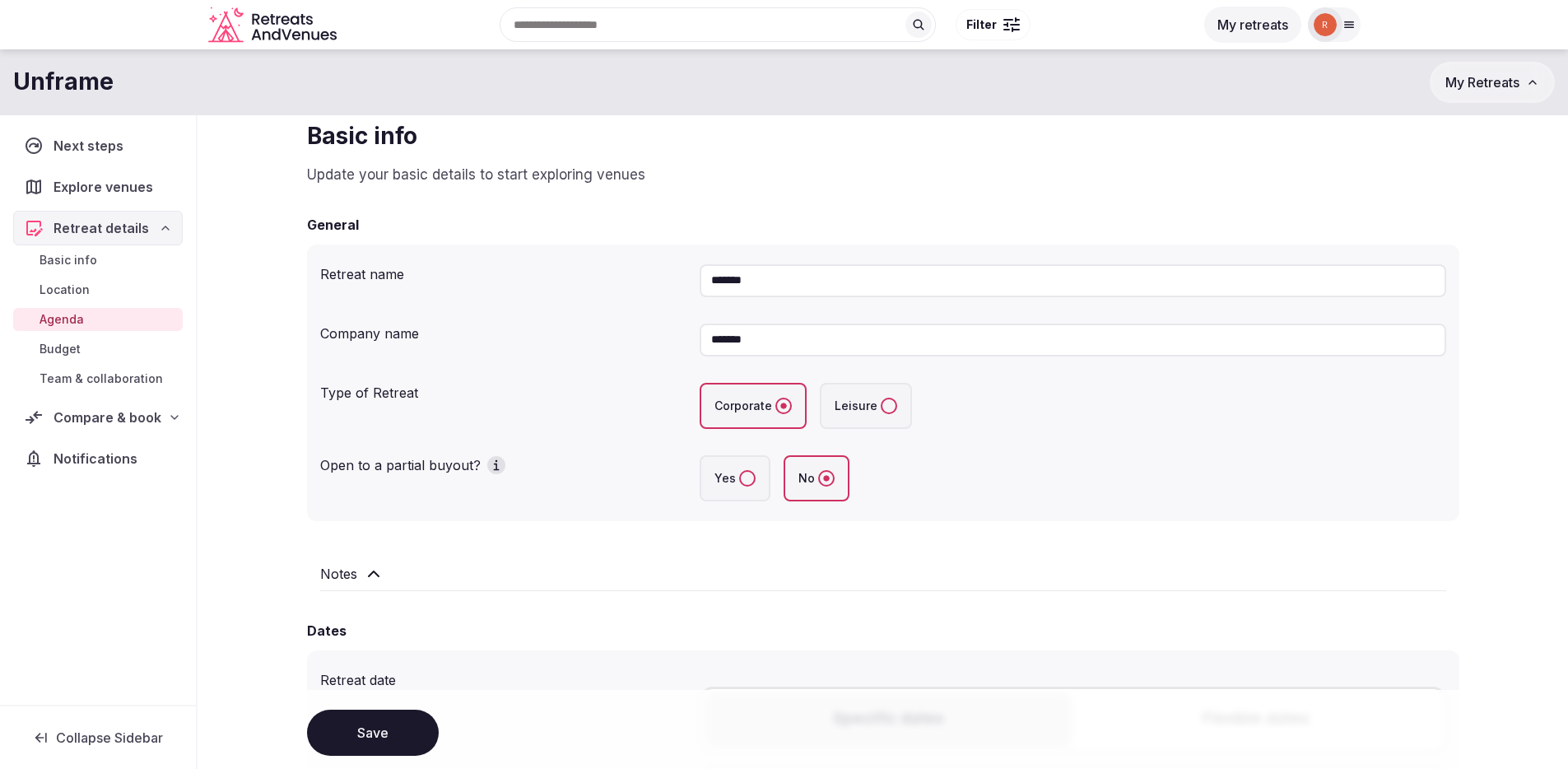 click on "Basic info" at bounding box center (68, 260) 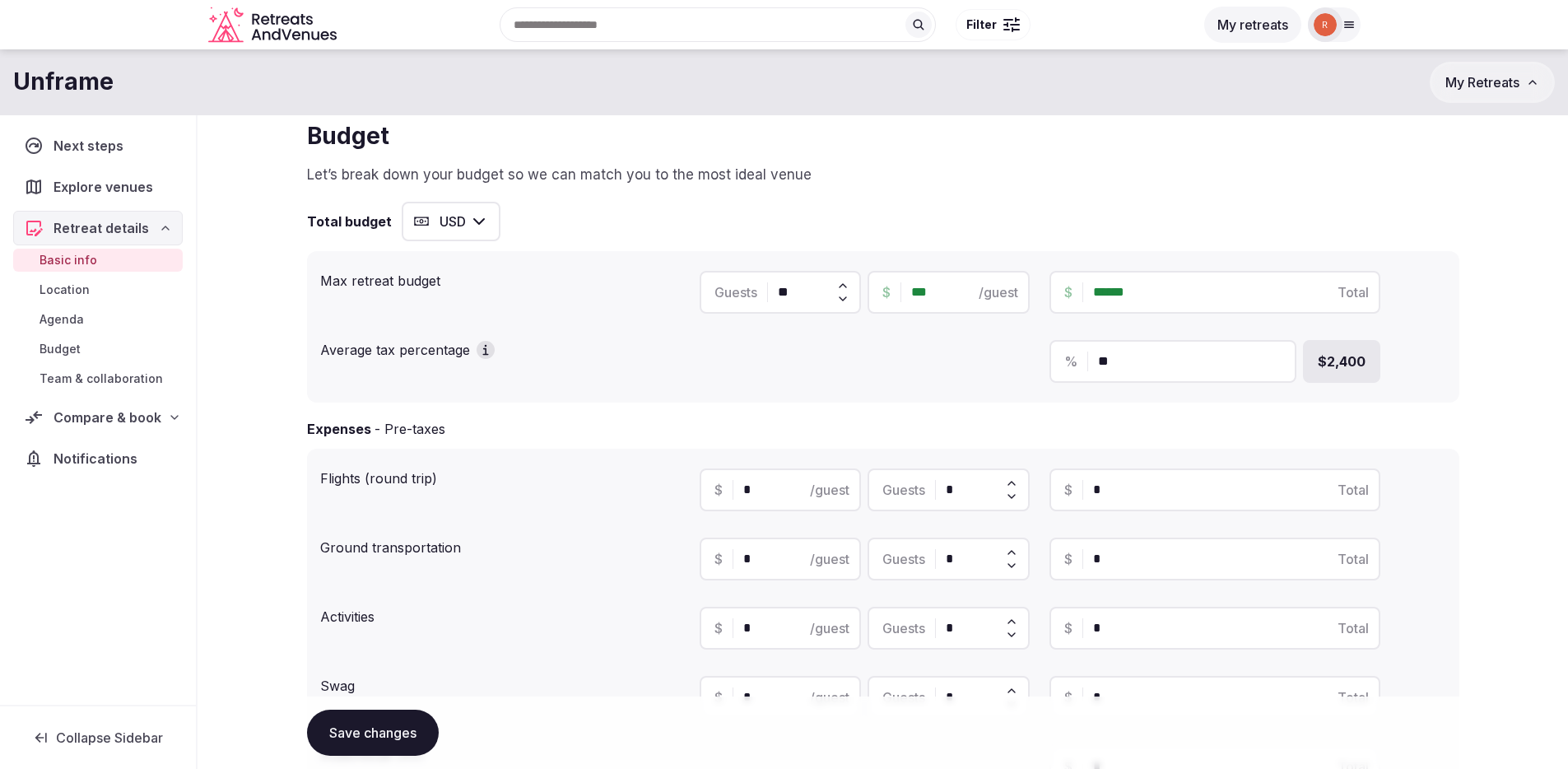 click on "Budget" at bounding box center (98, 349) 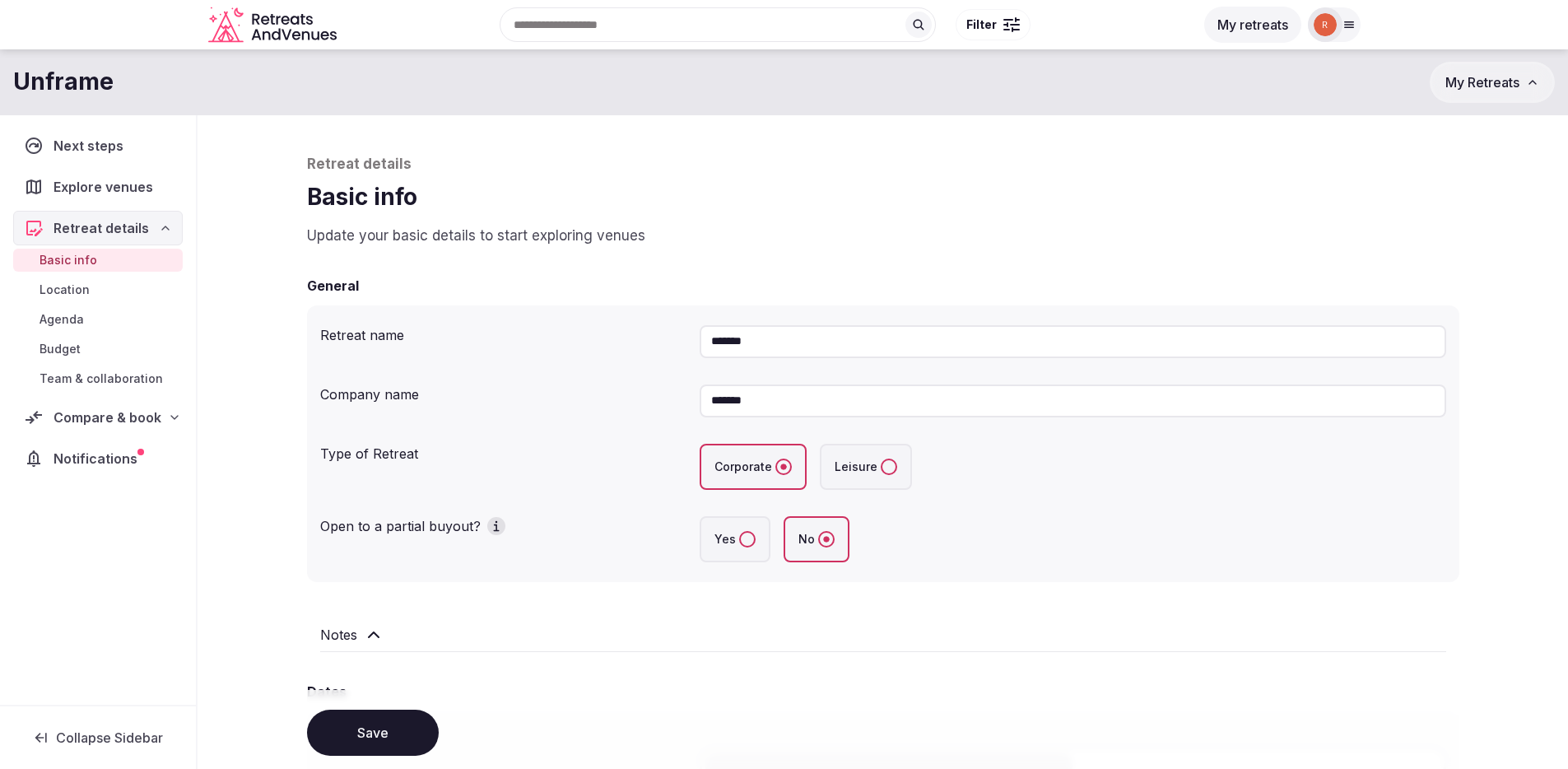 scroll, scrollTop: 0, scrollLeft: 0, axis: both 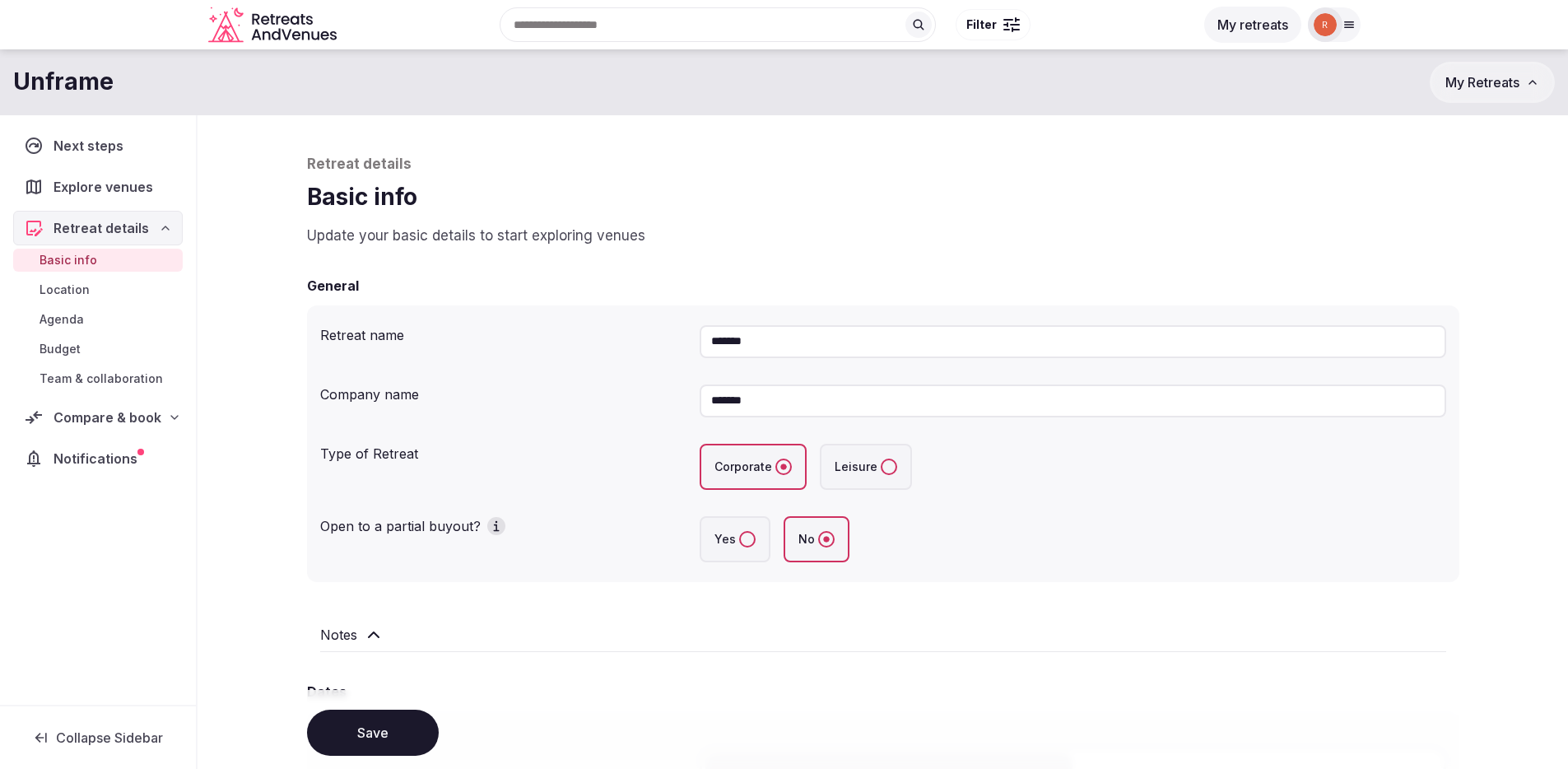 click on "Budget" at bounding box center (60, 349) 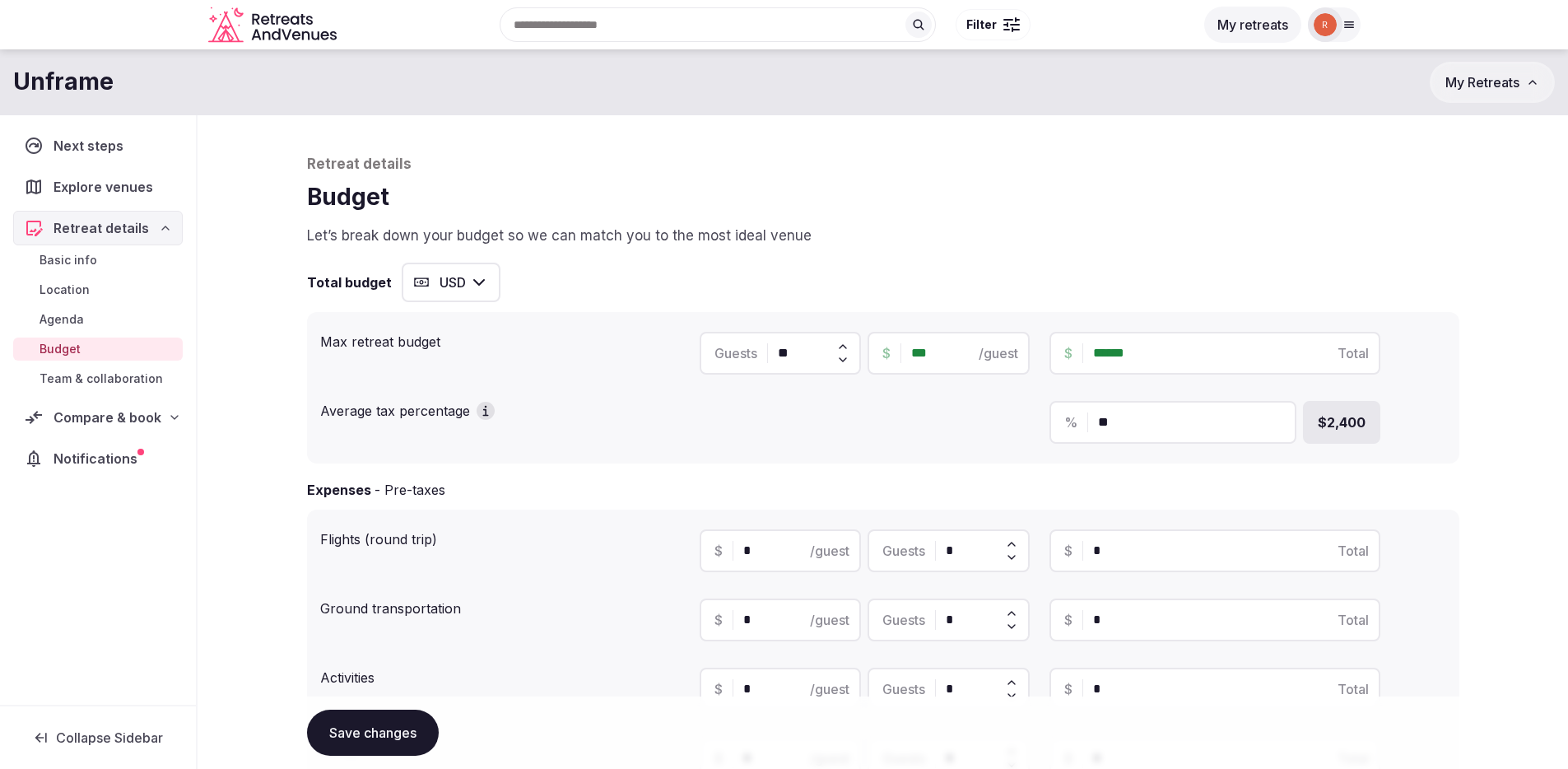 click on "Budget" at bounding box center [60, 349] 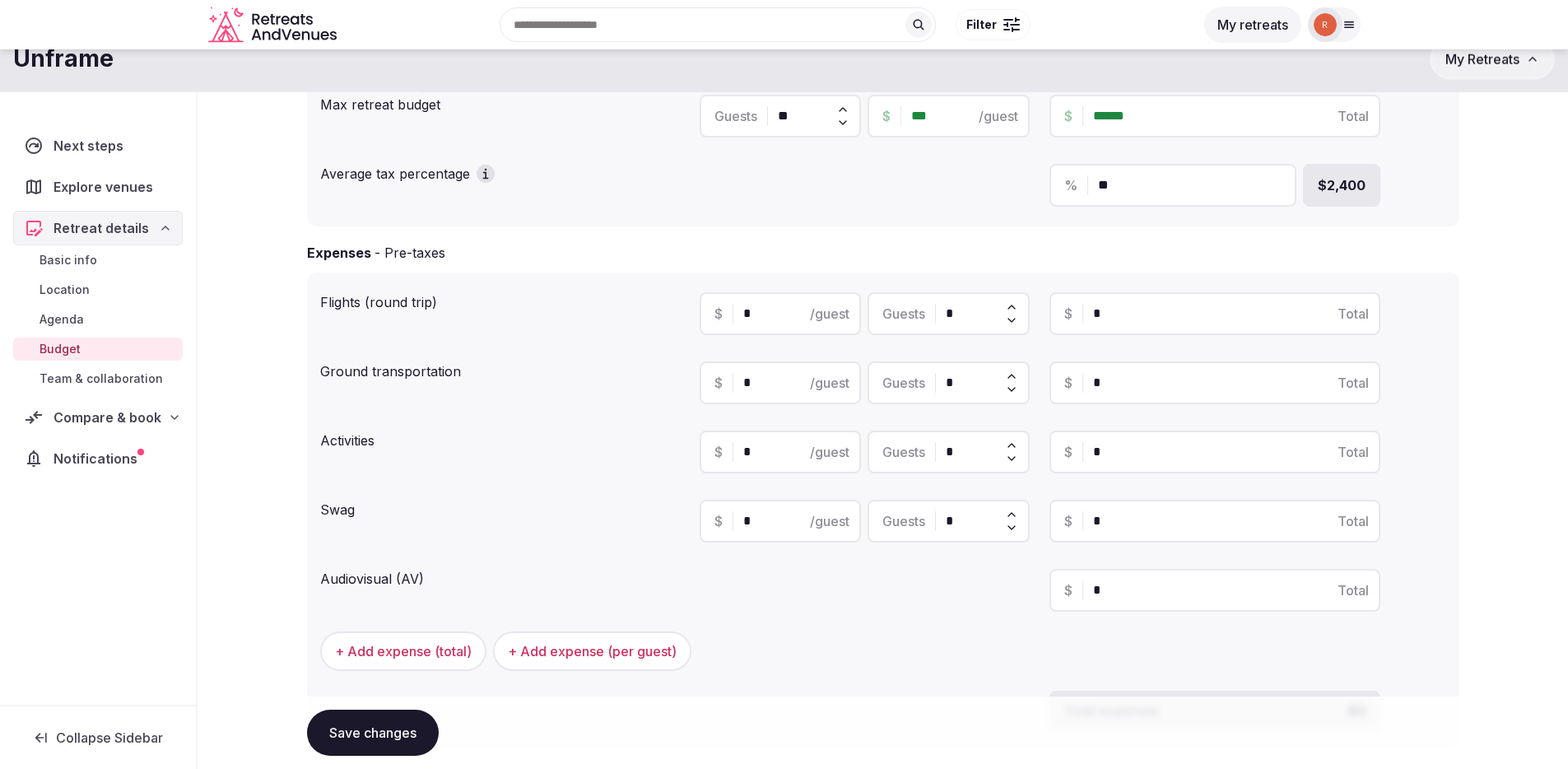 scroll, scrollTop: 0, scrollLeft: 0, axis: both 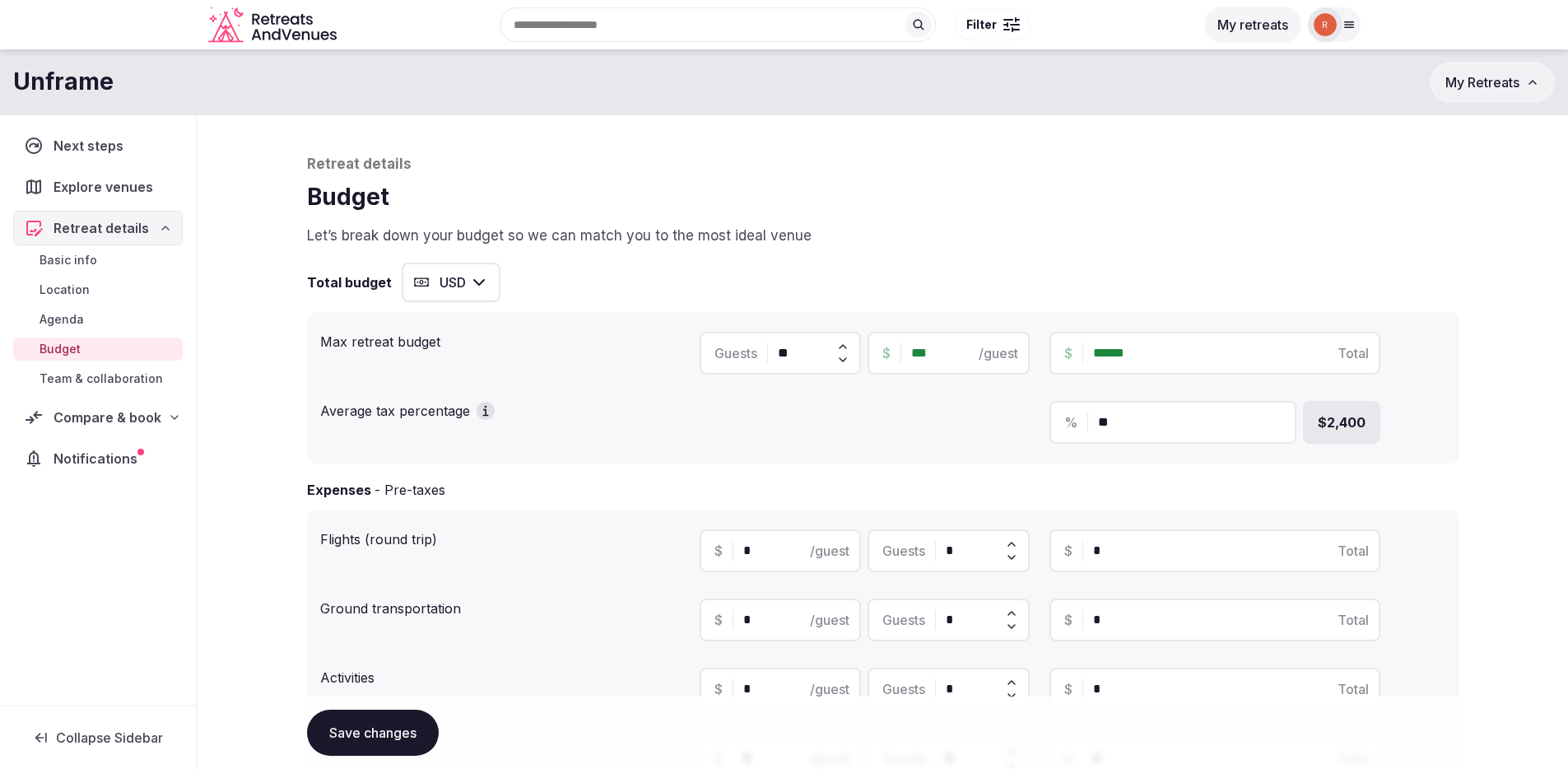 click on "Agenda" at bounding box center [98, 319] 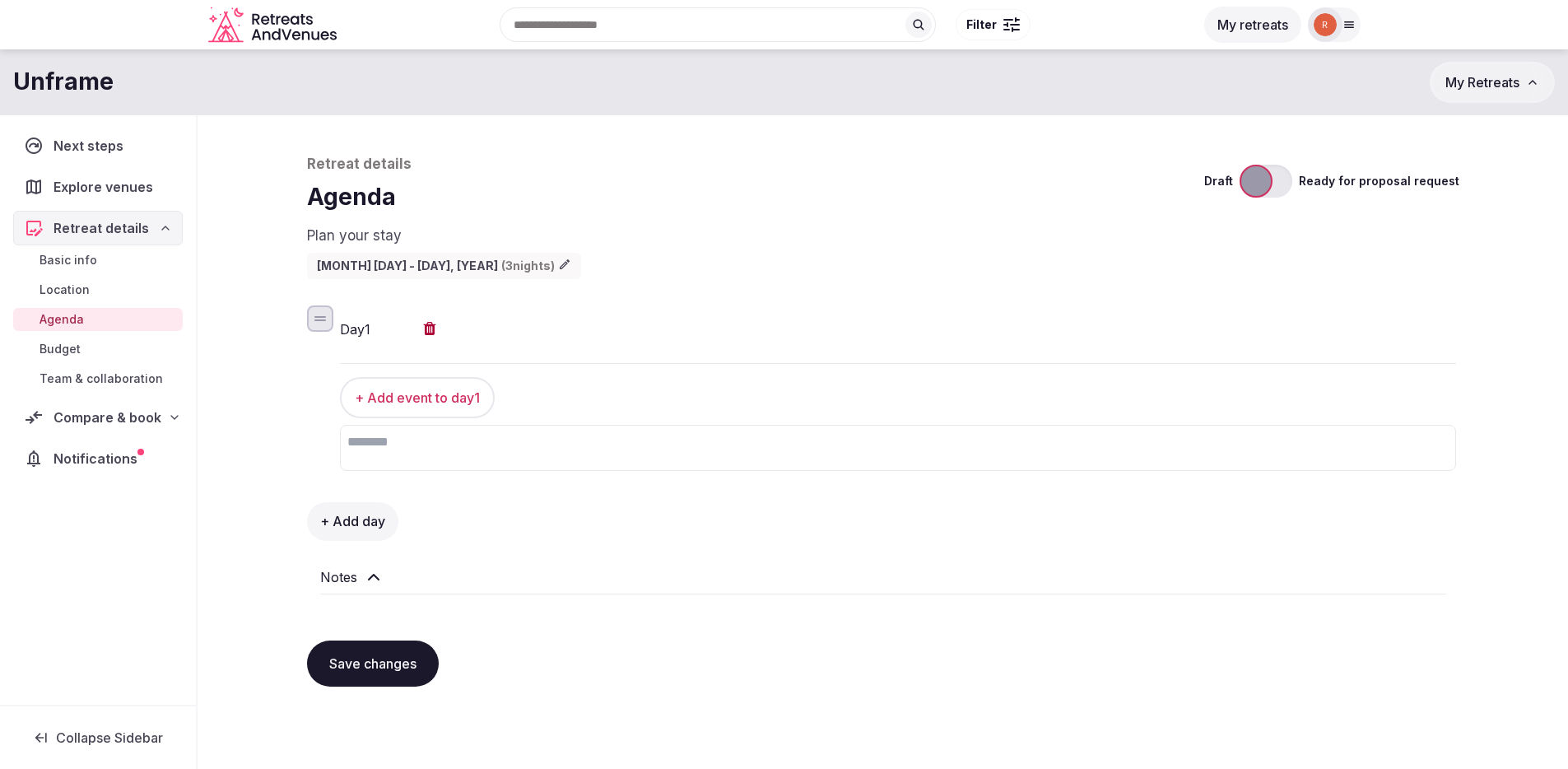 click on "Agenda" at bounding box center (62, 319) 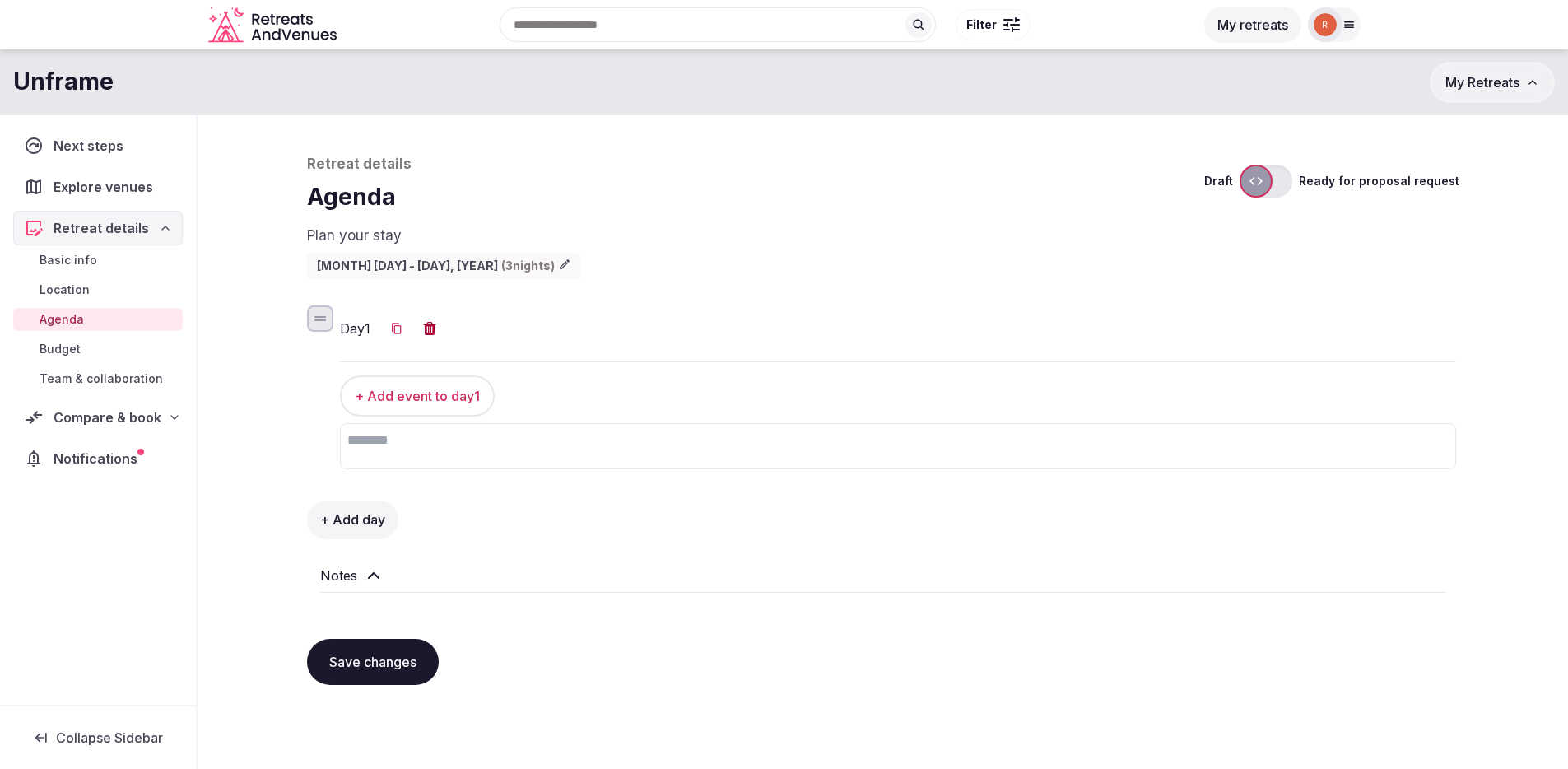 click on "Compare & book" at bounding box center [107, 417] 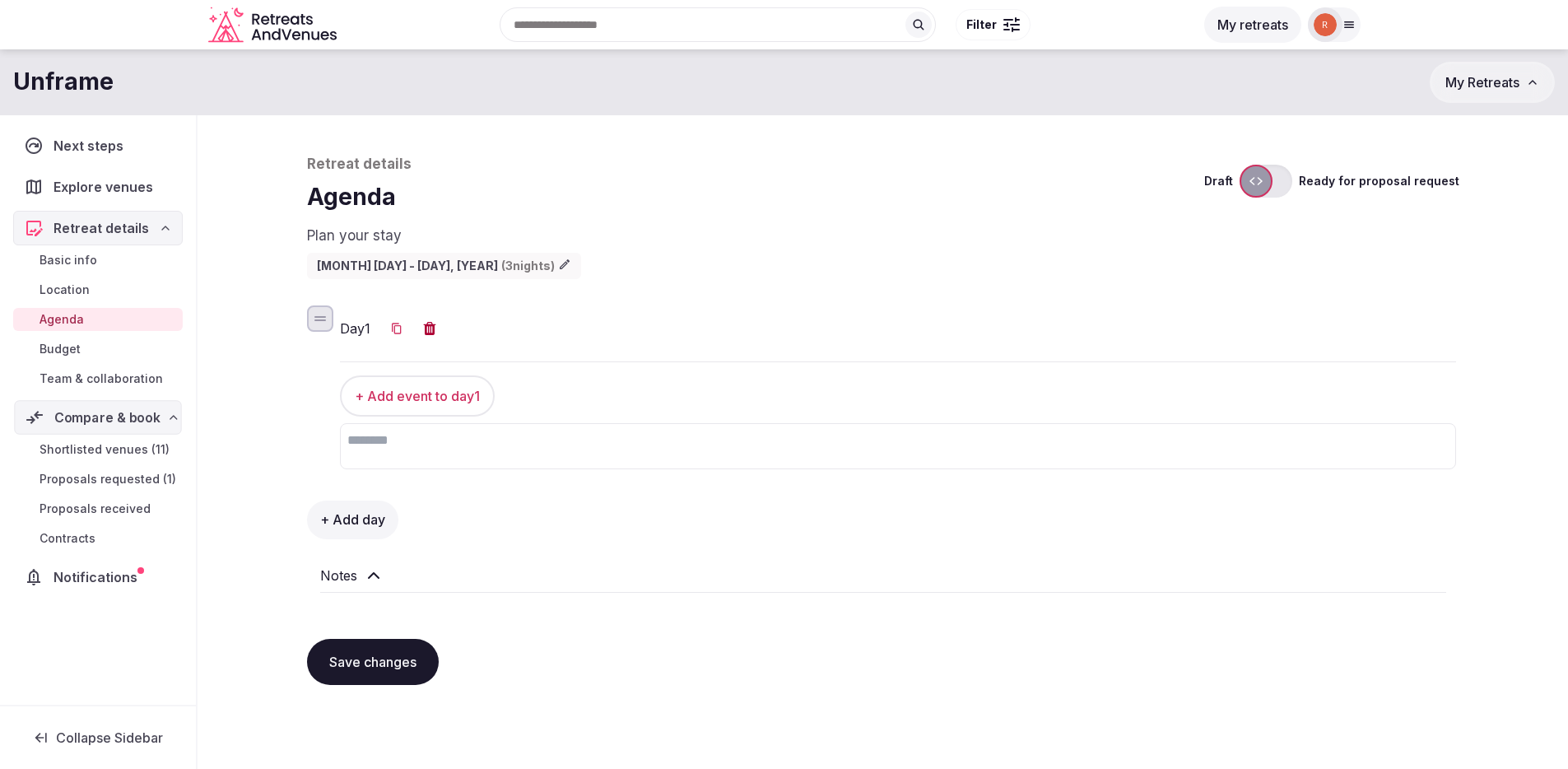 click on "Compare & book" at bounding box center (107, 417) 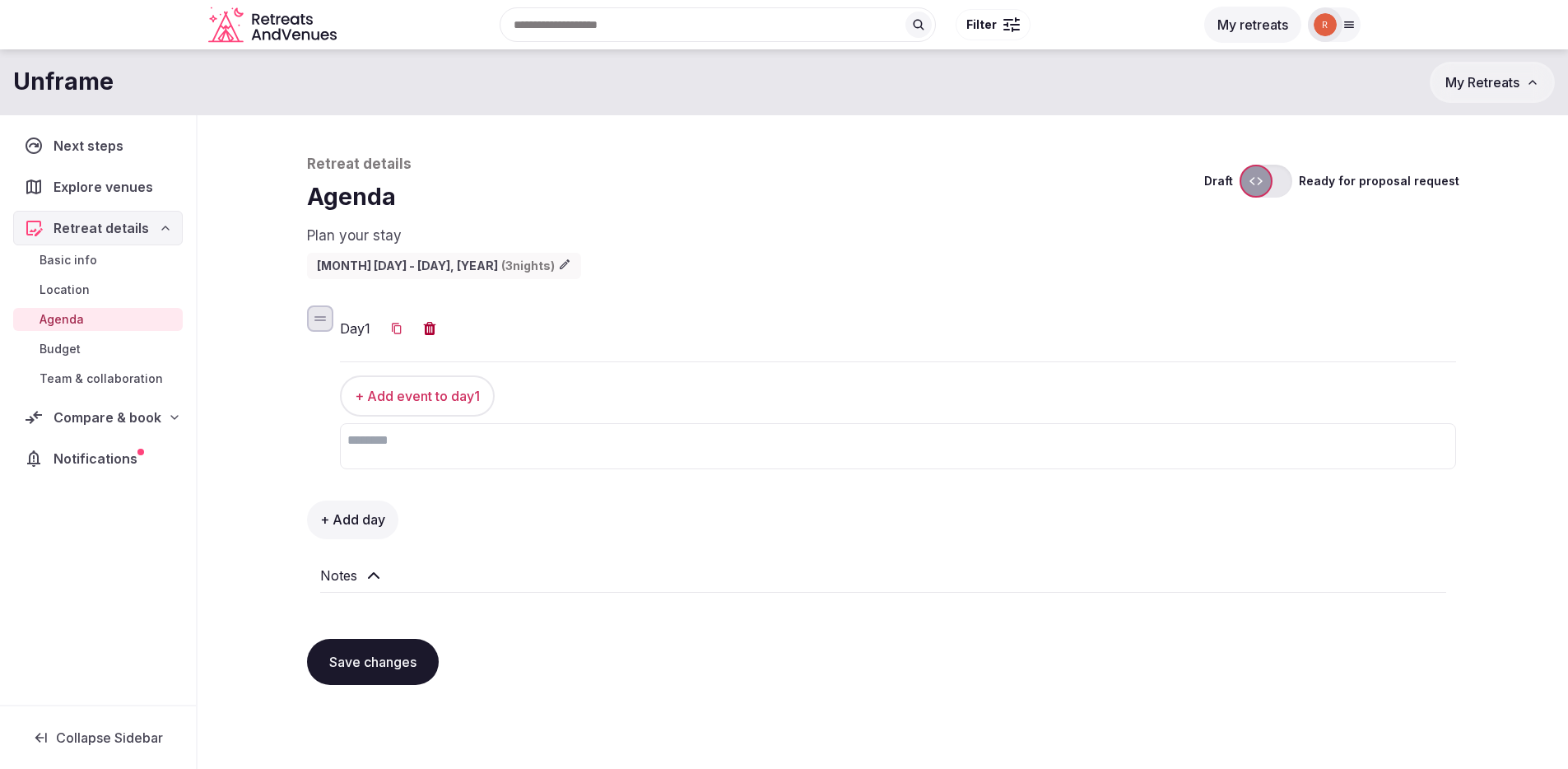 click on "Explore venues" at bounding box center (106, 187) 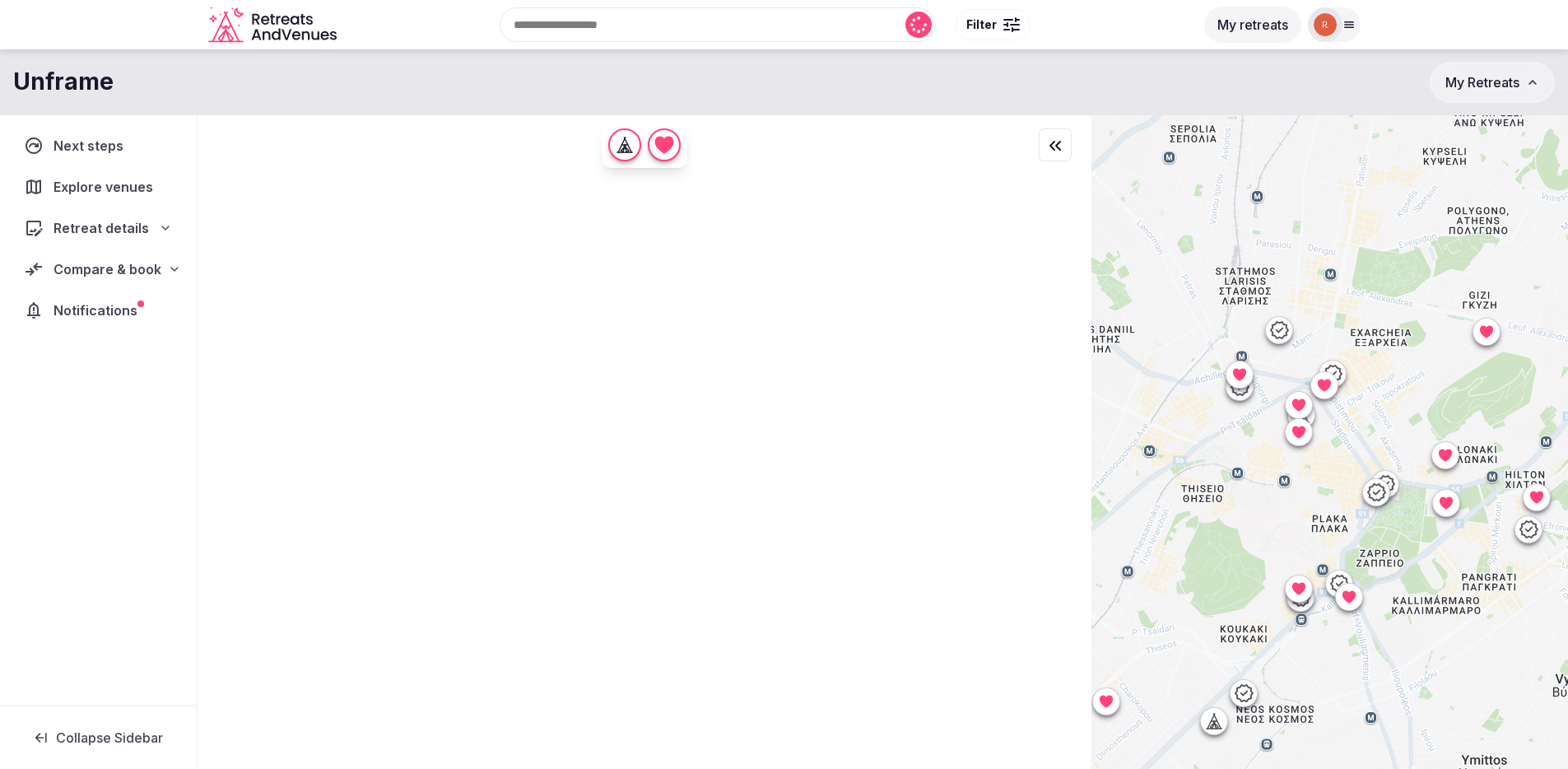 scroll, scrollTop: 0, scrollLeft: 0, axis: both 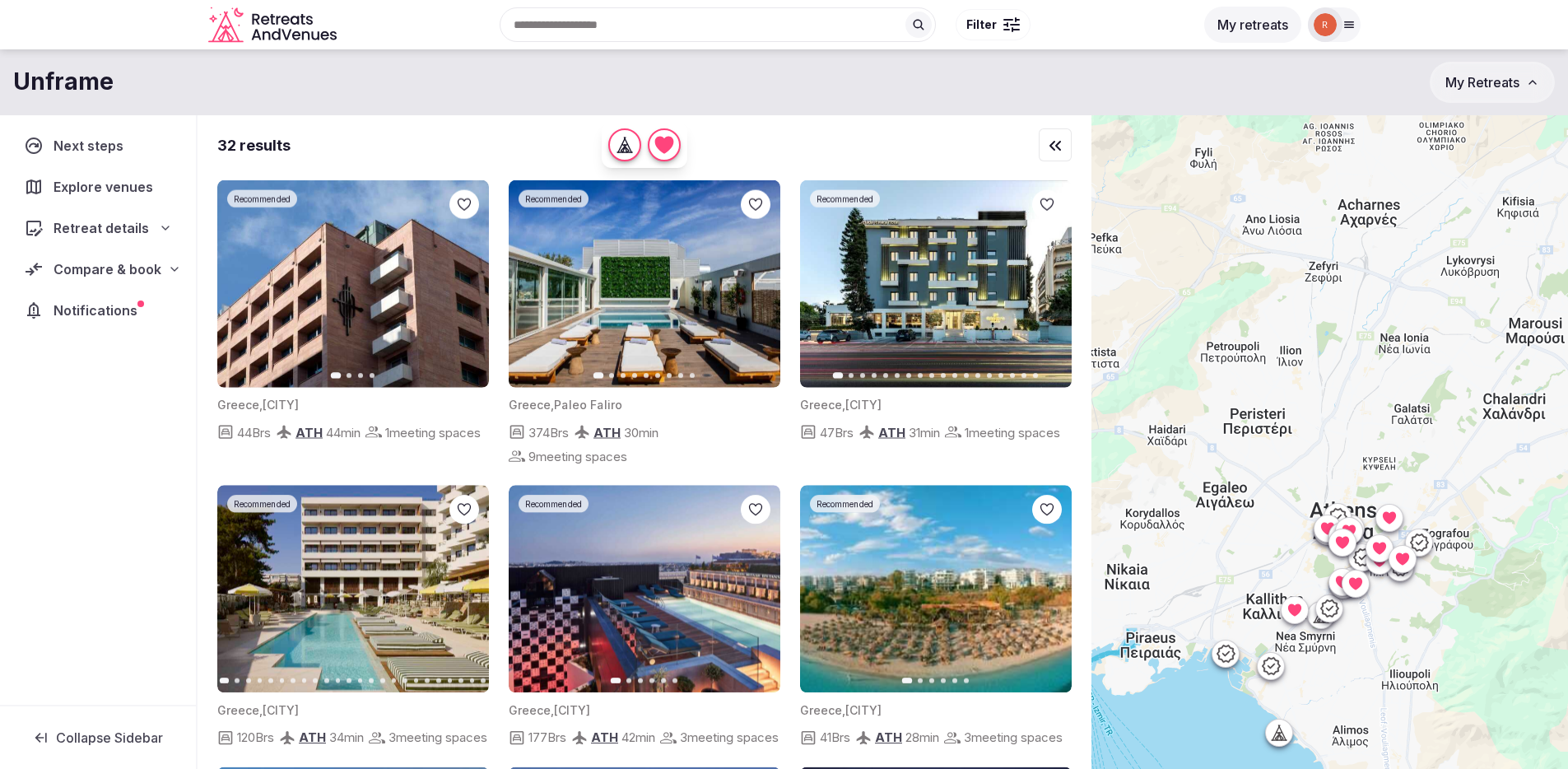 drag, startPoint x: 1275, startPoint y: 442, endPoint x: 1279, endPoint y: 543, distance: 101.079177 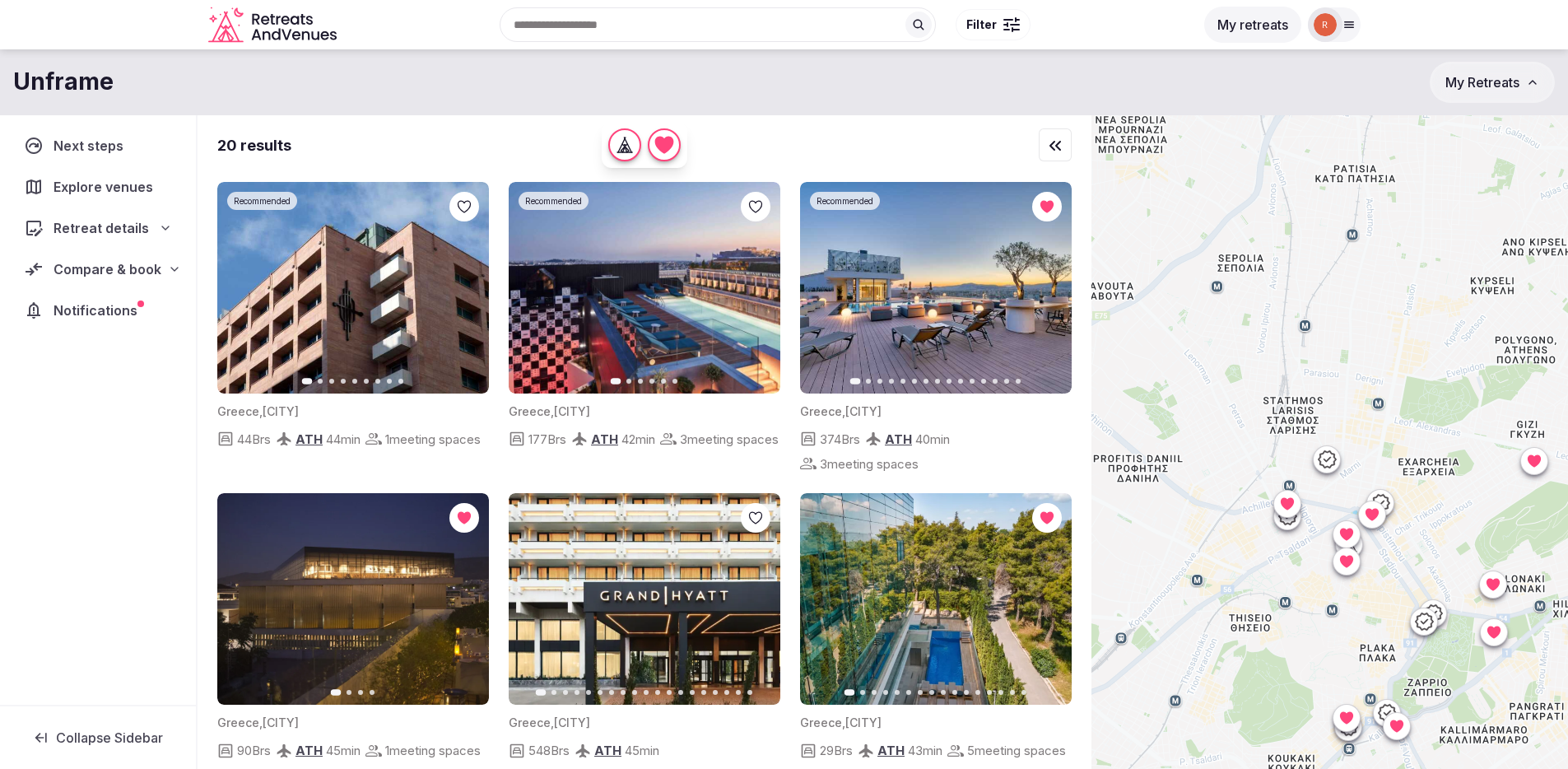 drag, startPoint x: 1318, startPoint y: 530, endPoint x: 1331, endPoint y: 641, distance: 111.75867 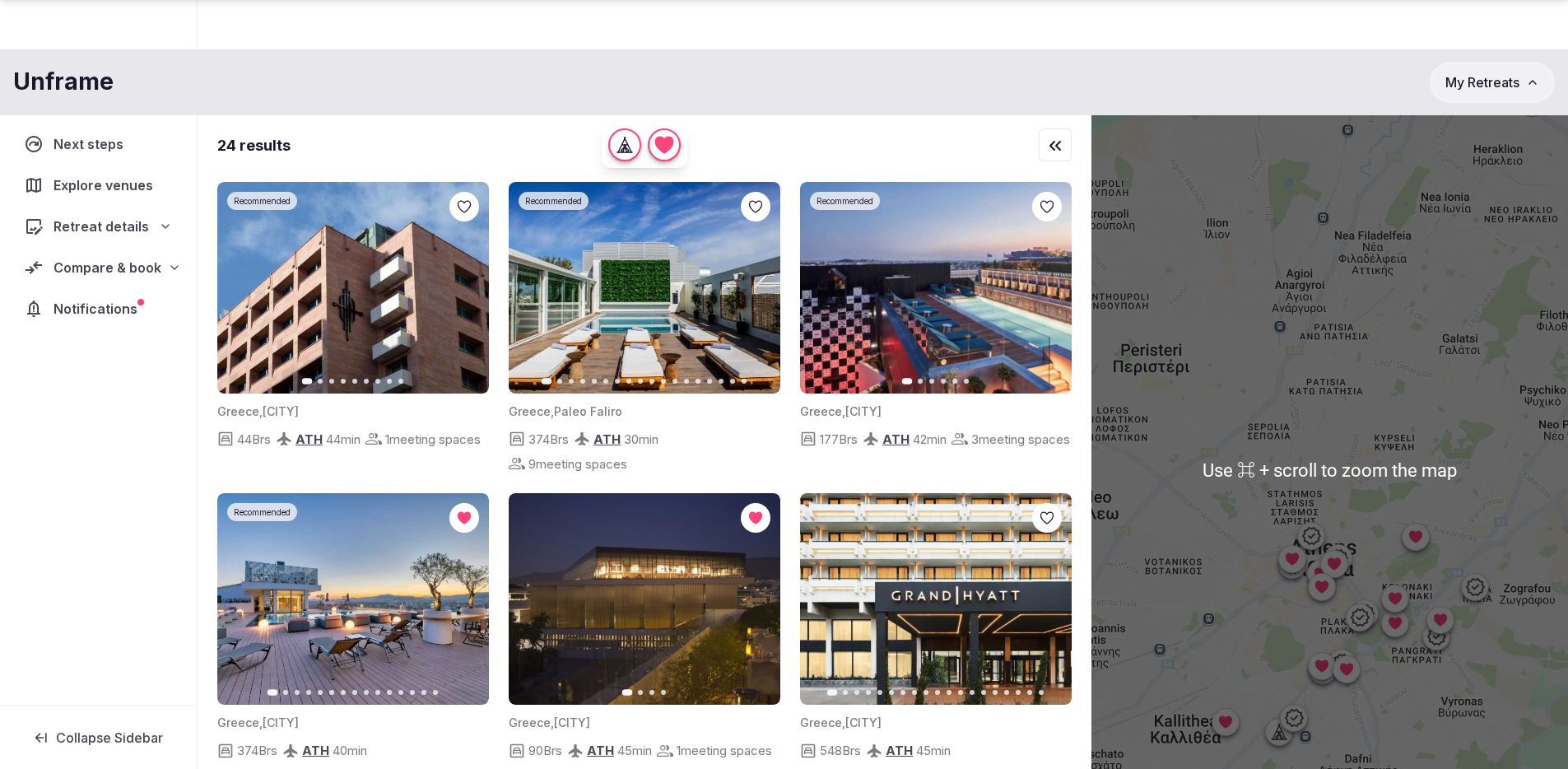 scroll, scrollTop: 122, scrollLeft: 0, axis: vertical 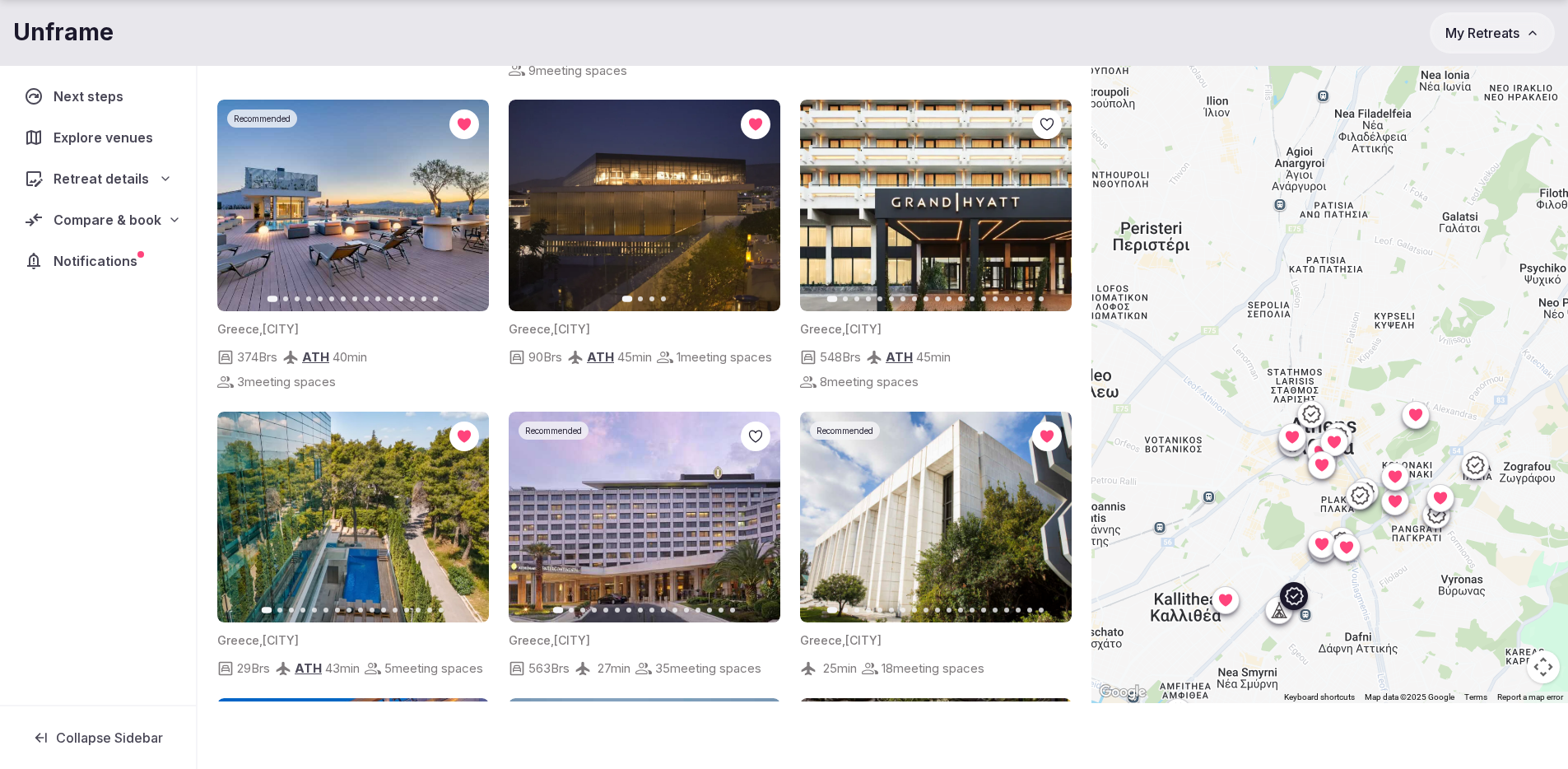 click 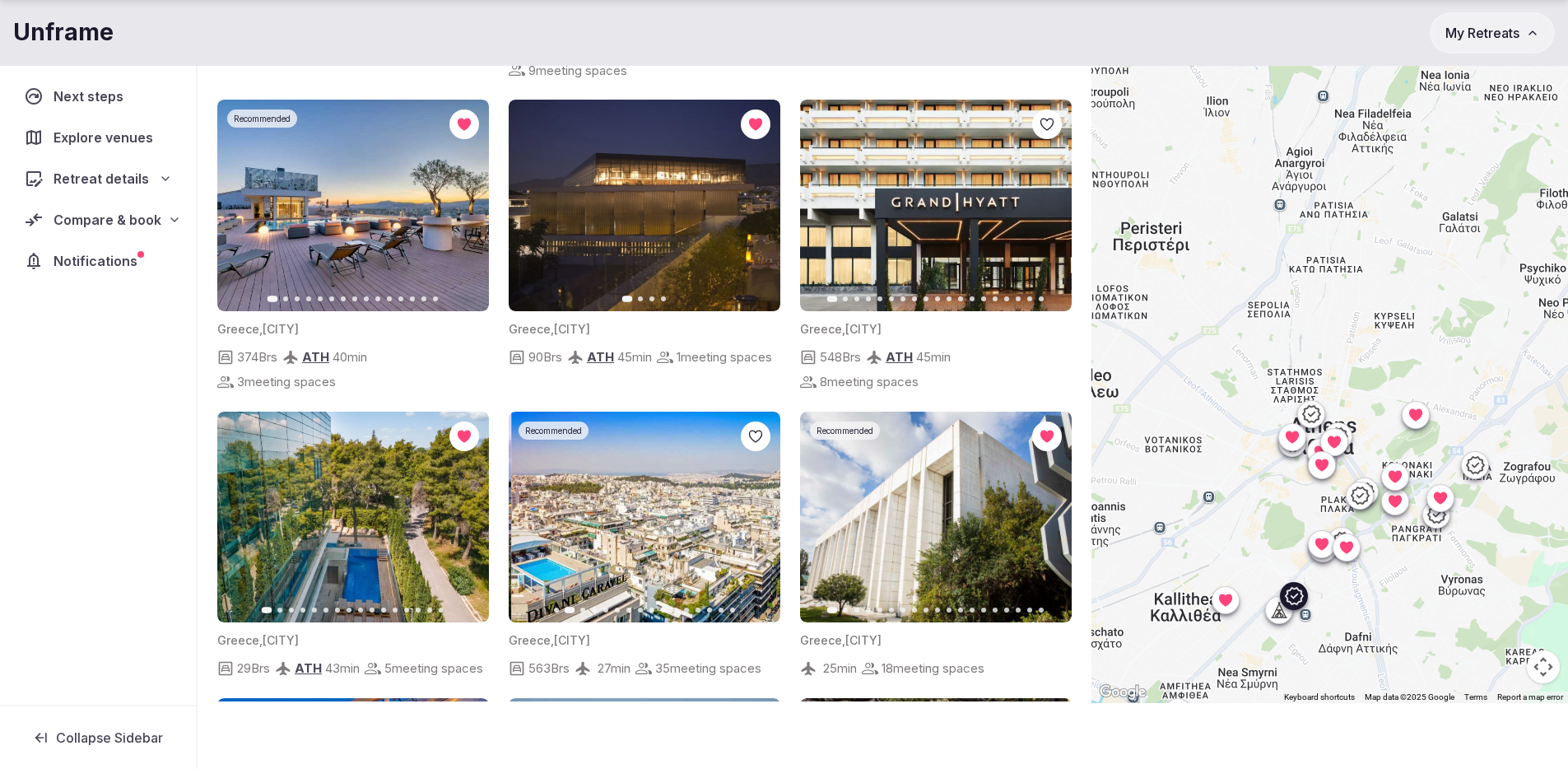 click 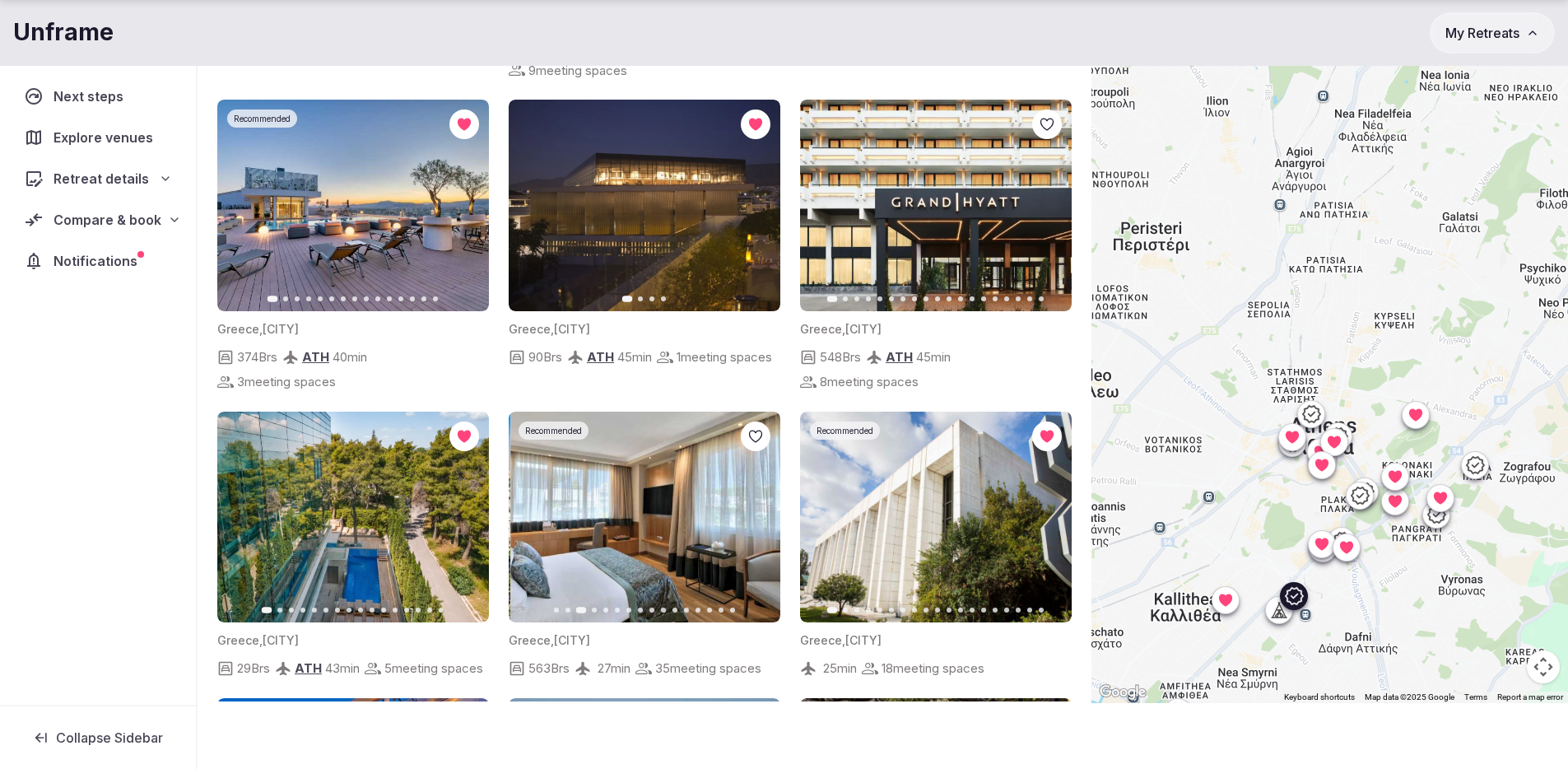 click 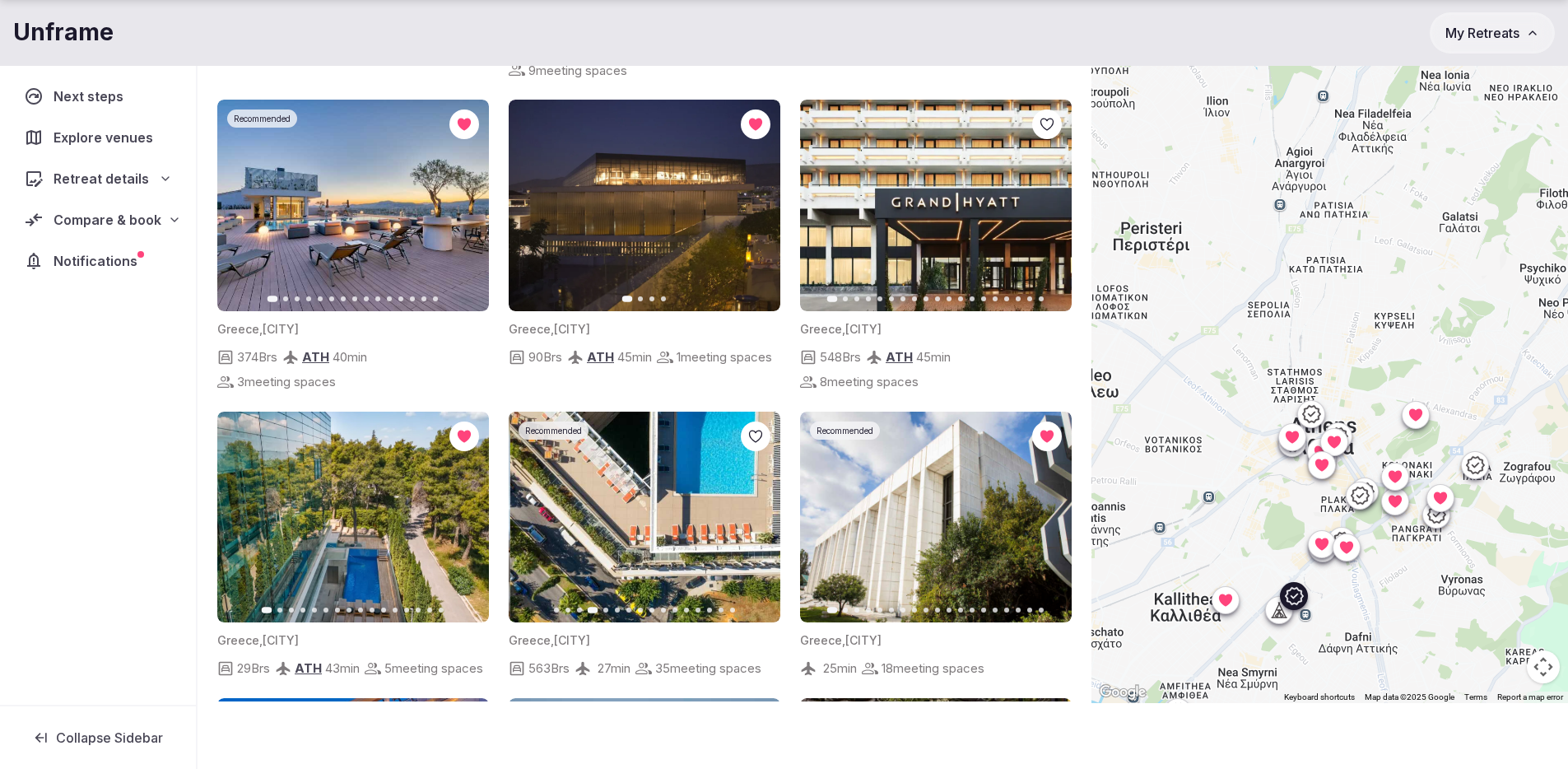 click 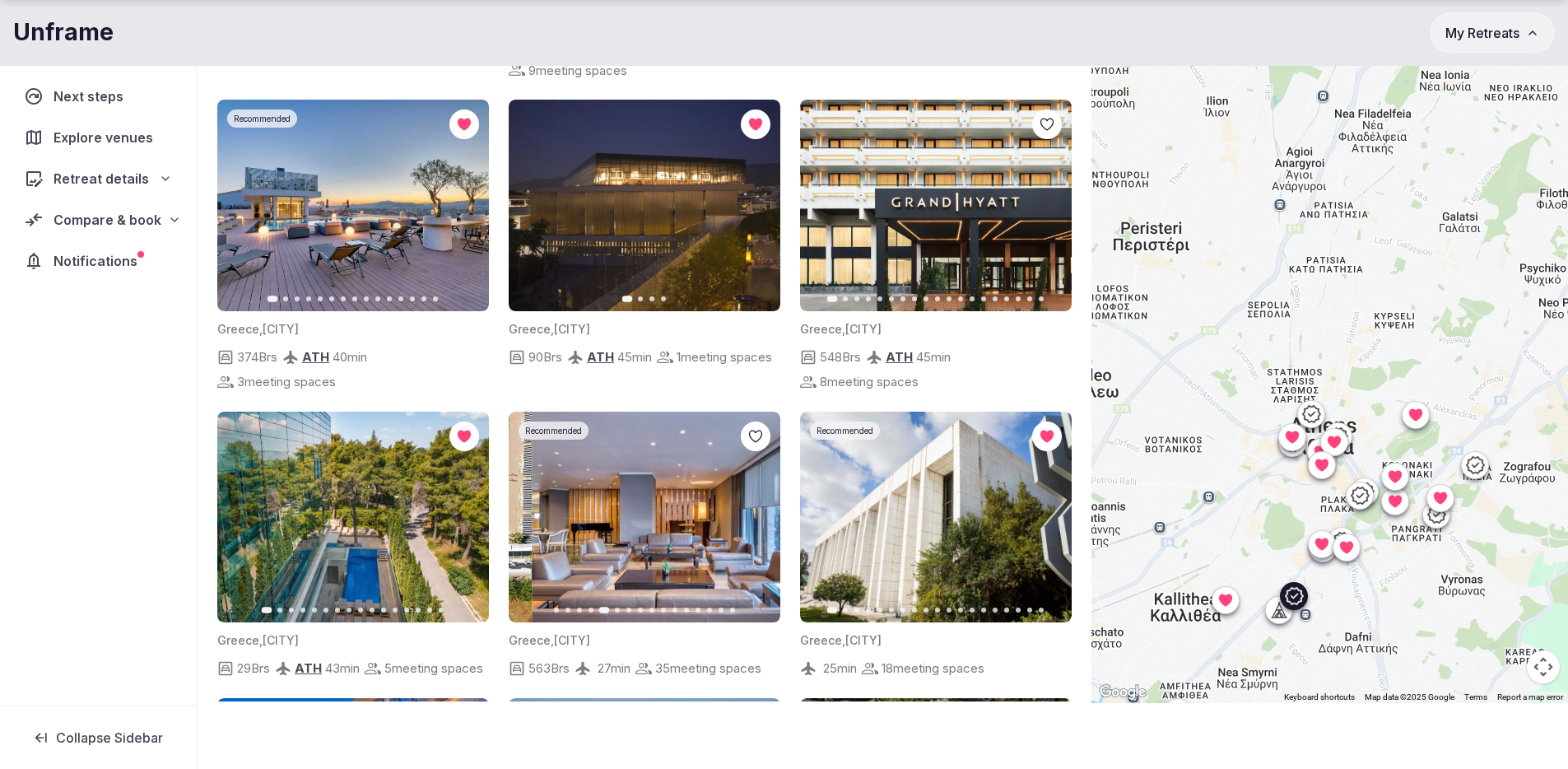 click 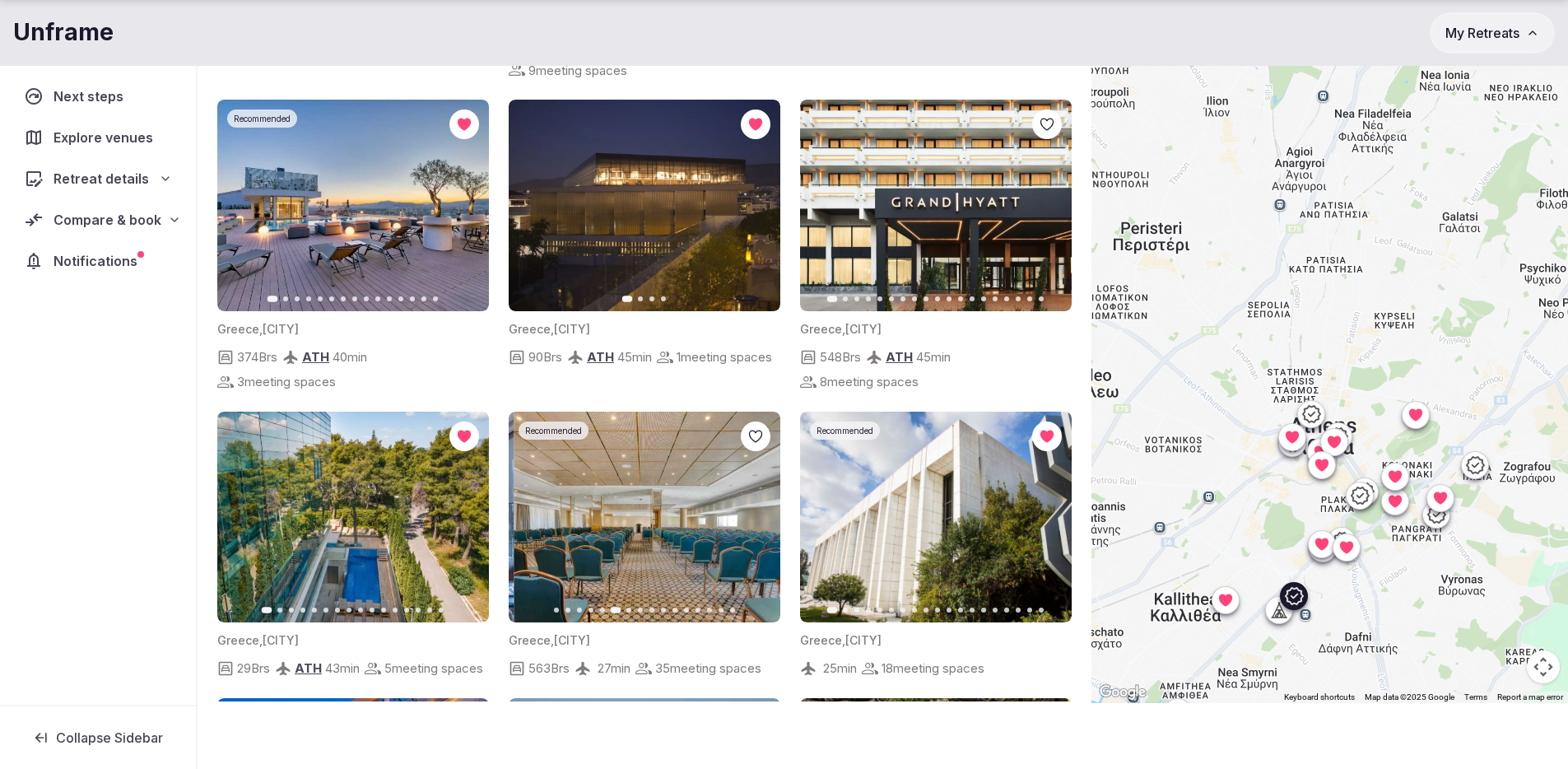 click 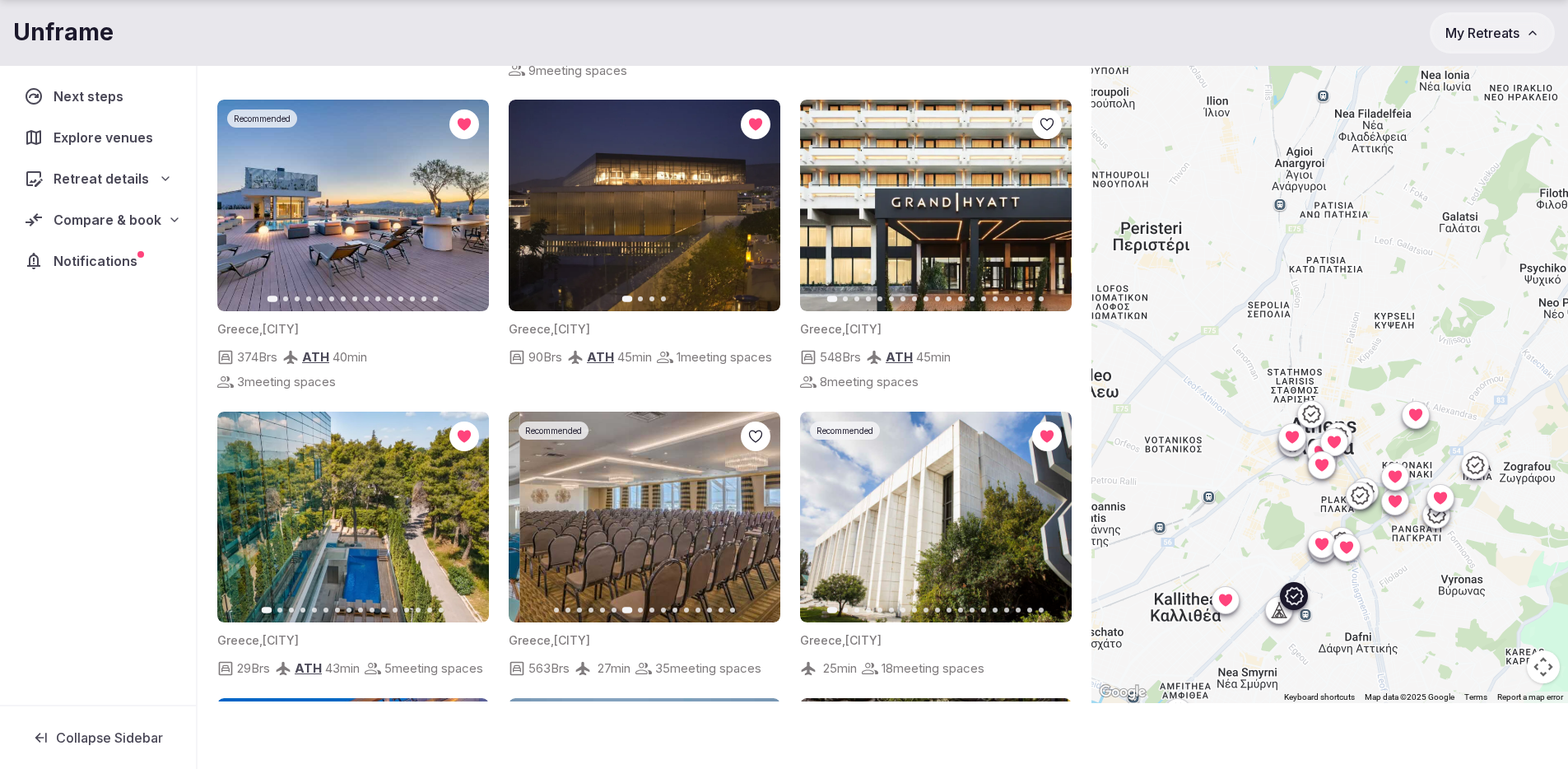 click 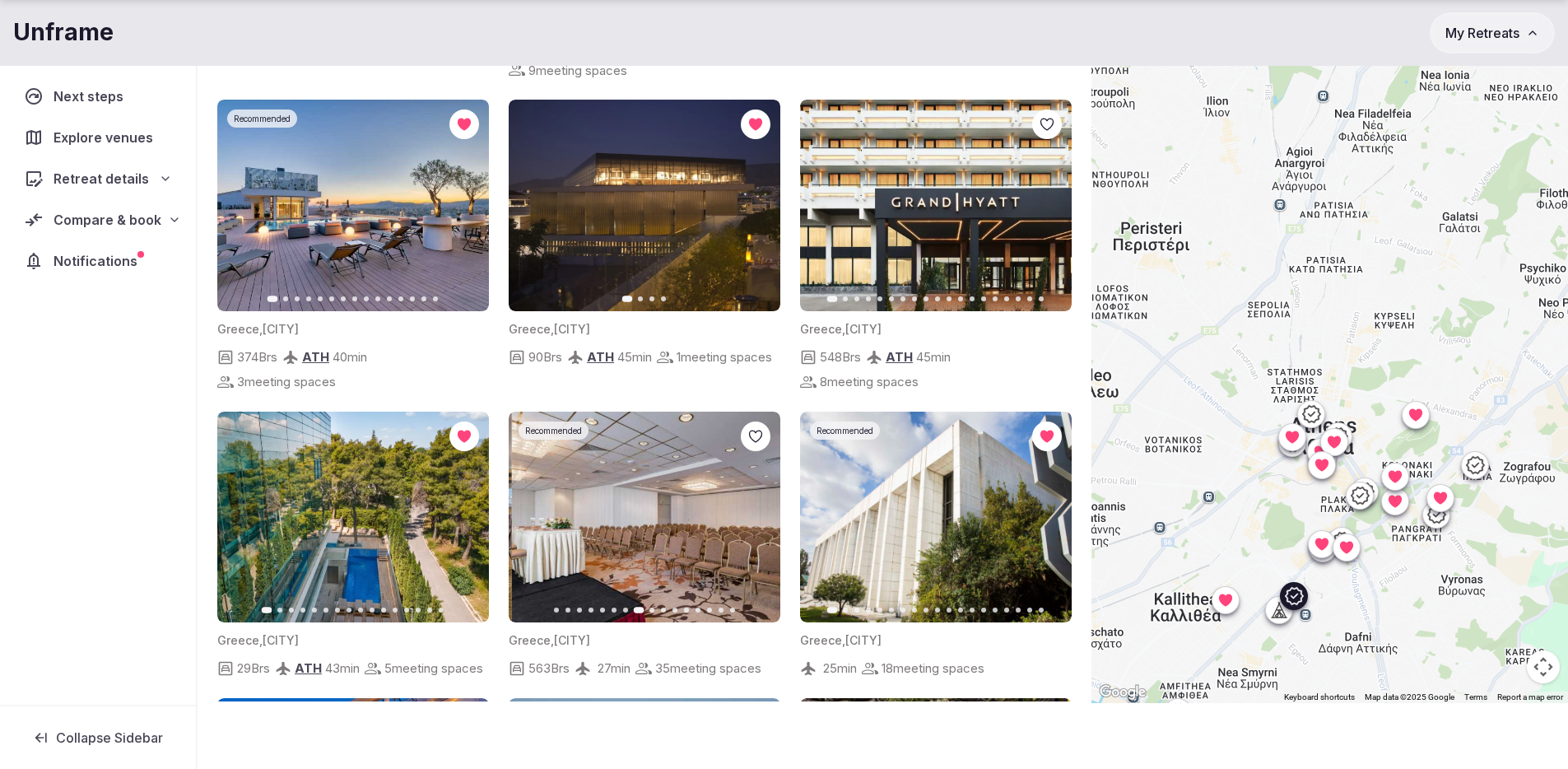 click 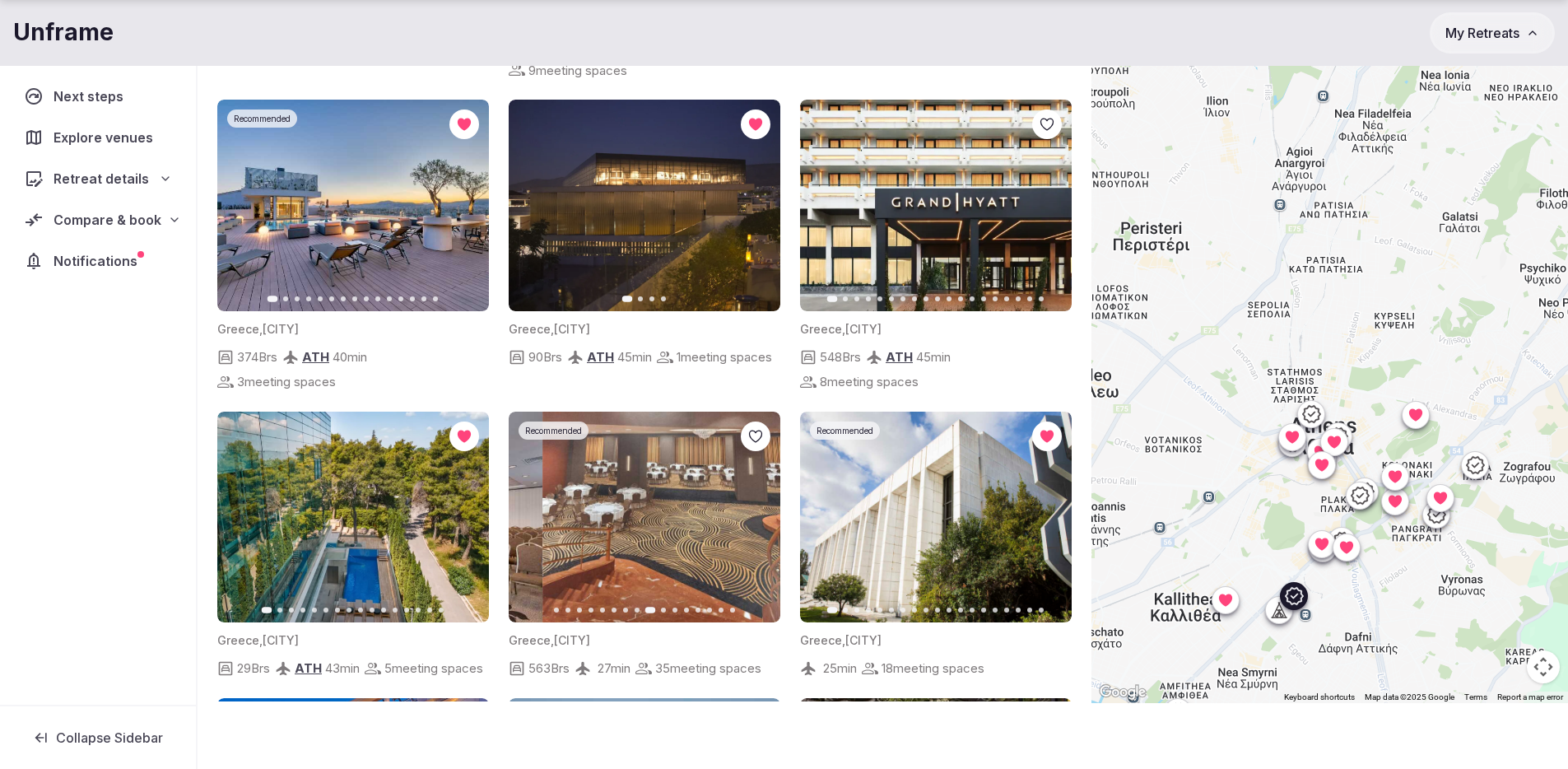 click 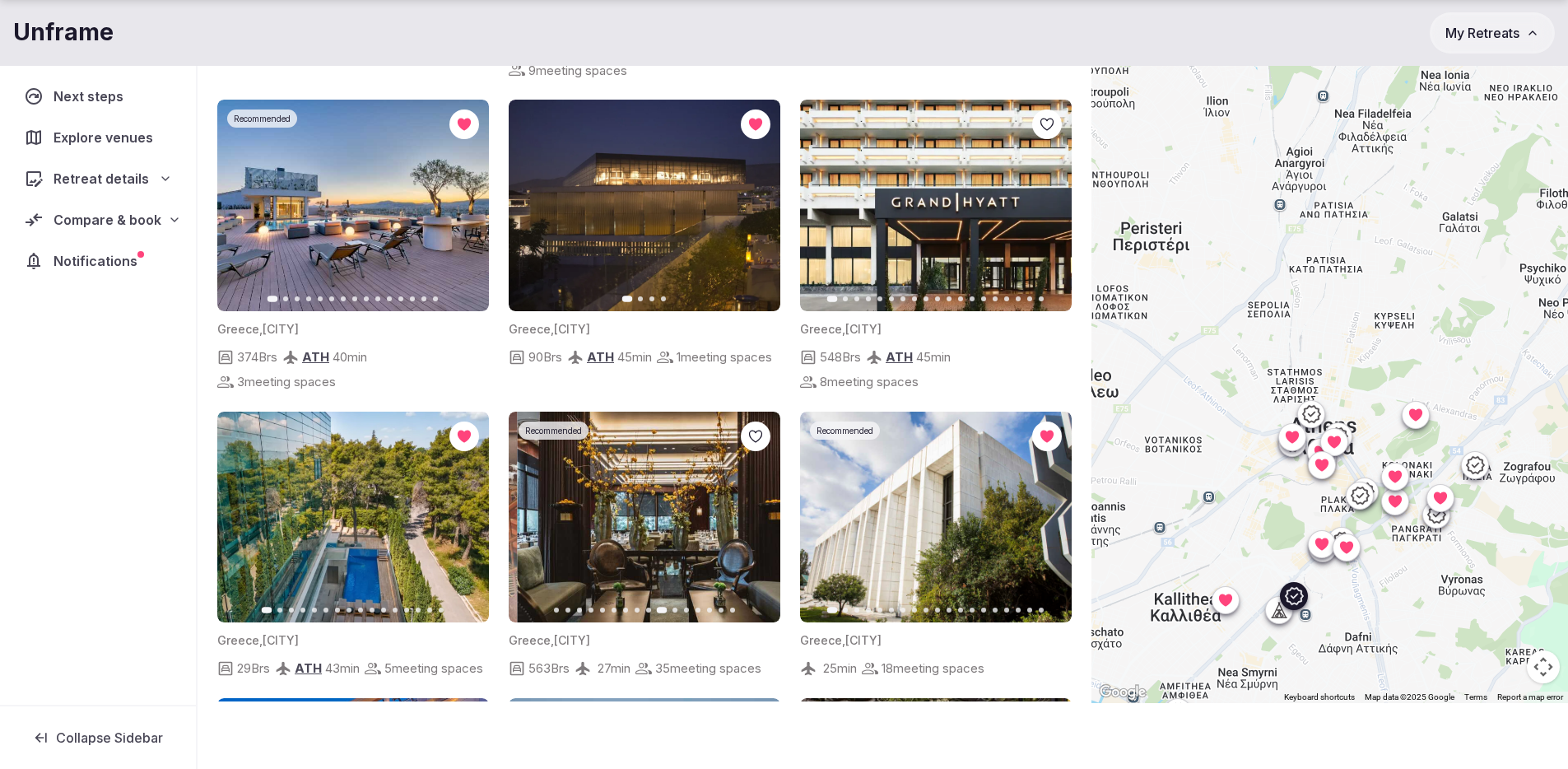 click 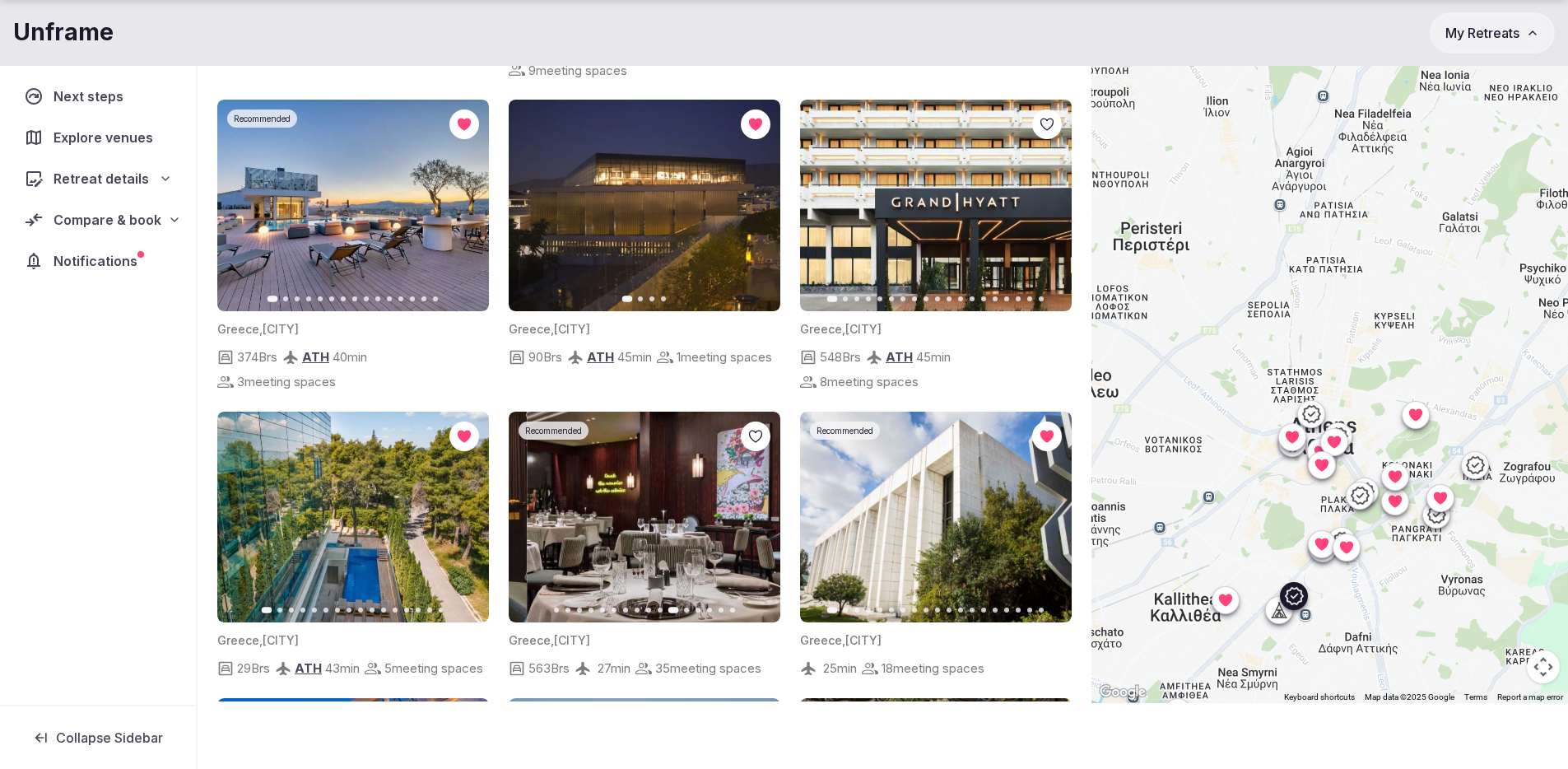 click 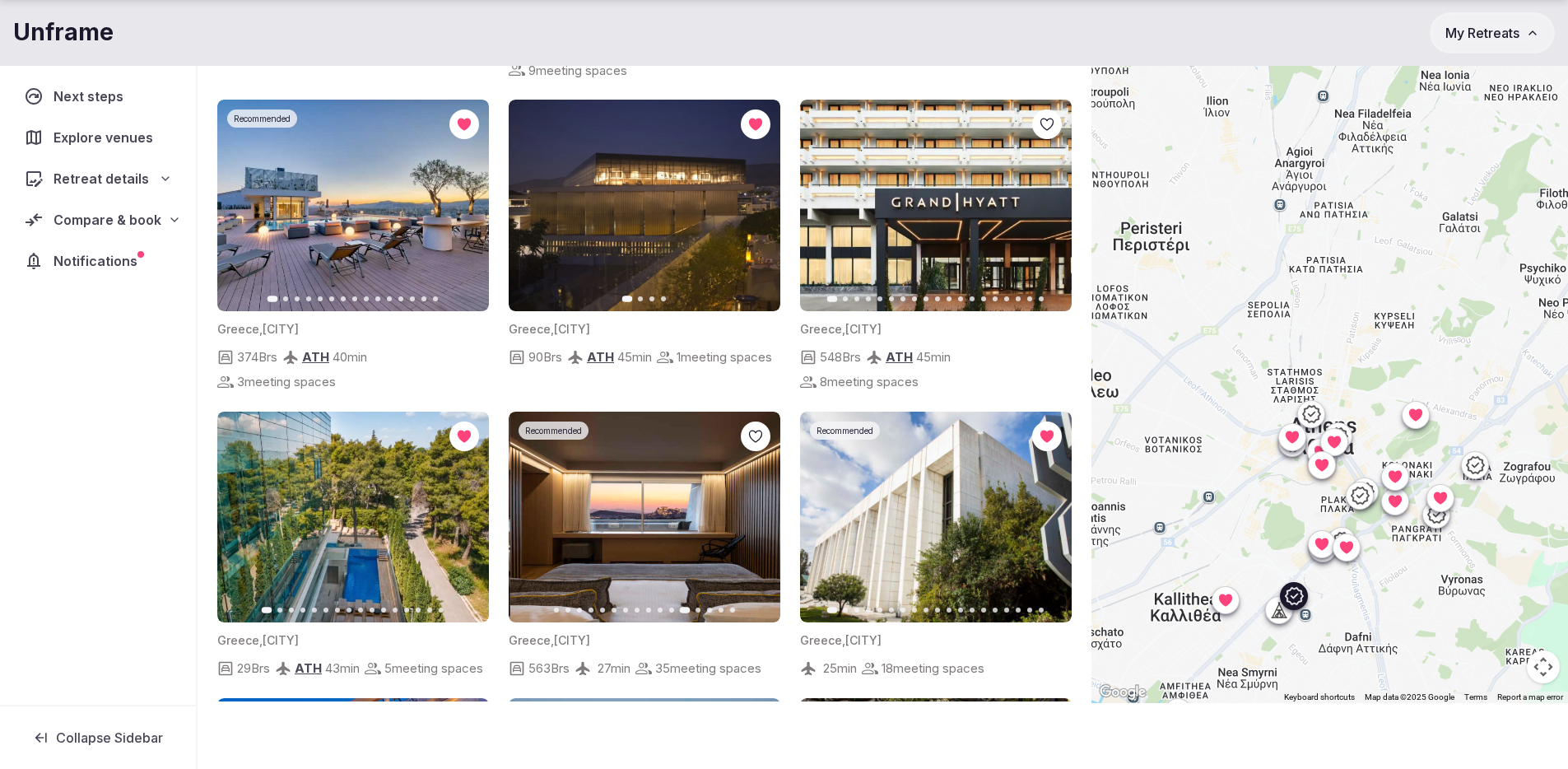 click 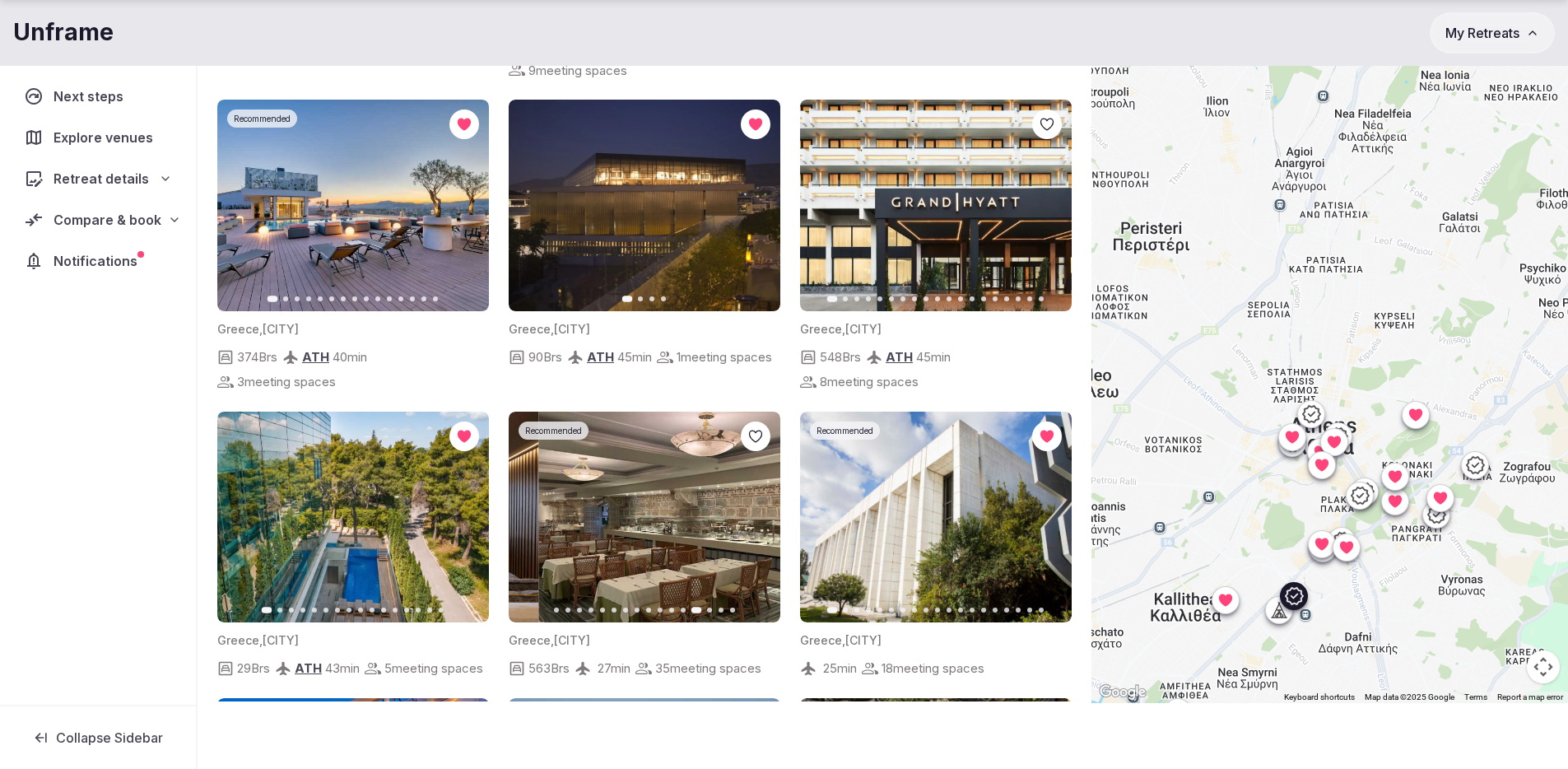 click 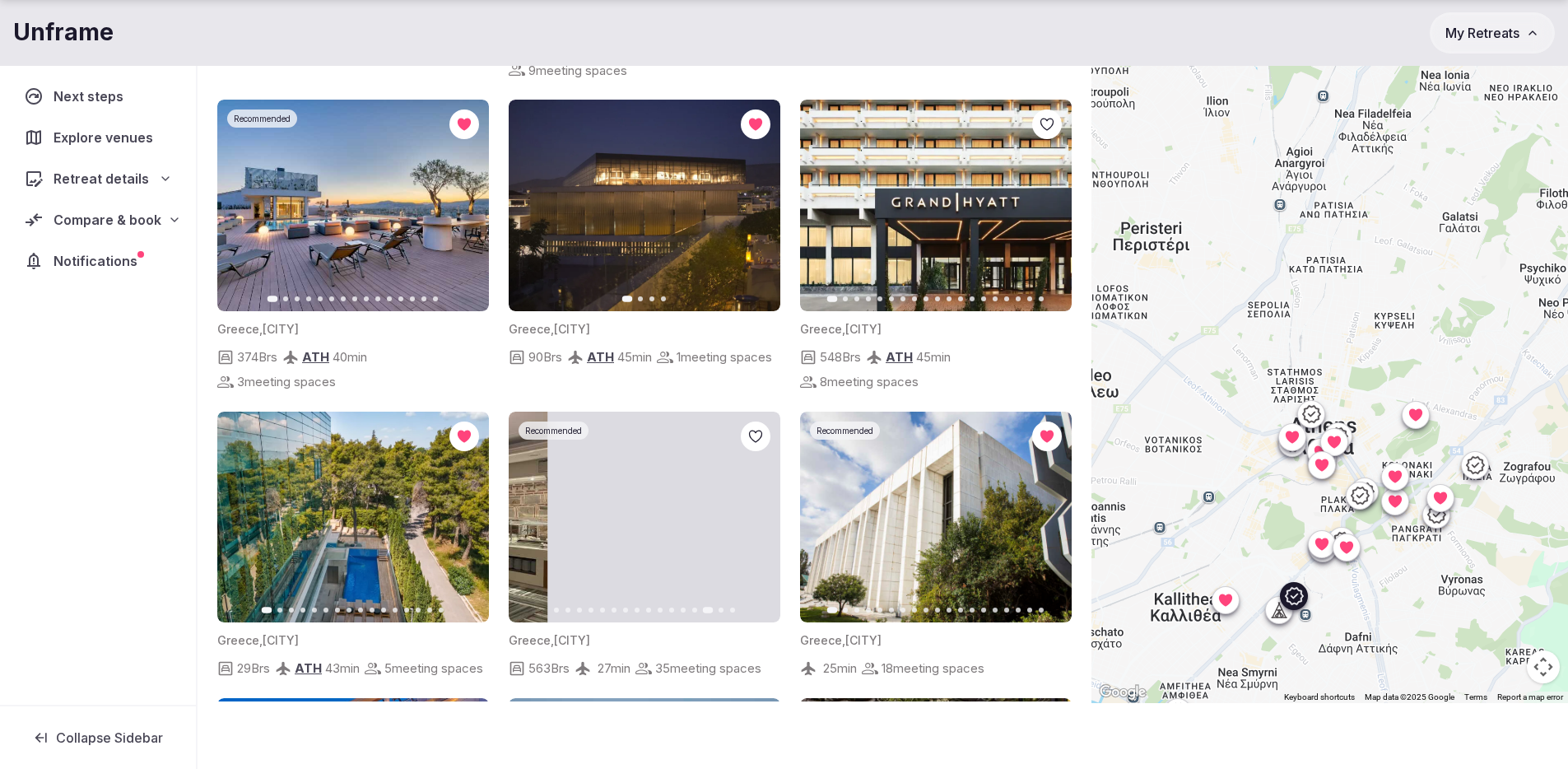 click 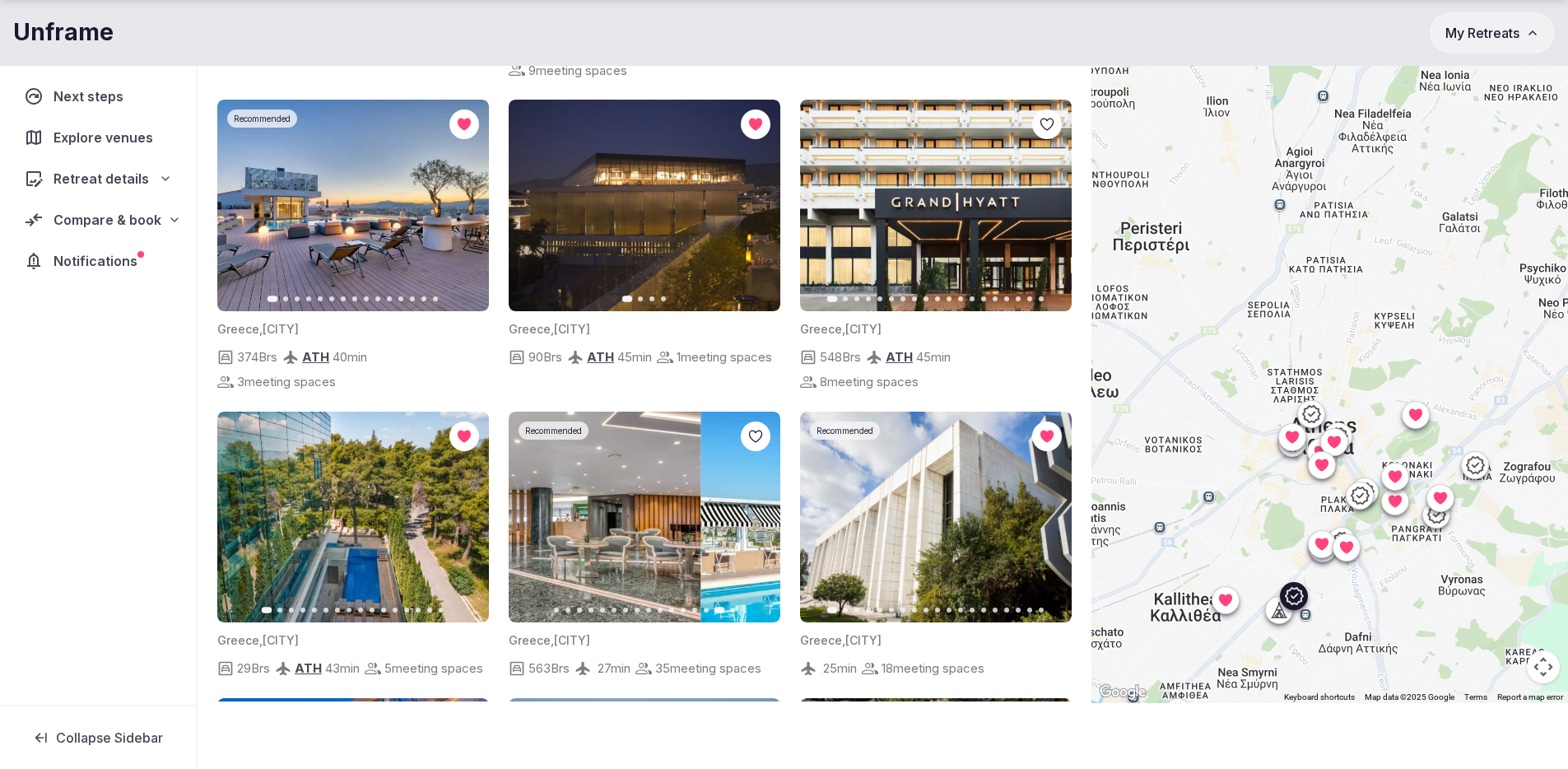 click 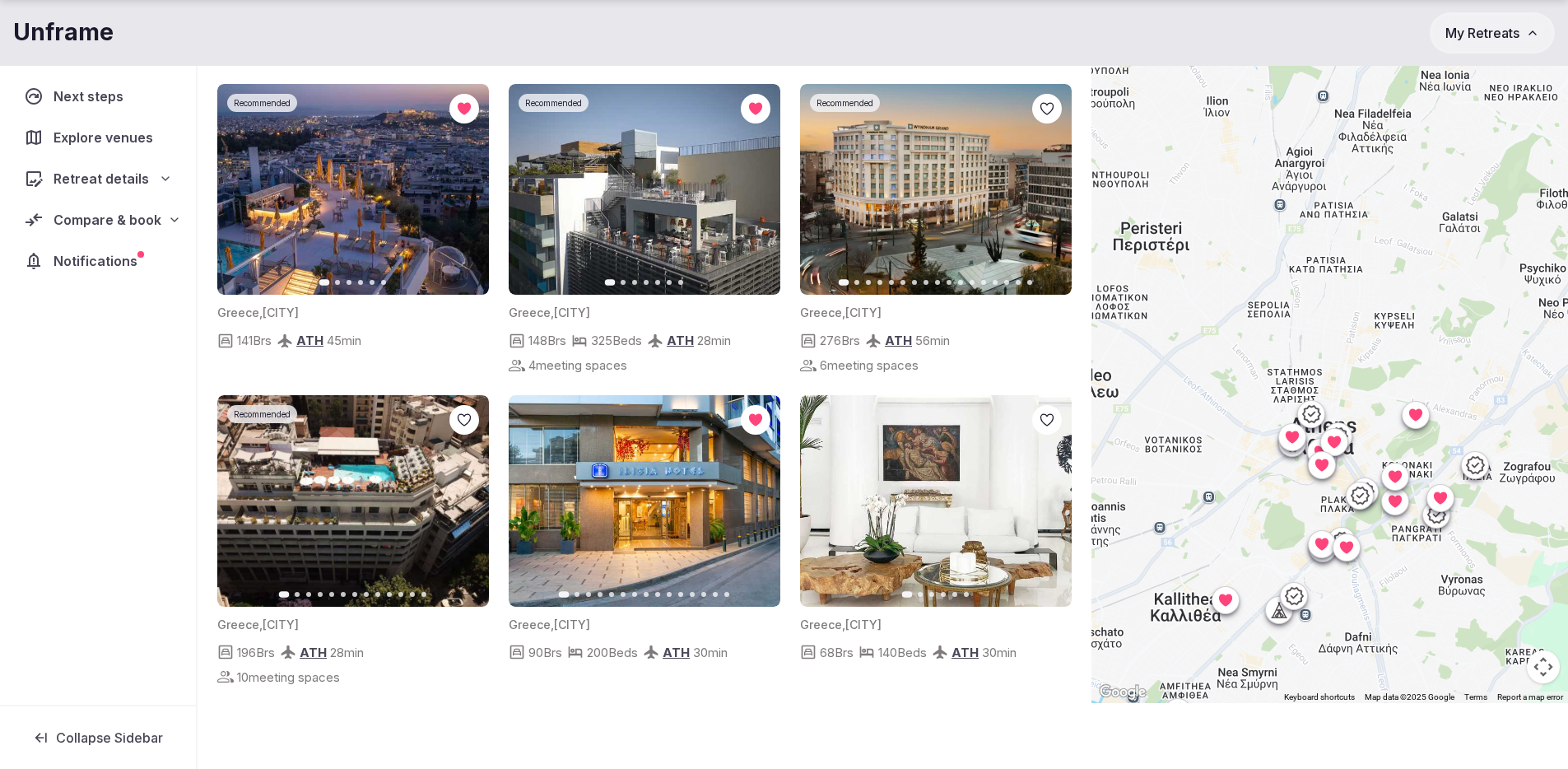 scroll, scrollTop: 1890, scrollLeft: 0, axis: vertical 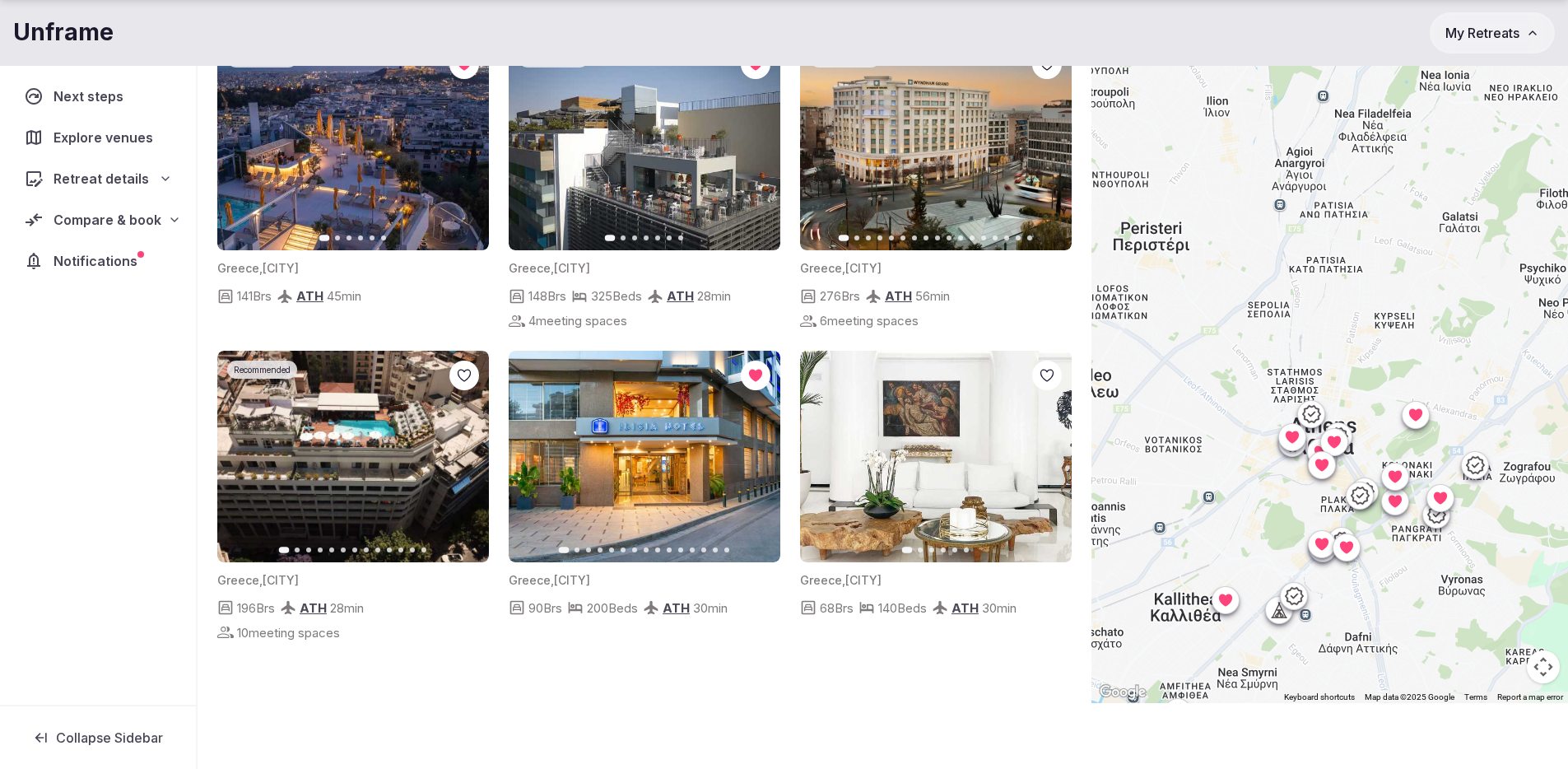 click 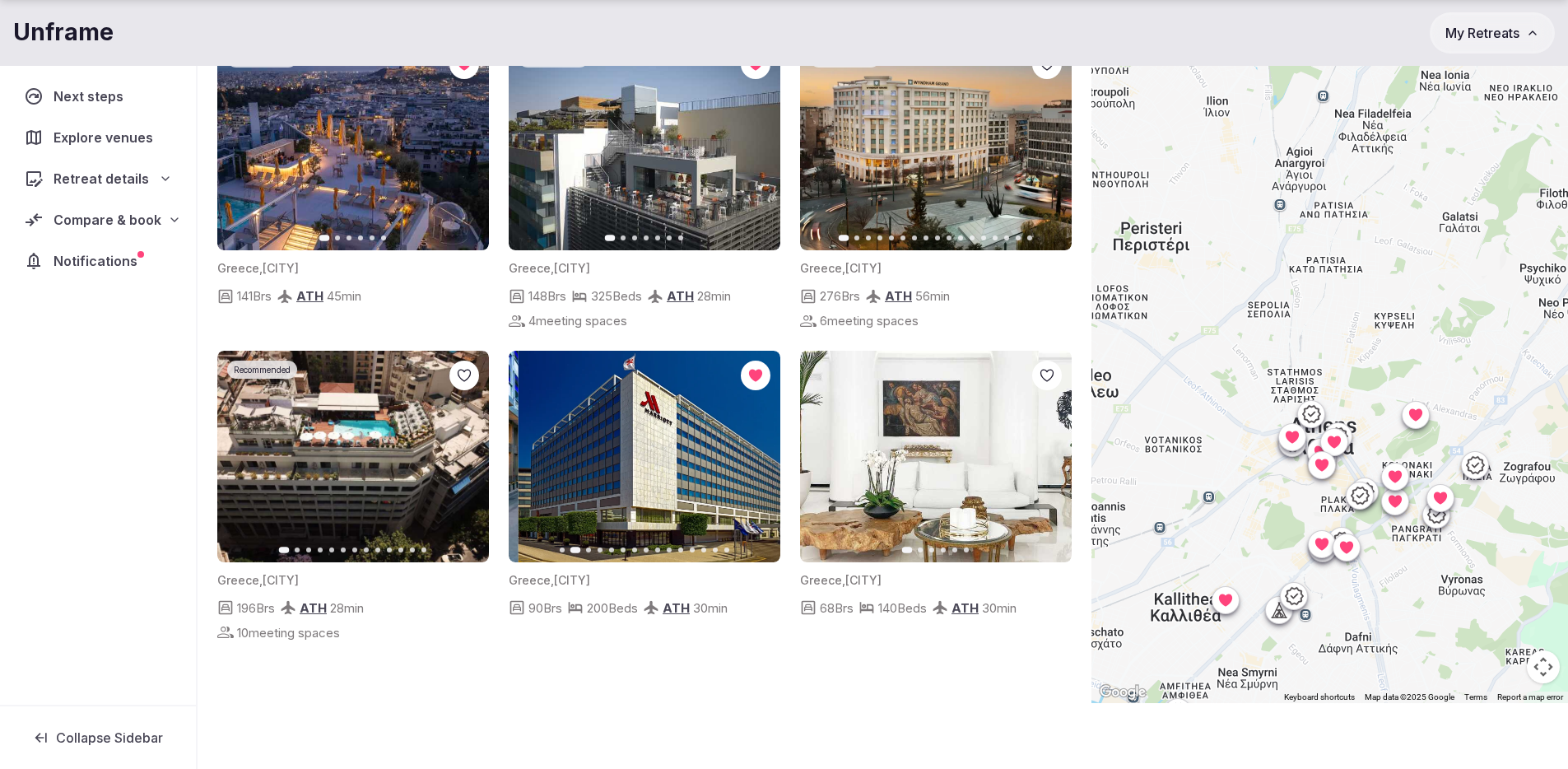 click 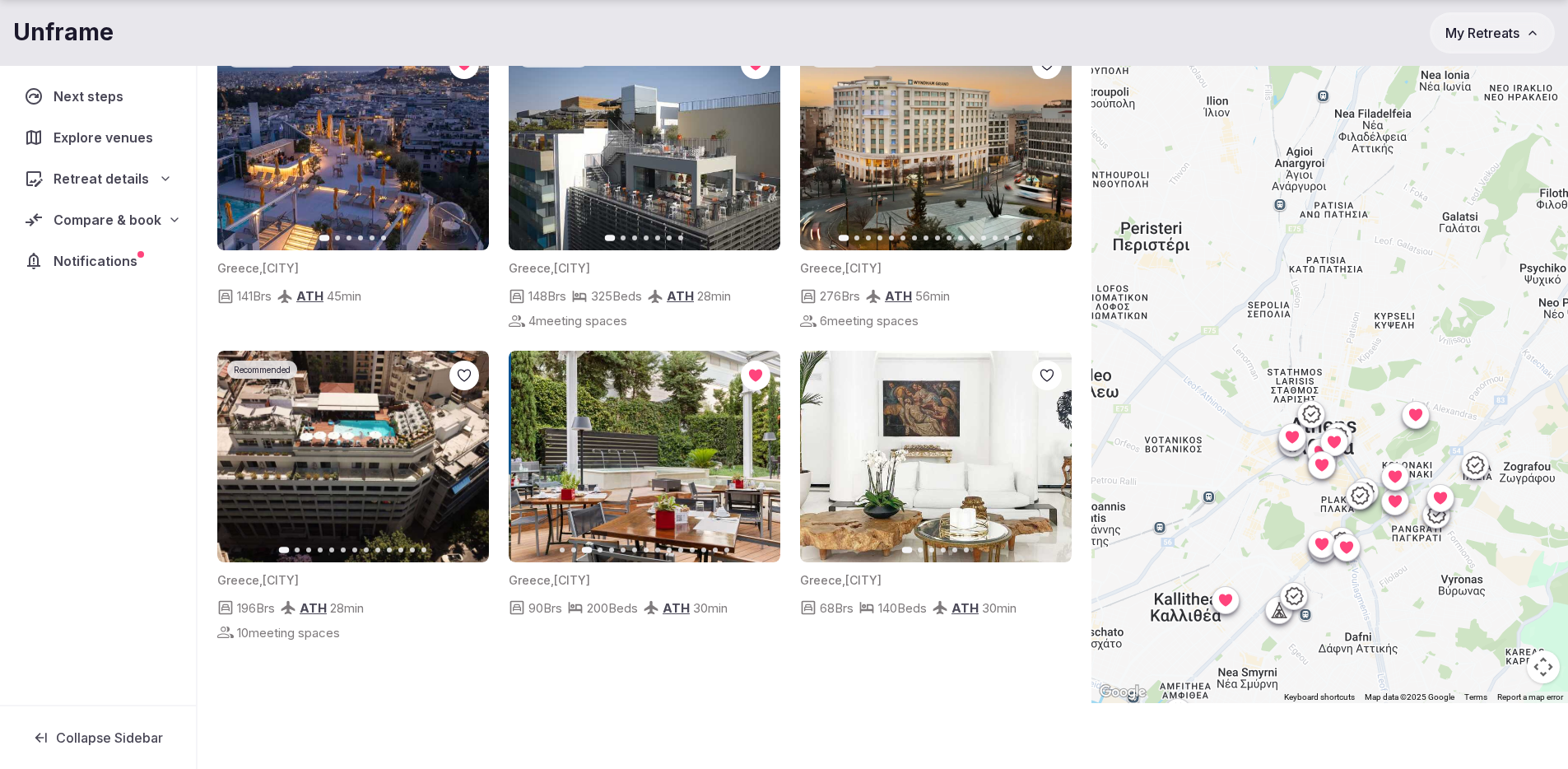 click 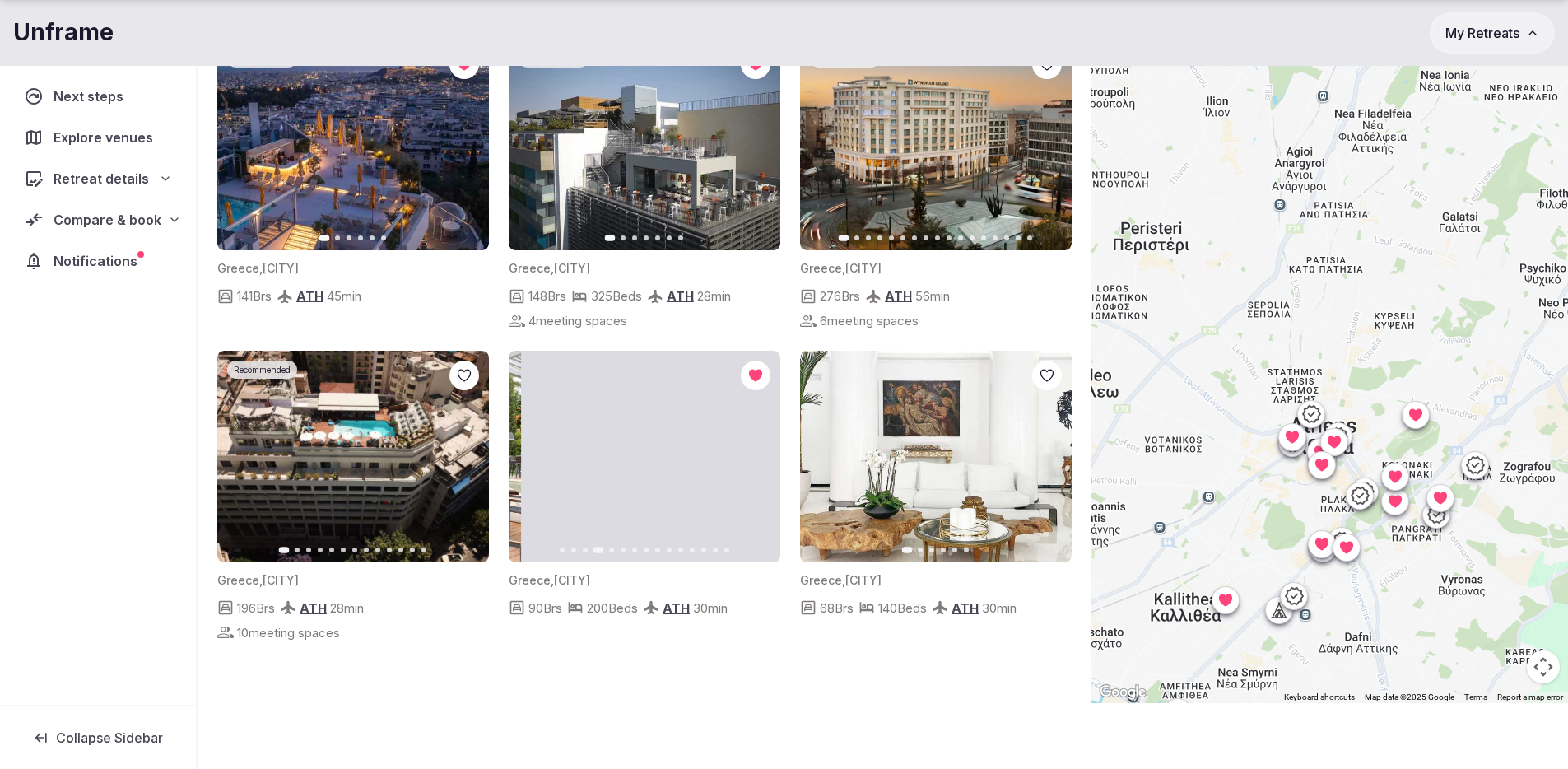 click 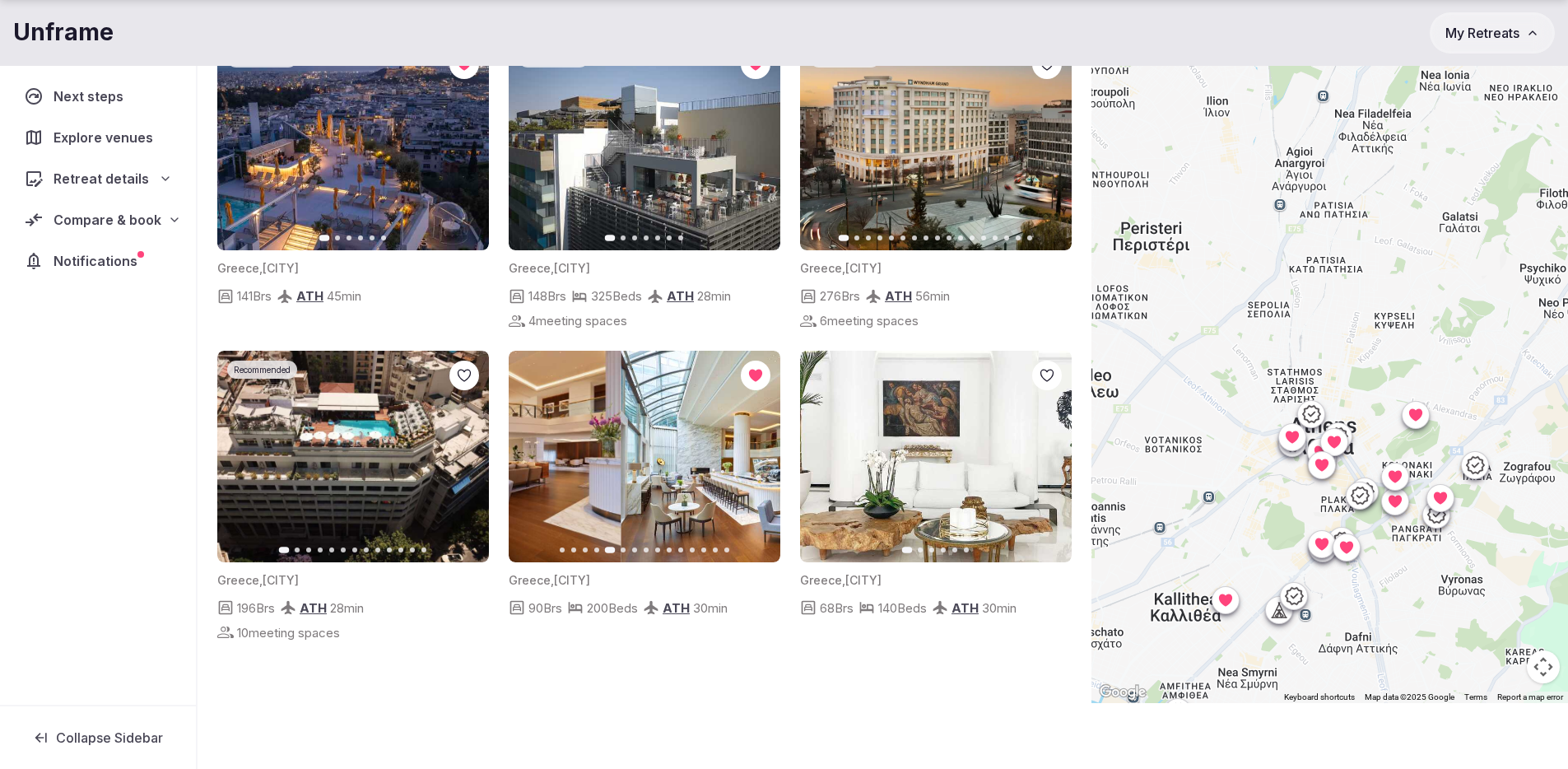 click 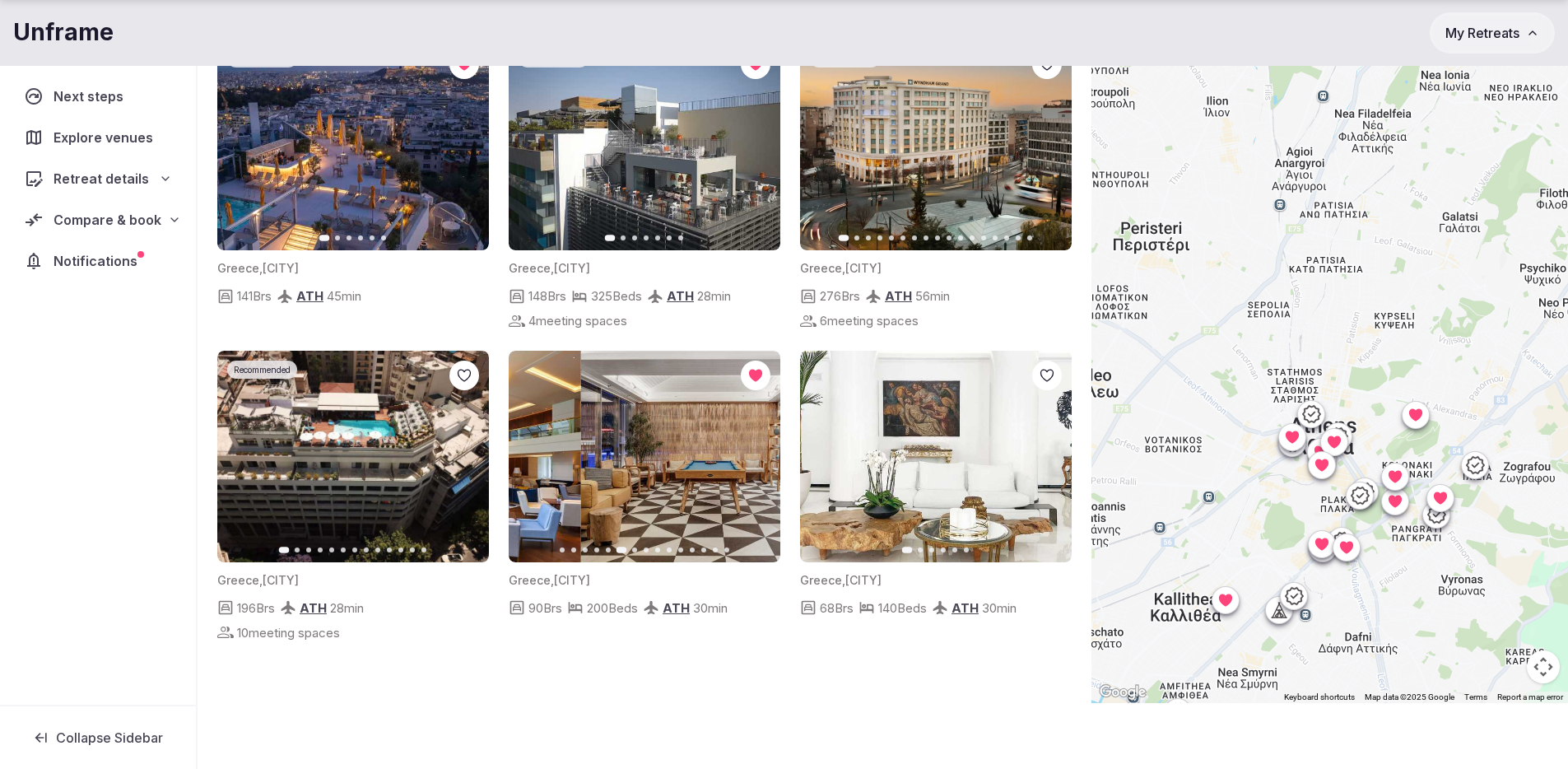 click 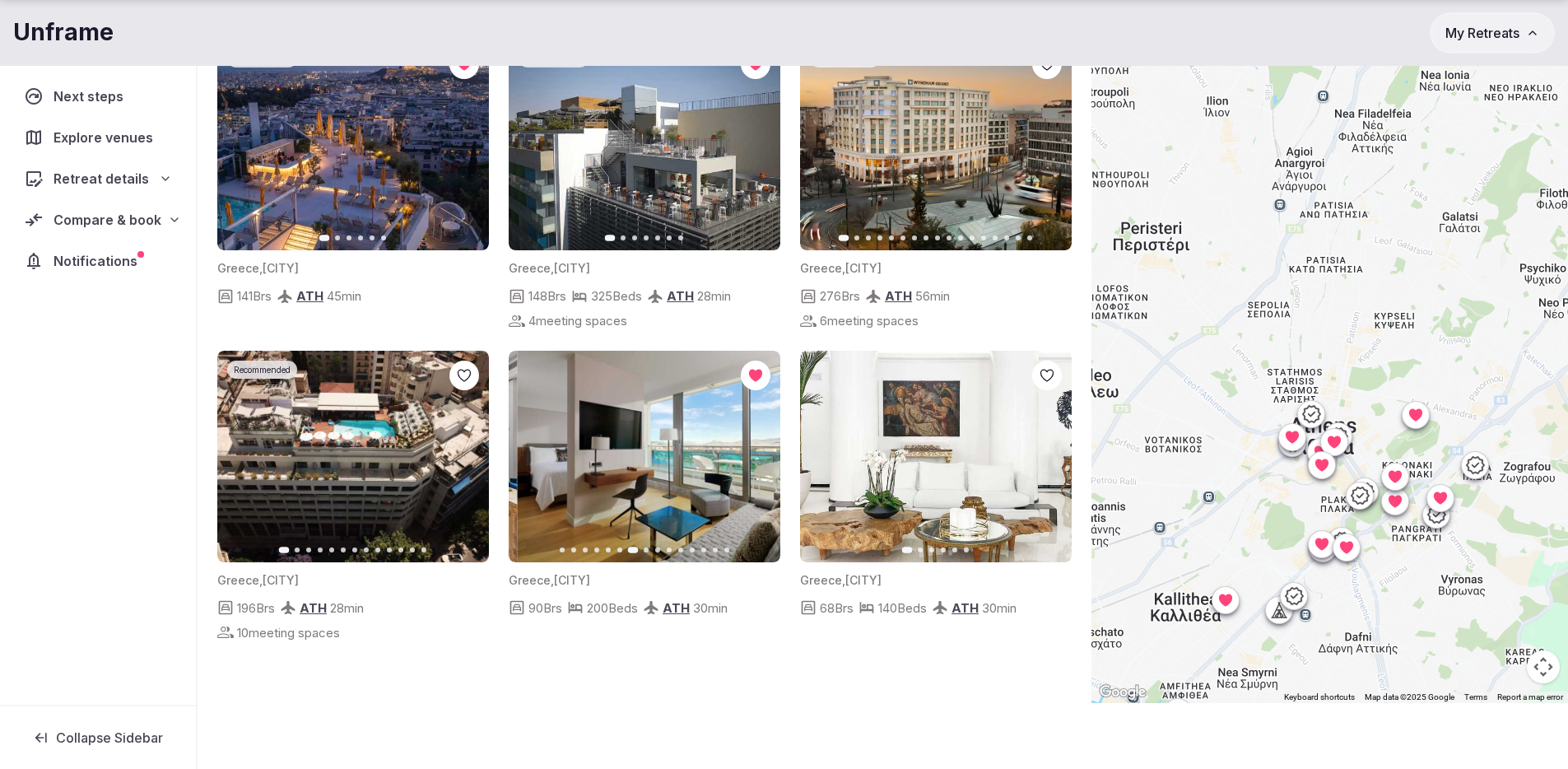 click 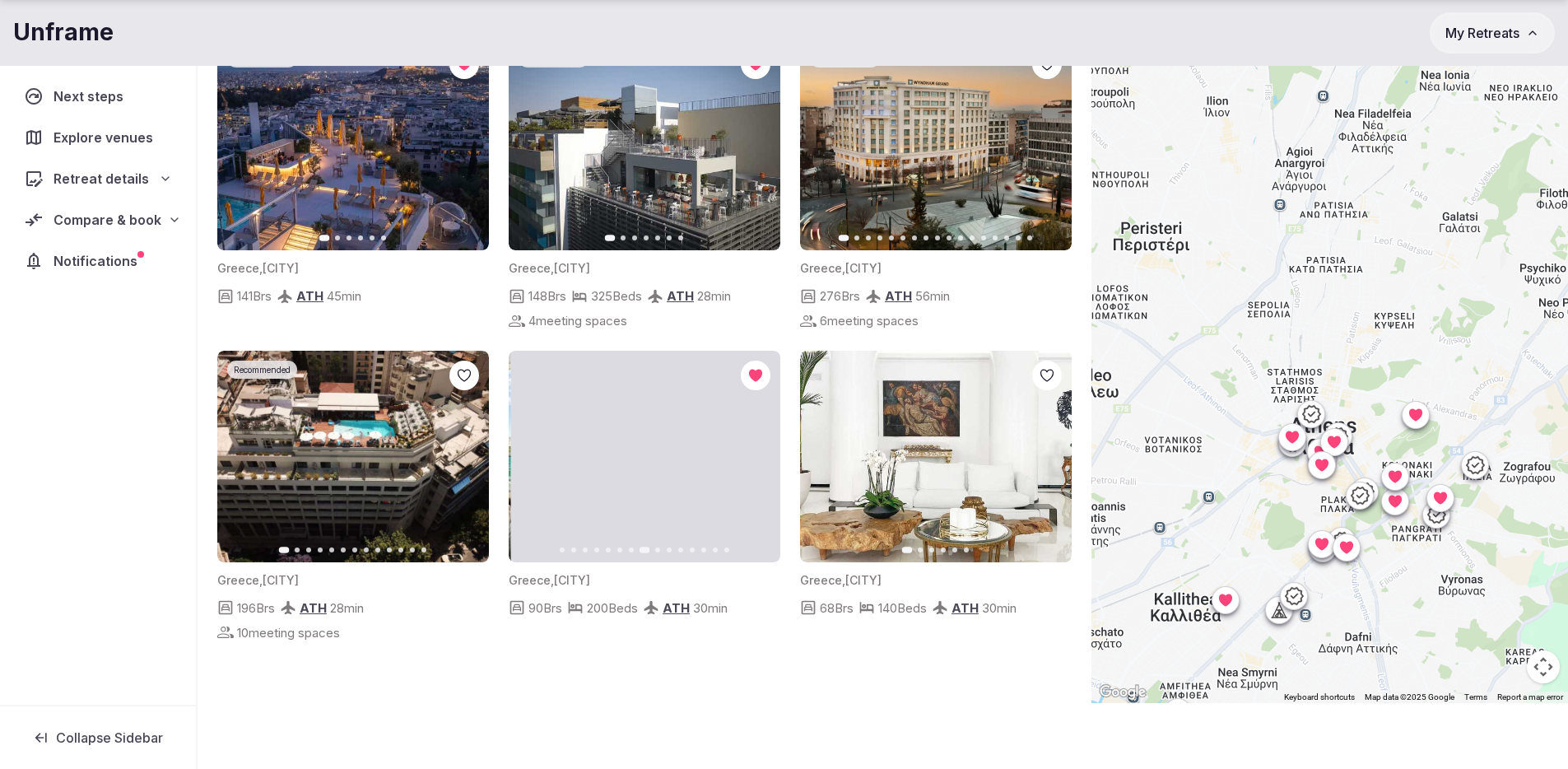 click 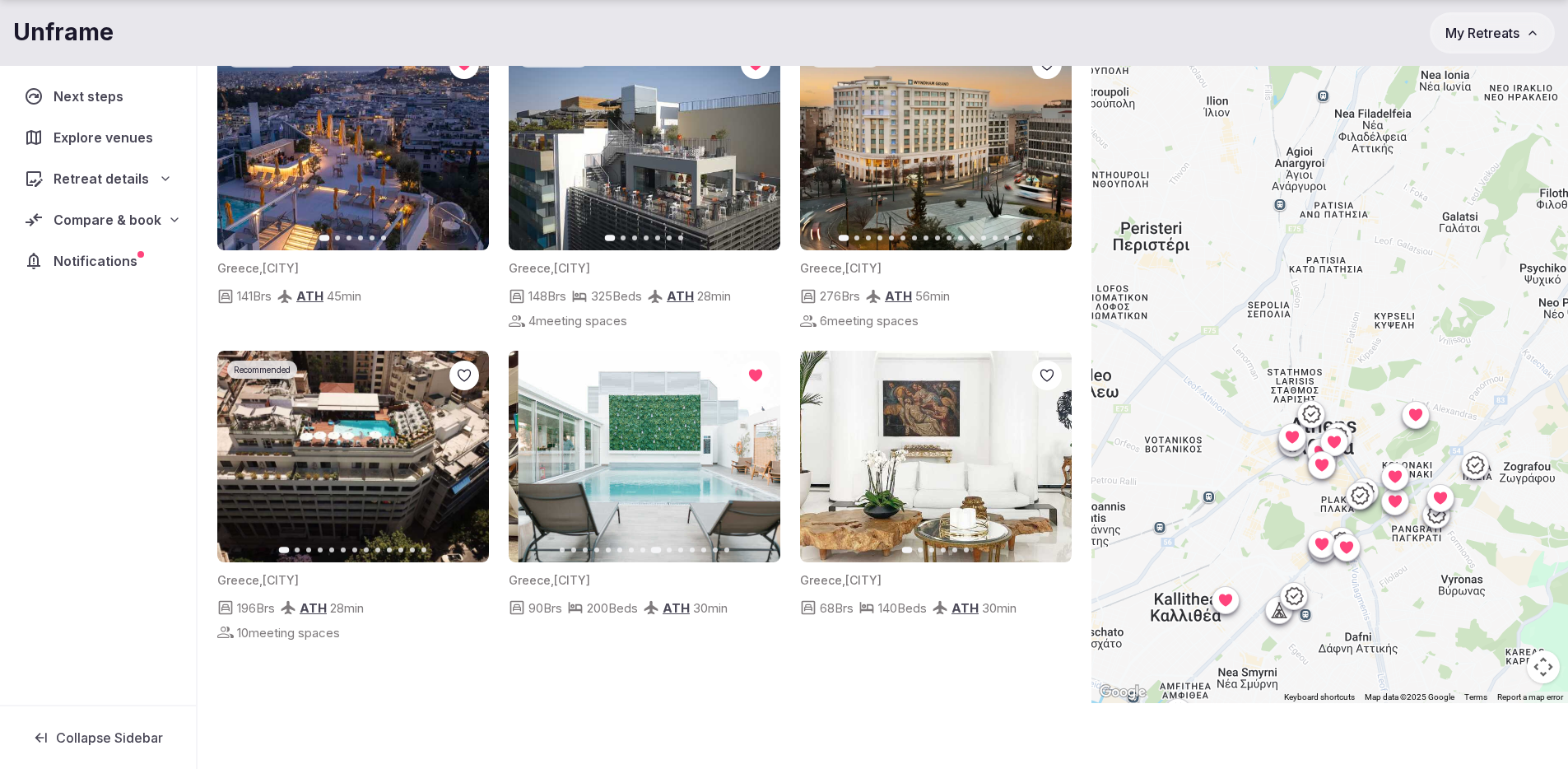 click 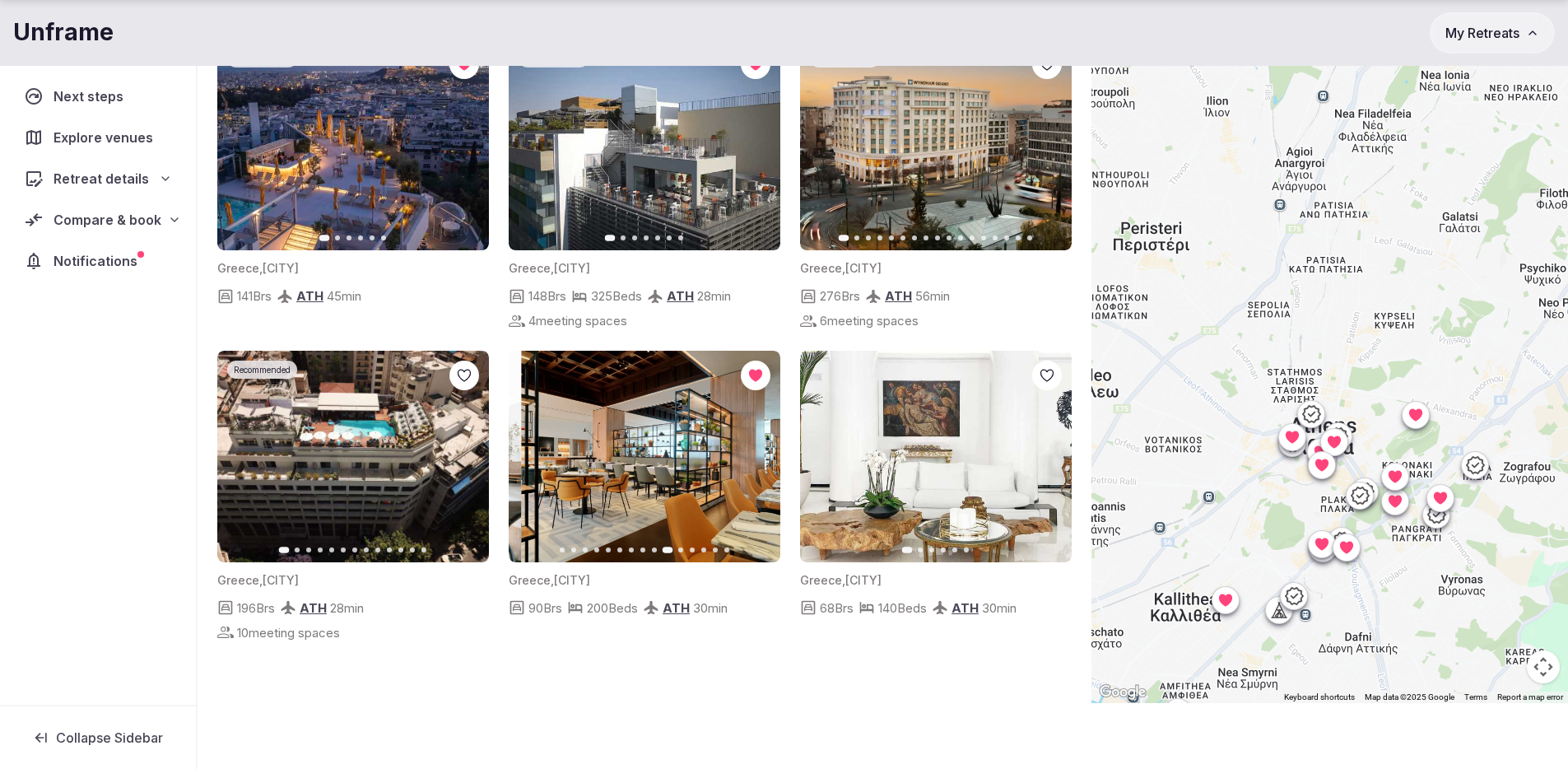 click 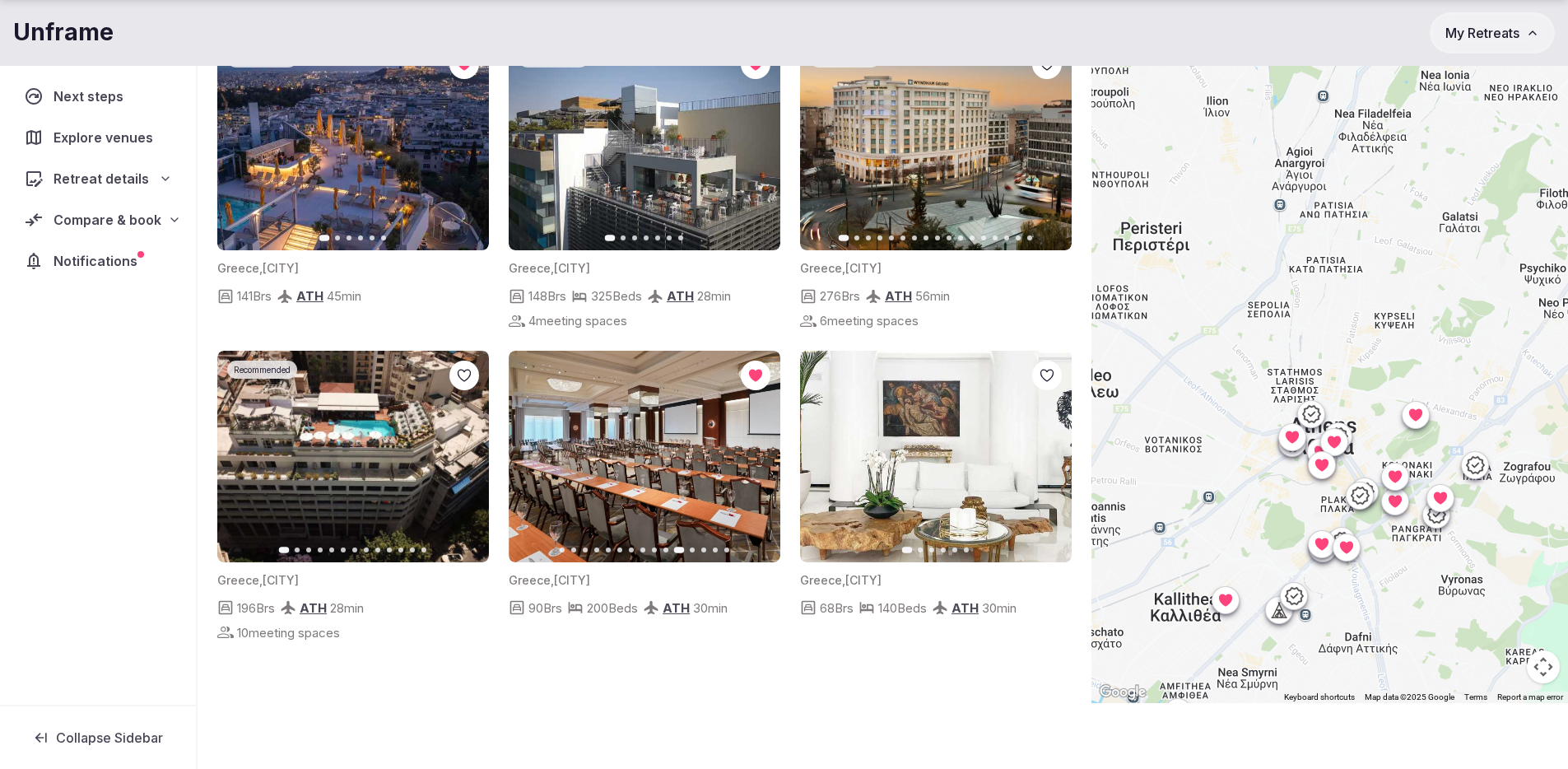 click 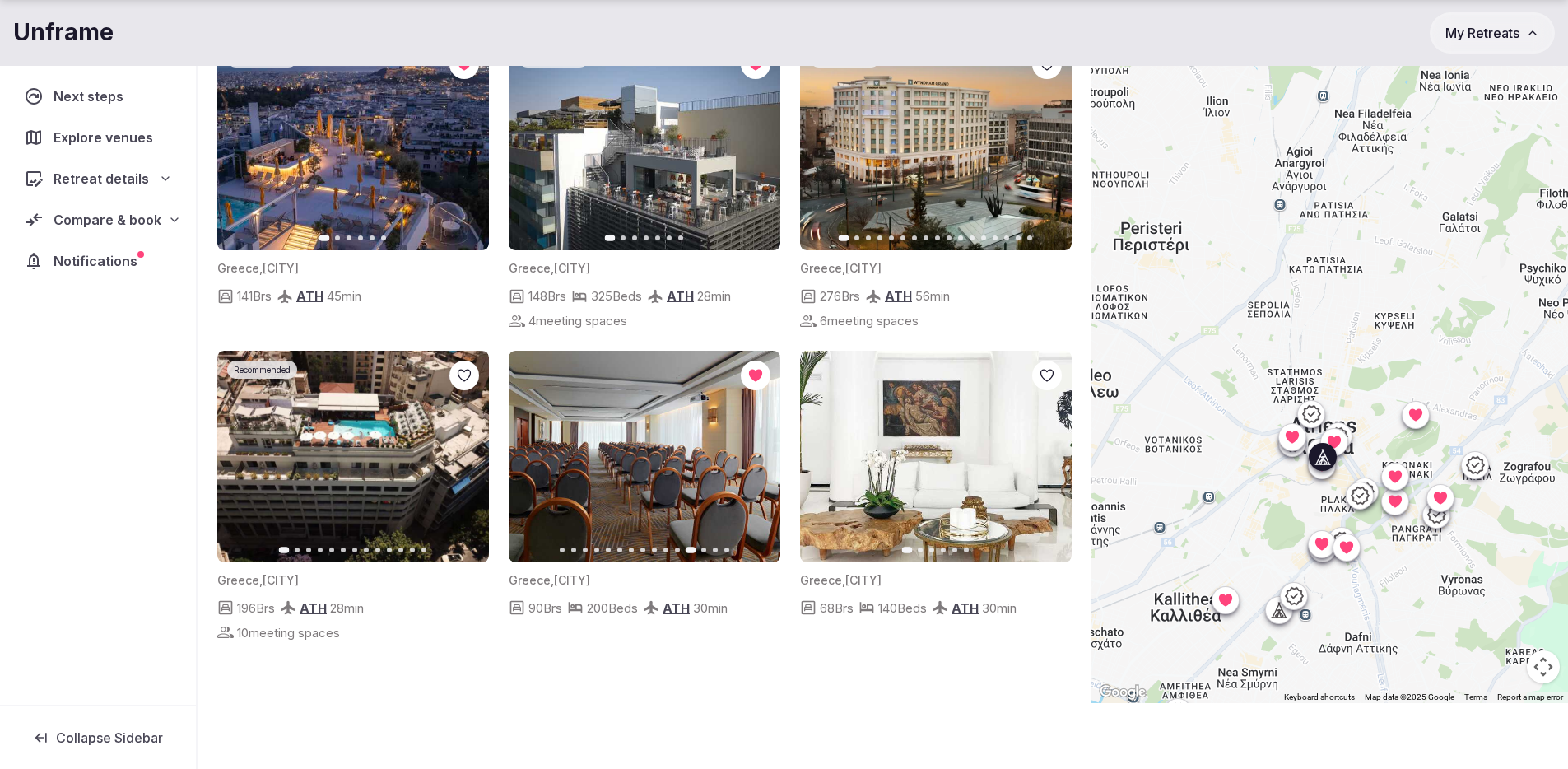 click 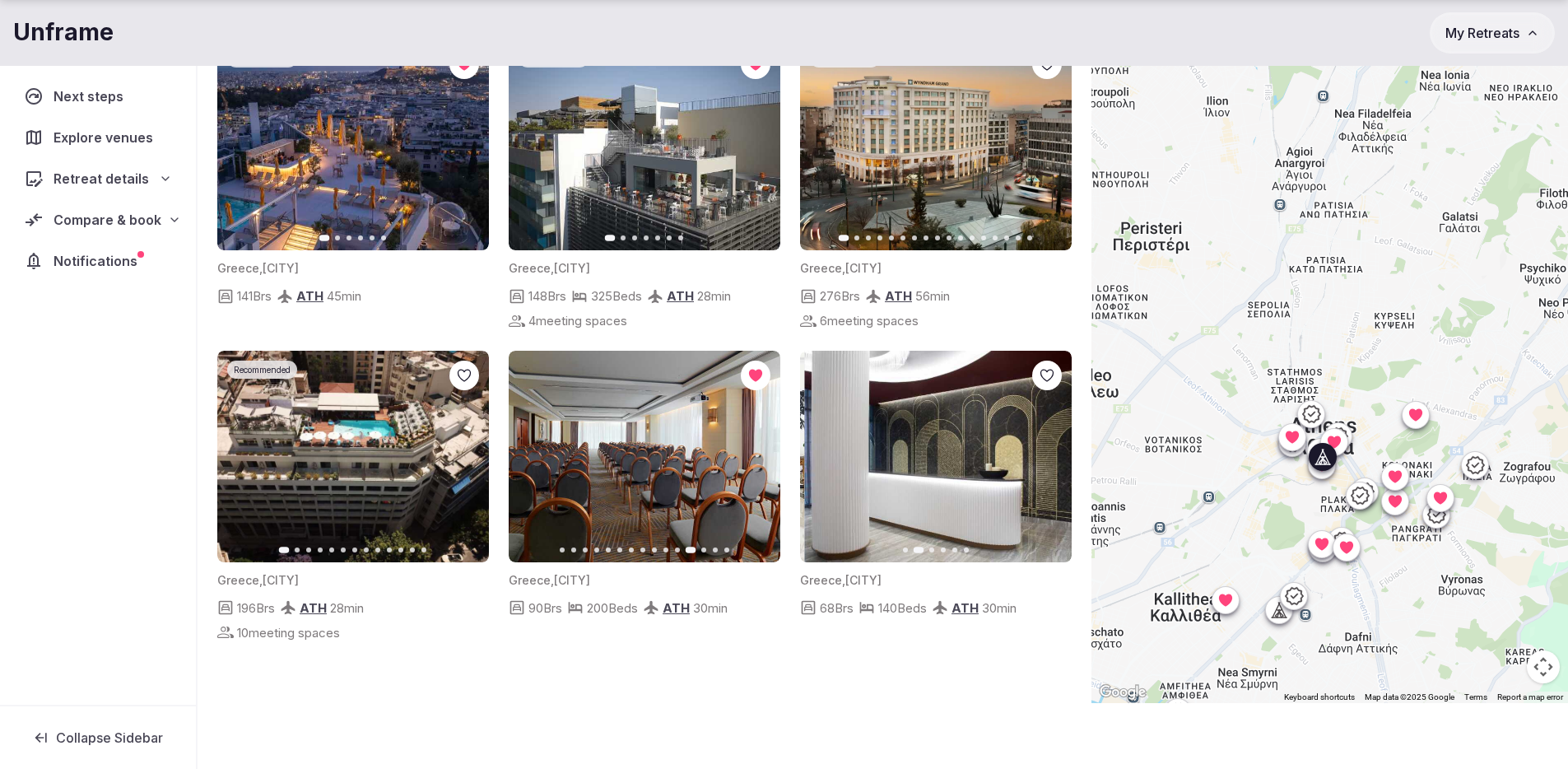 click 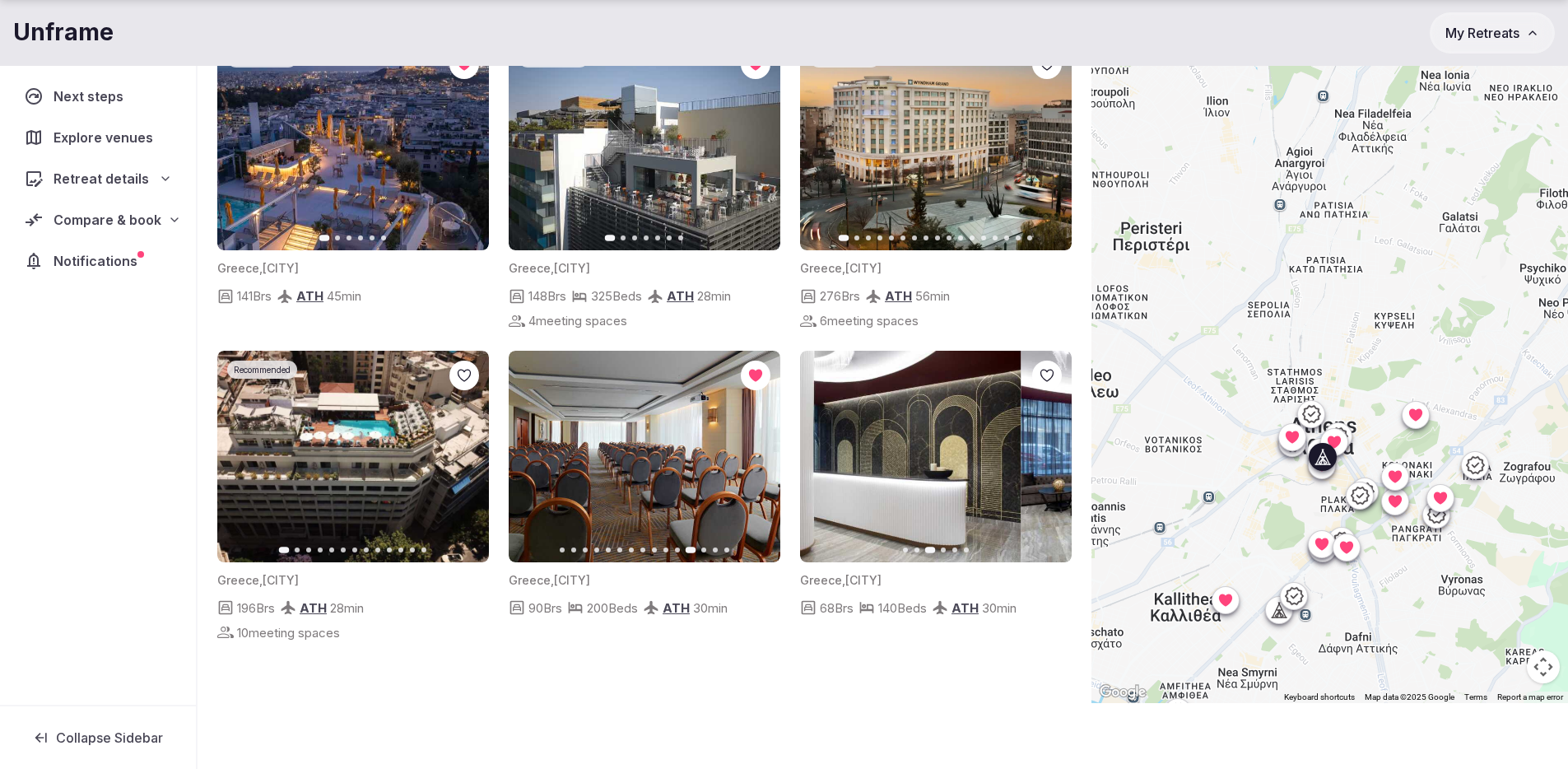 click 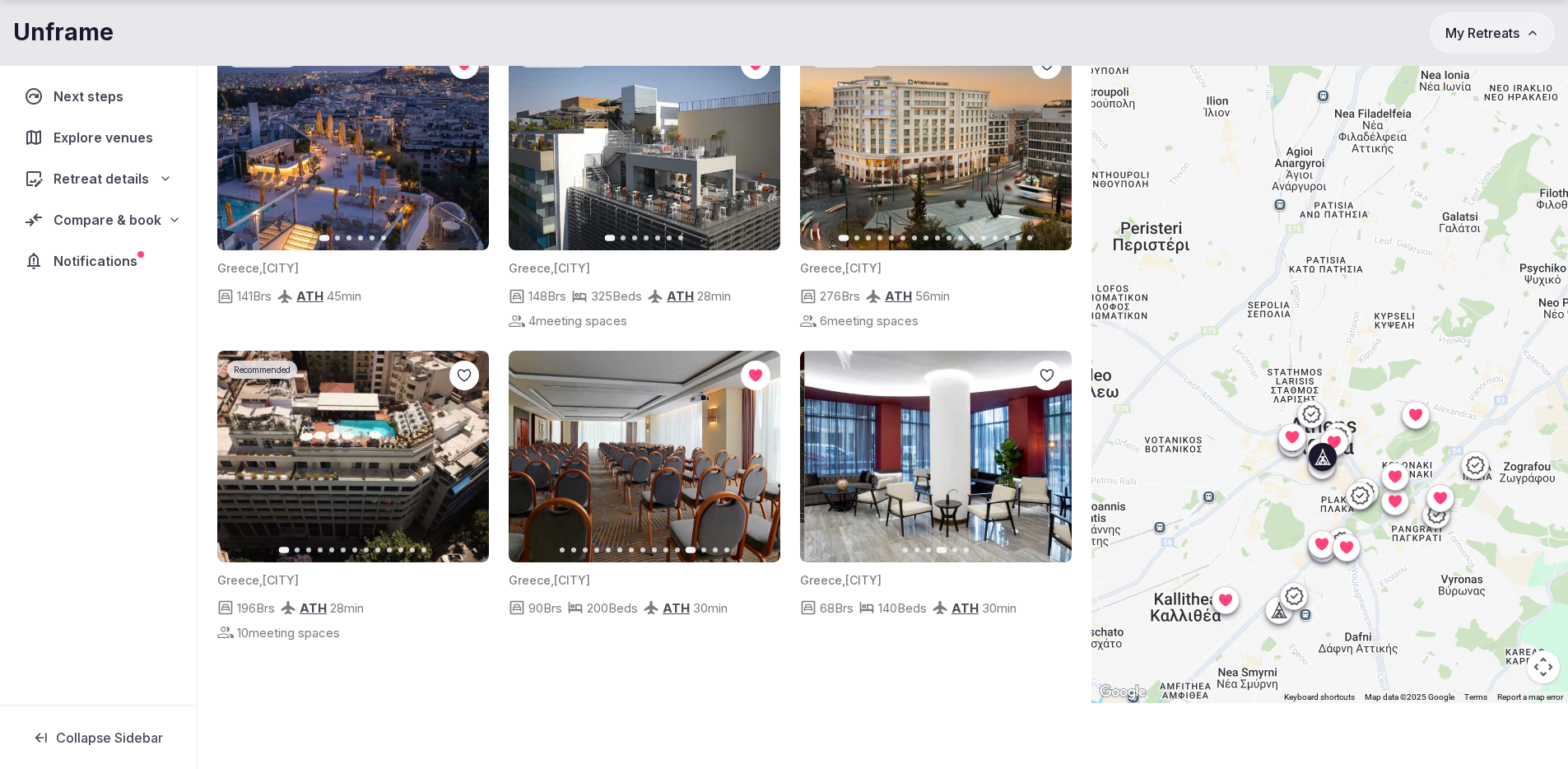 click 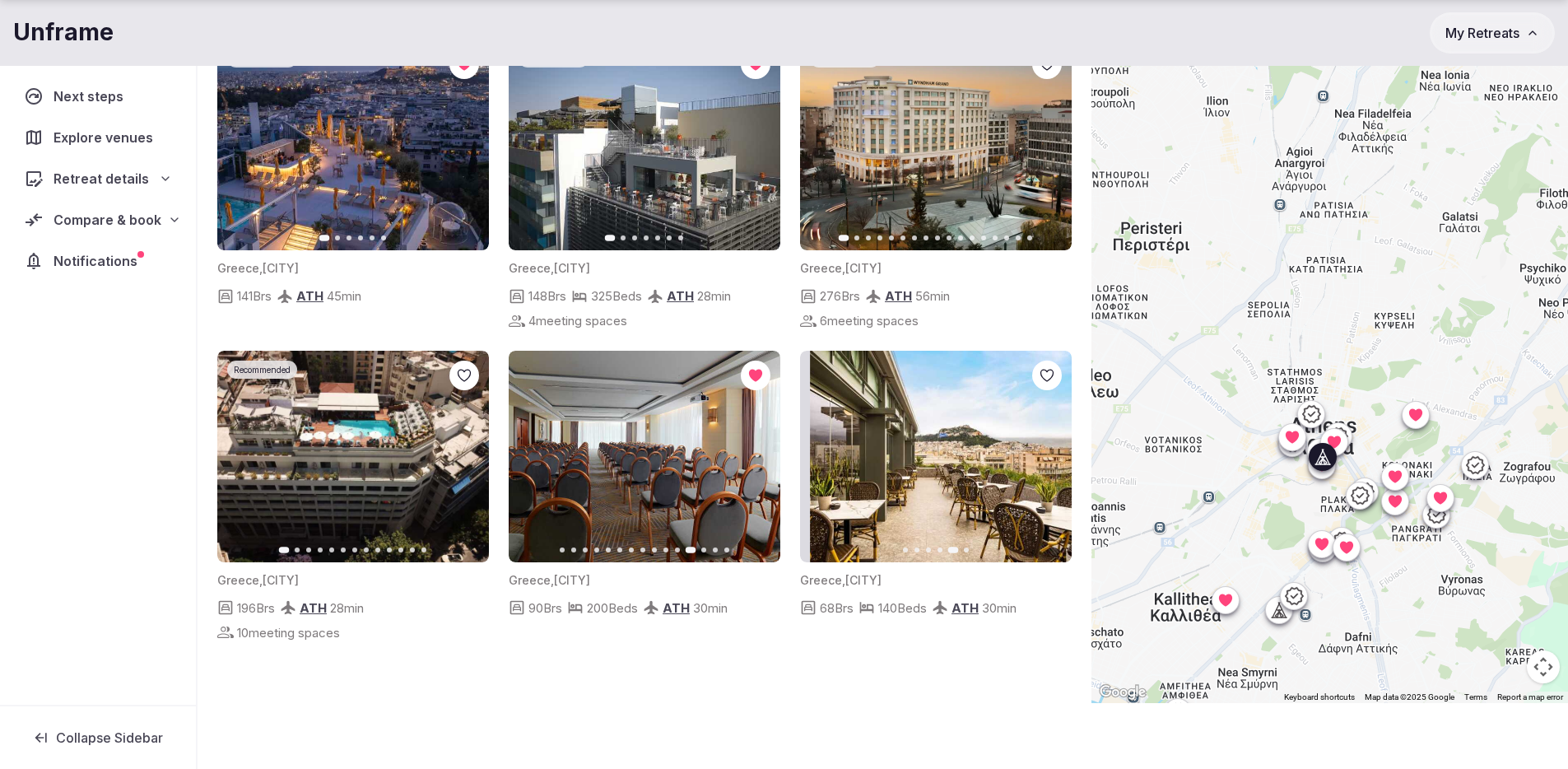 click 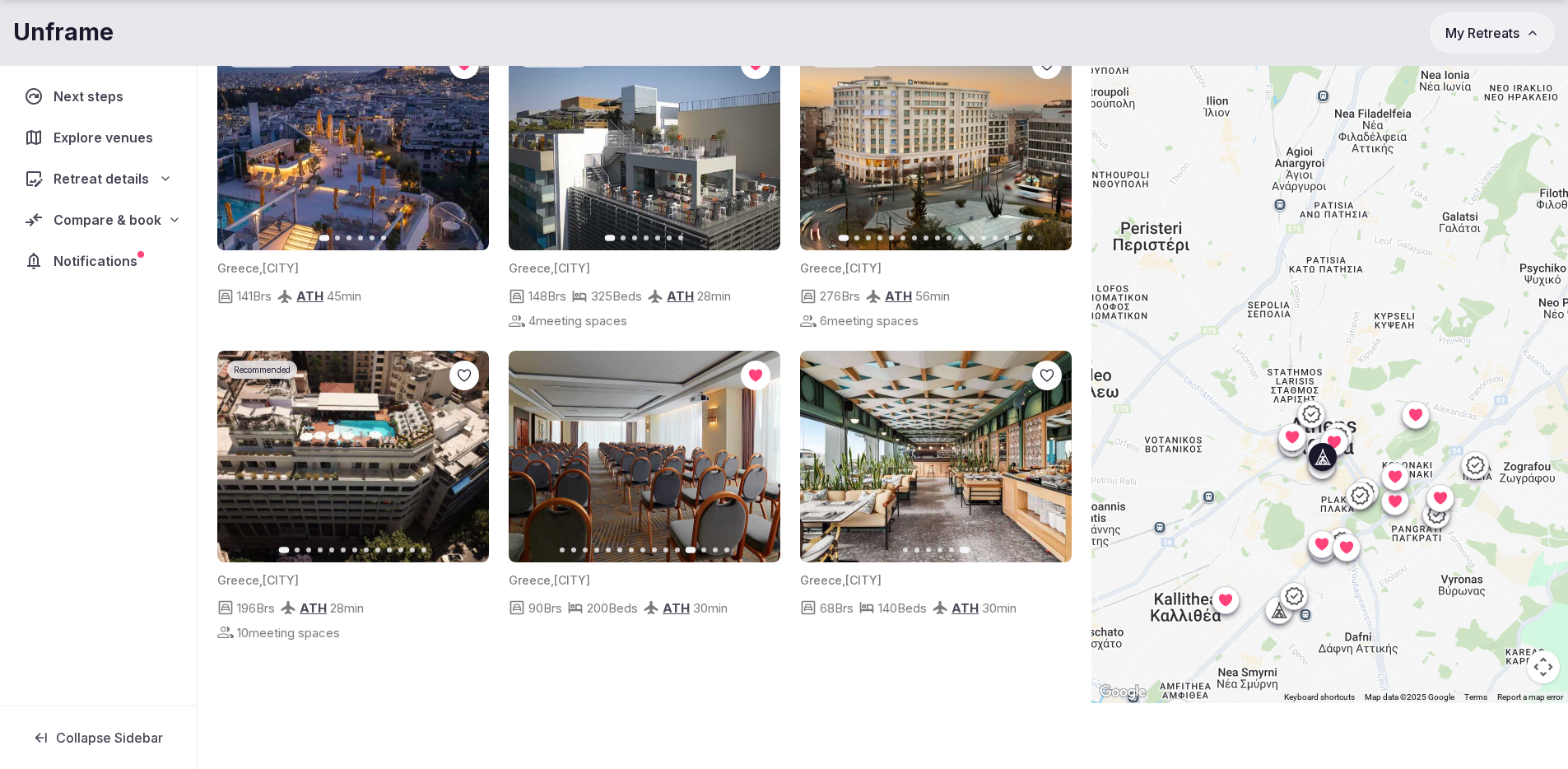 click on "Previous slide" at bounding box center (823, 456) 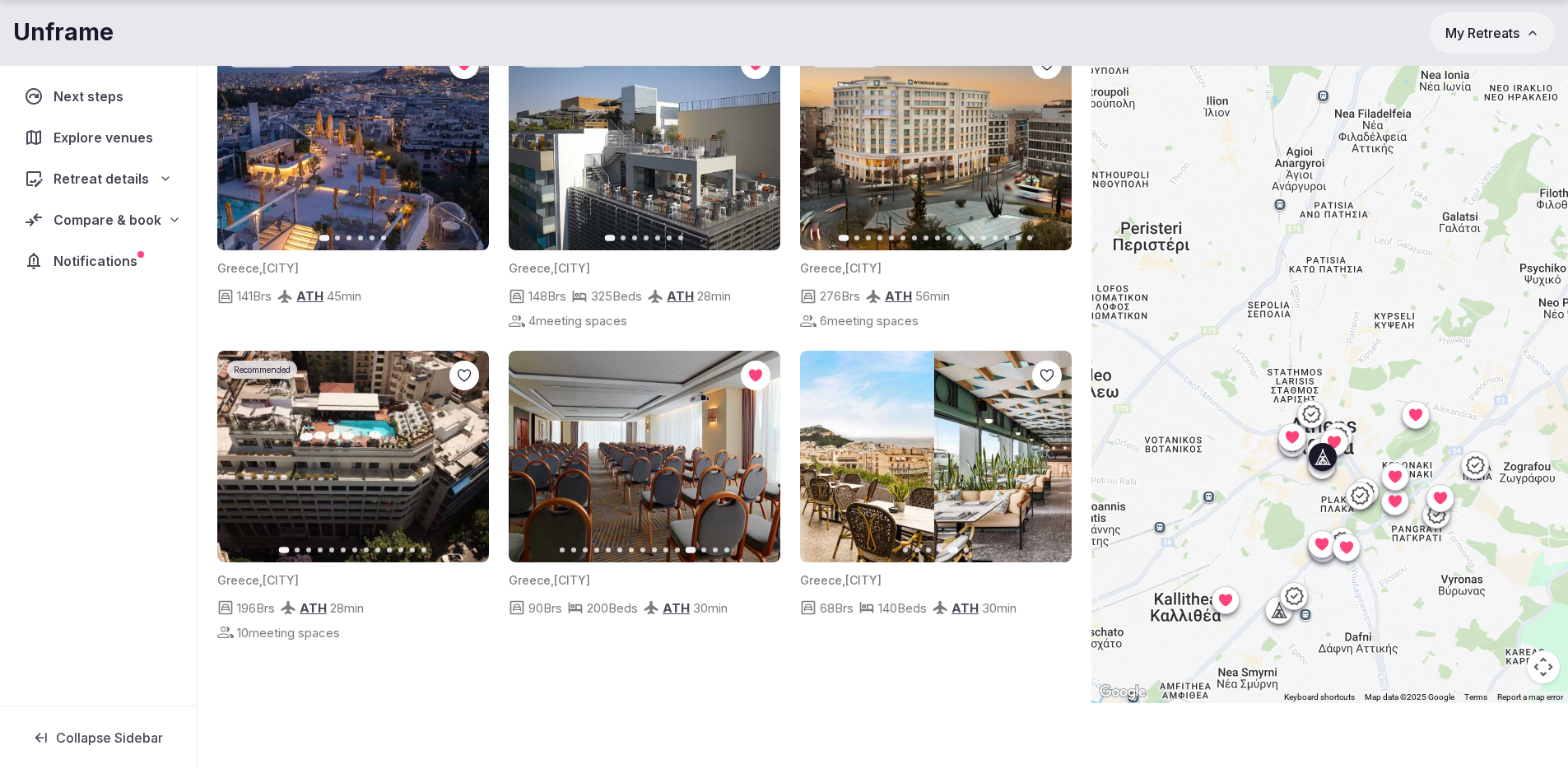 click on "Previous slide" at bounding box center (823, 456) 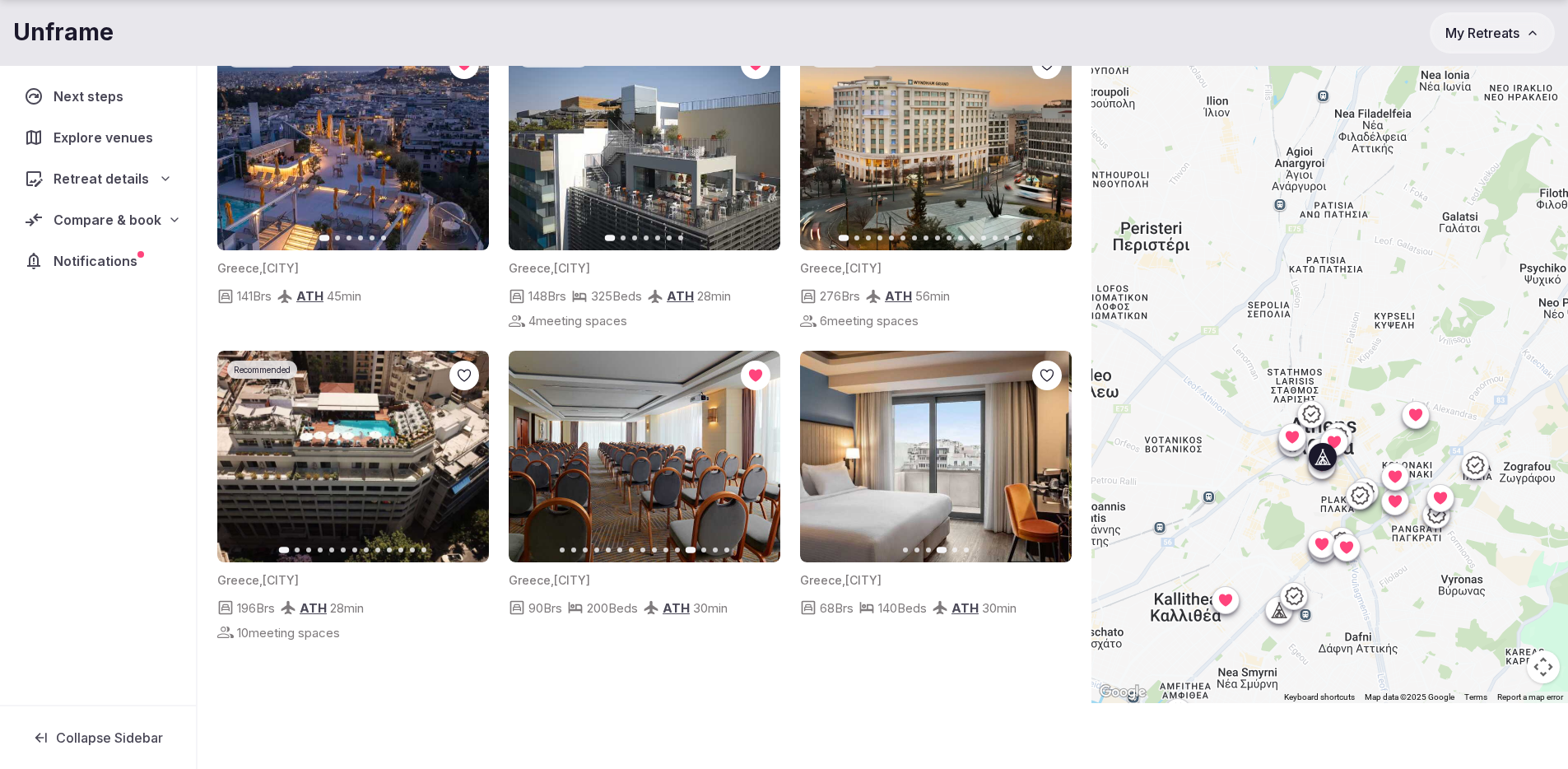 click on "Previous slide" at bounding box center [823, 456] 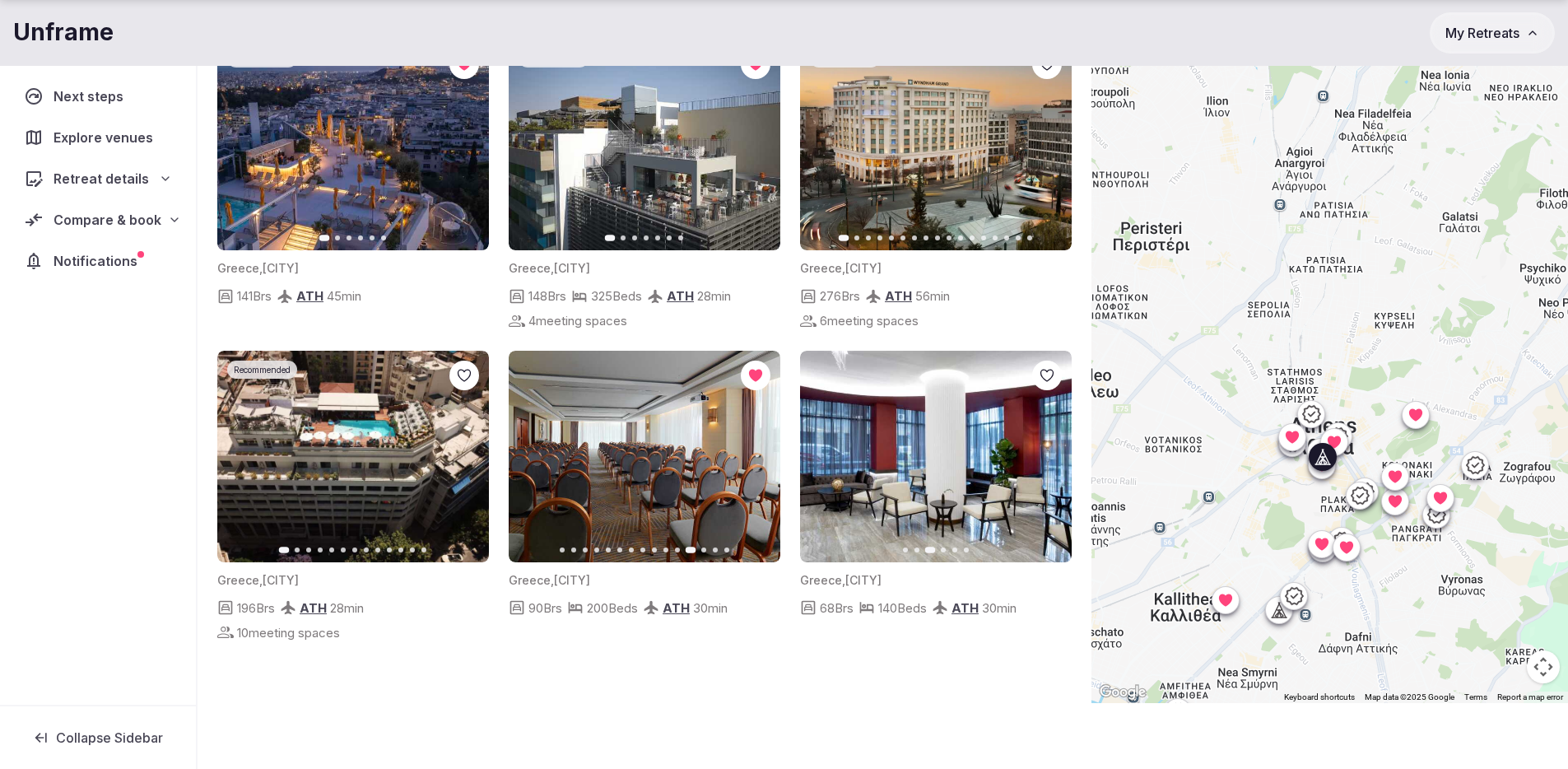 click 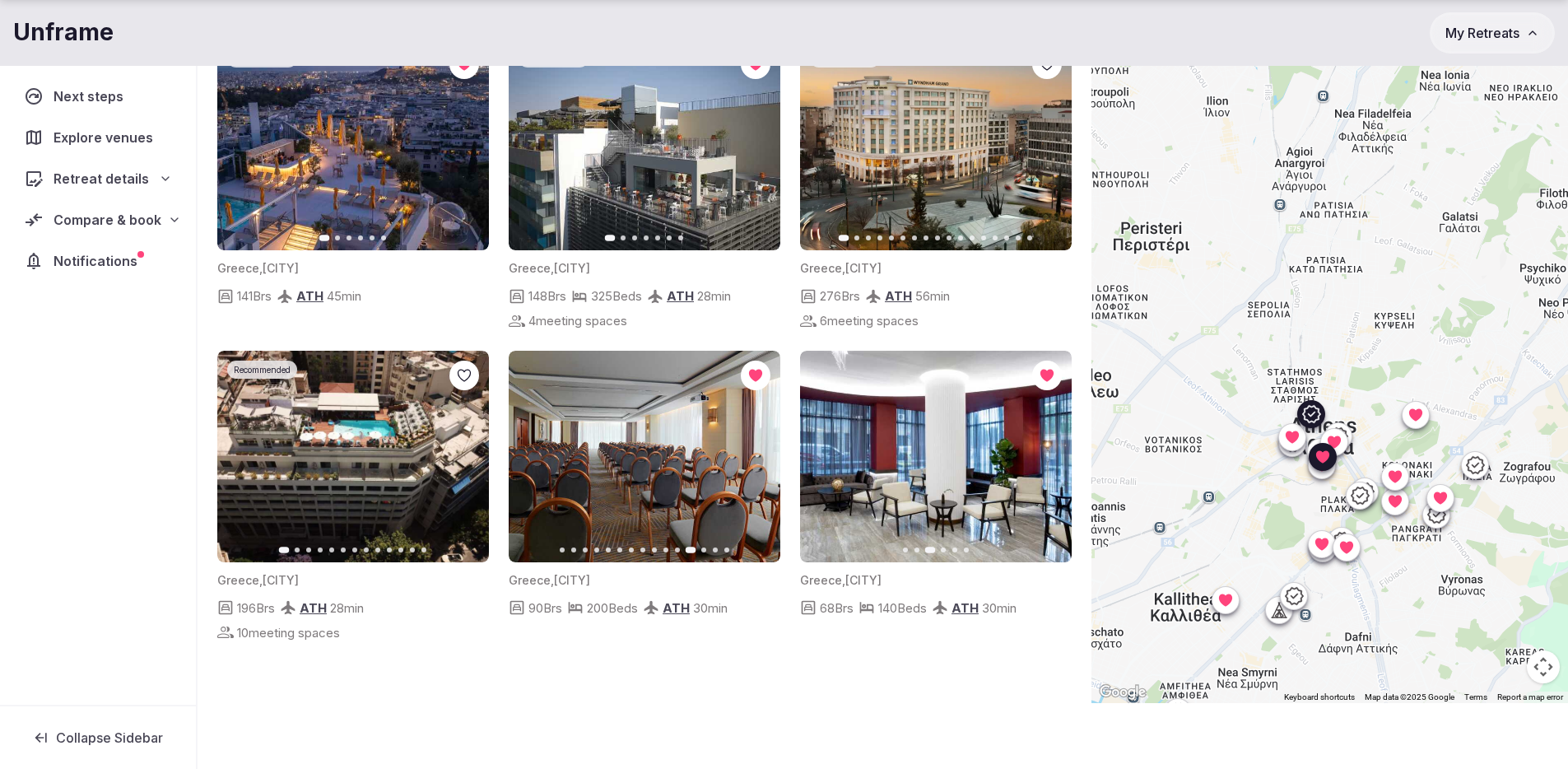 click 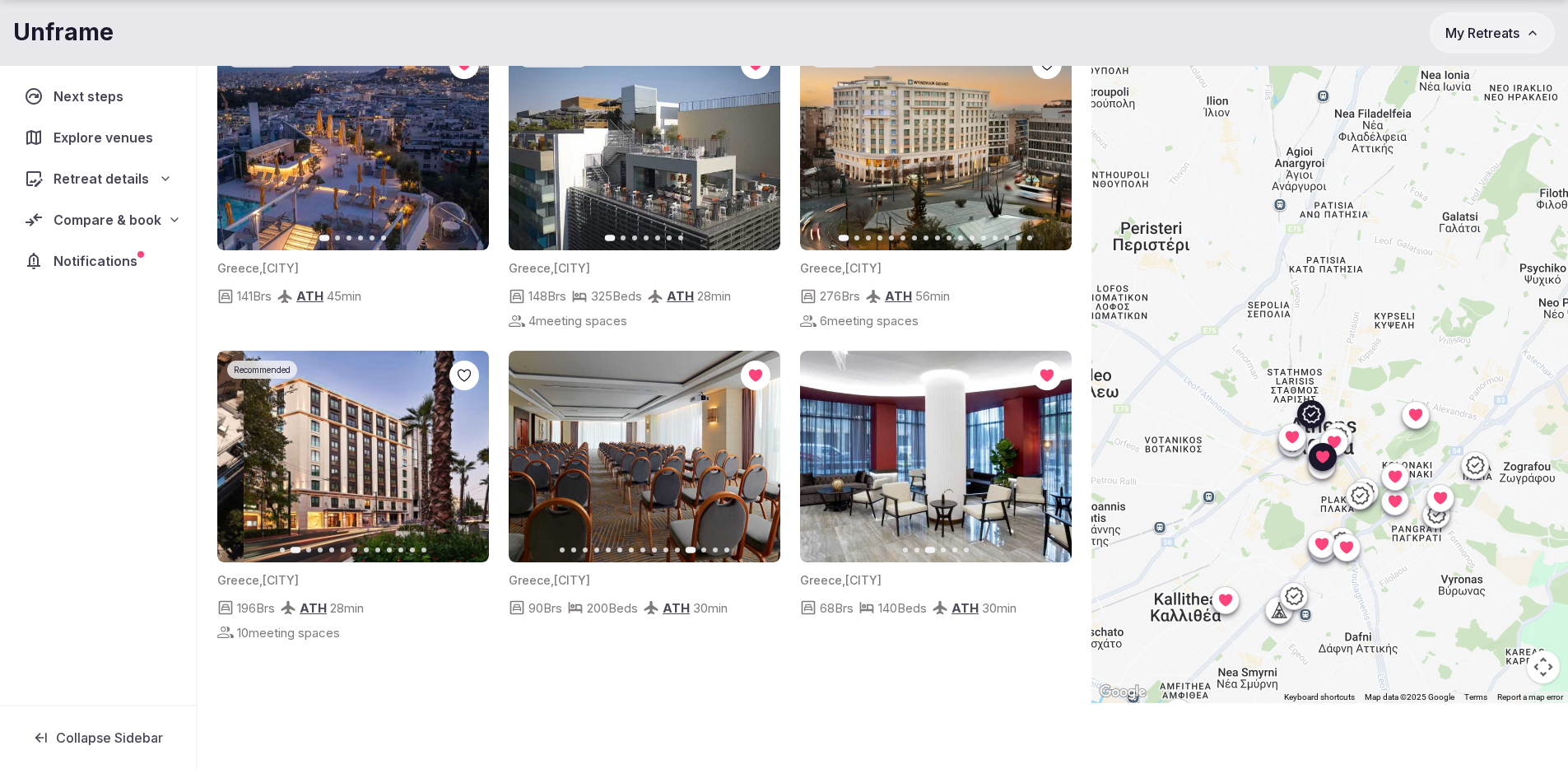 click 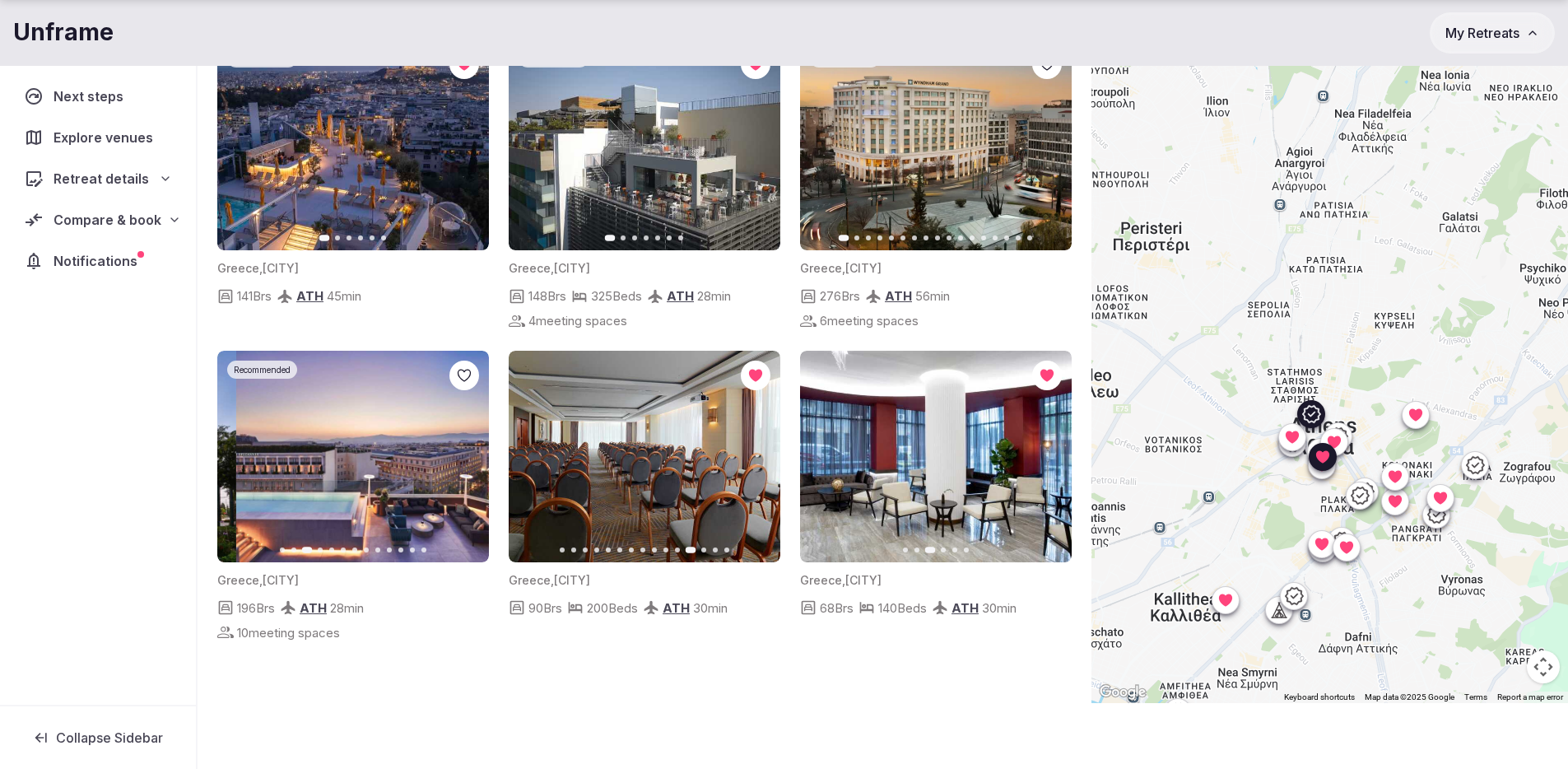 click 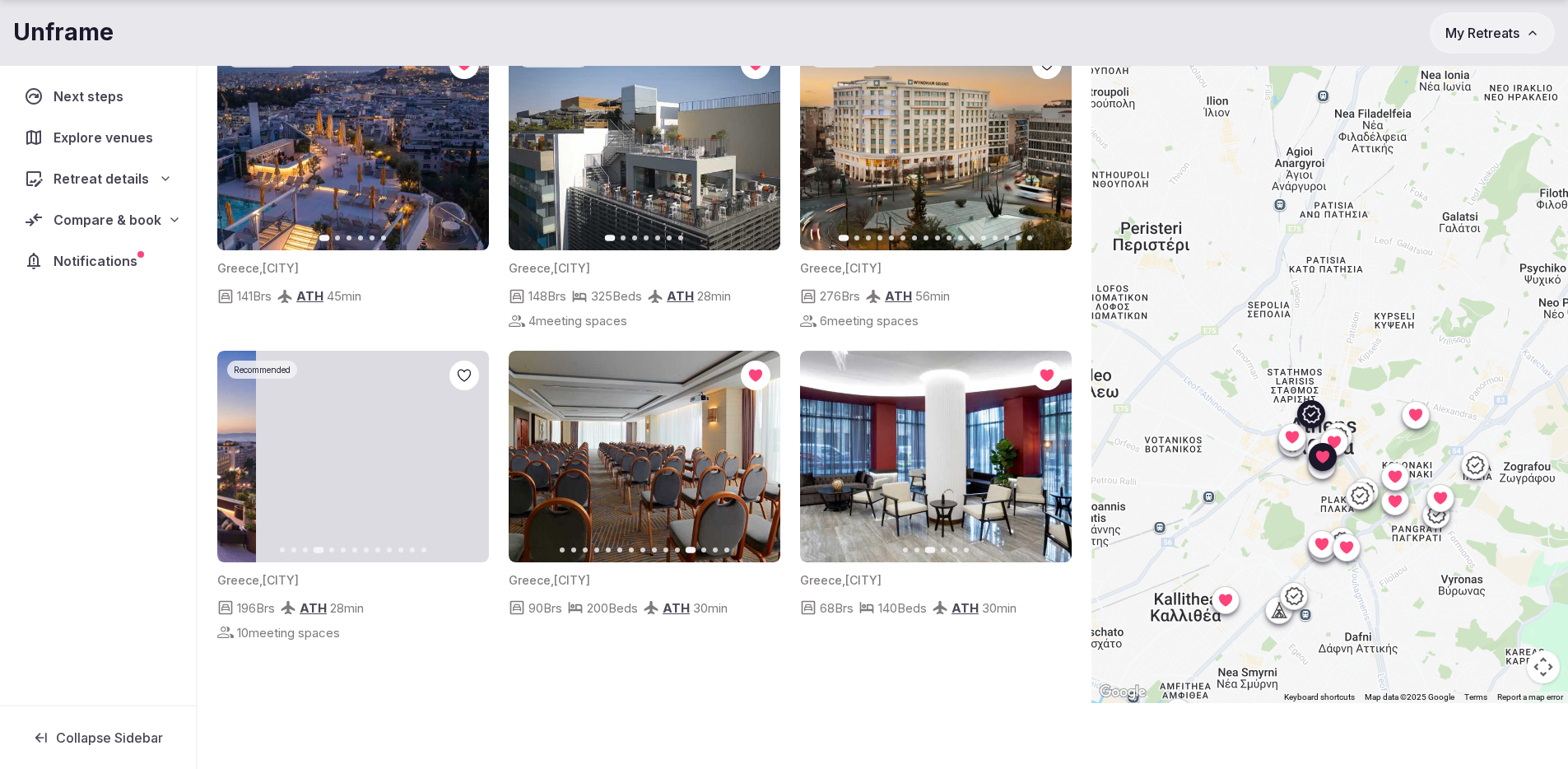 click 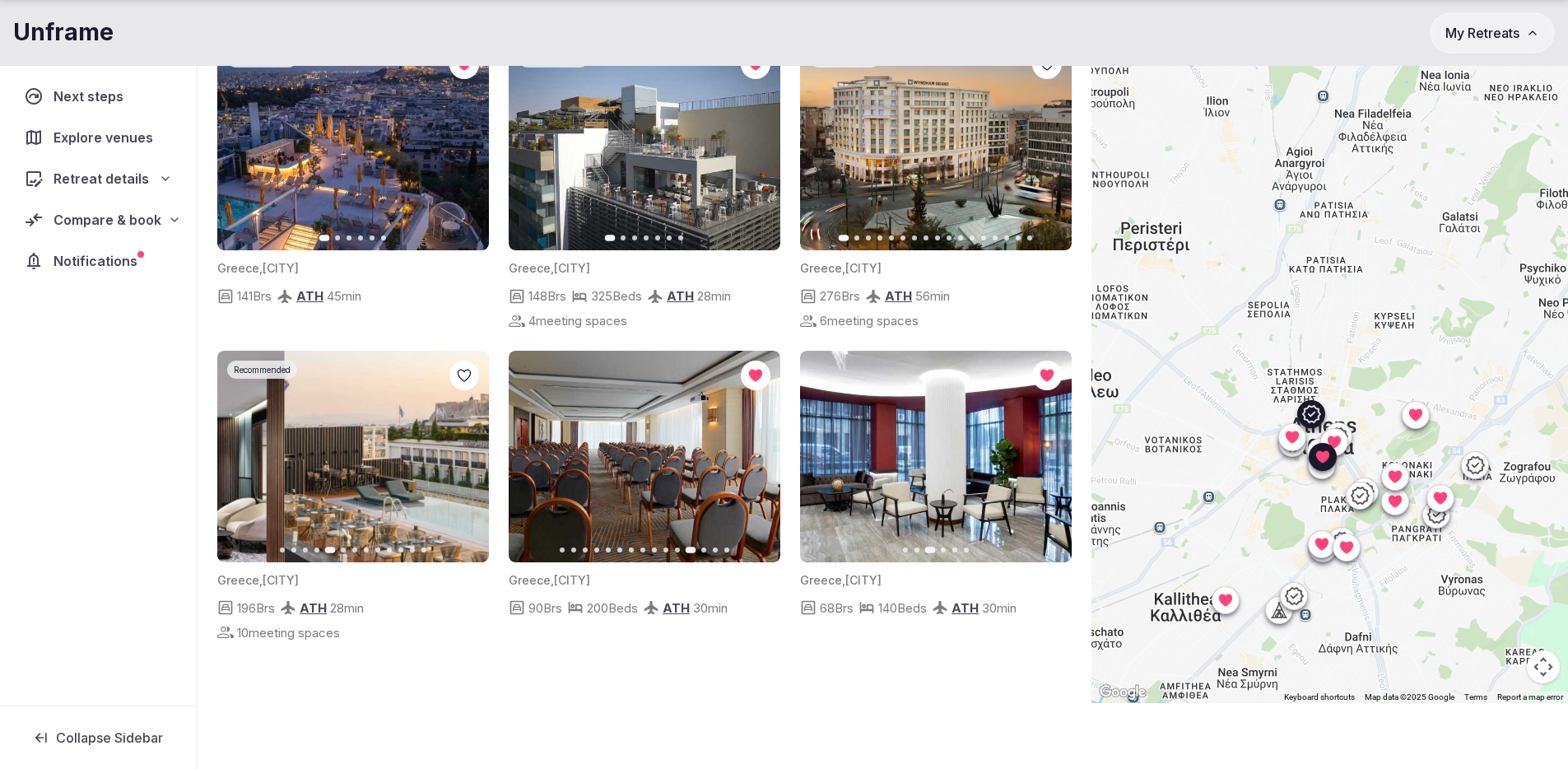 click 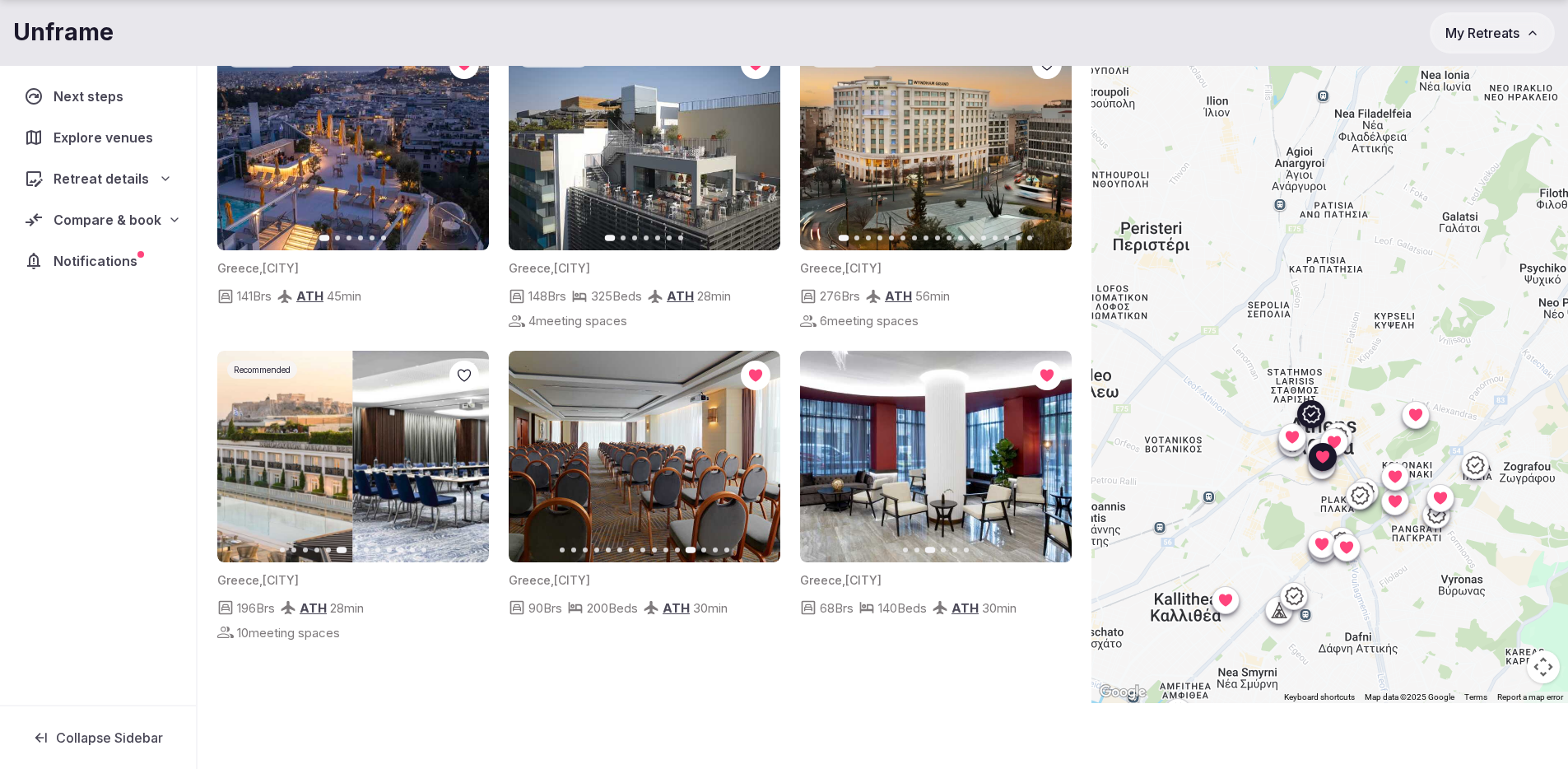 click 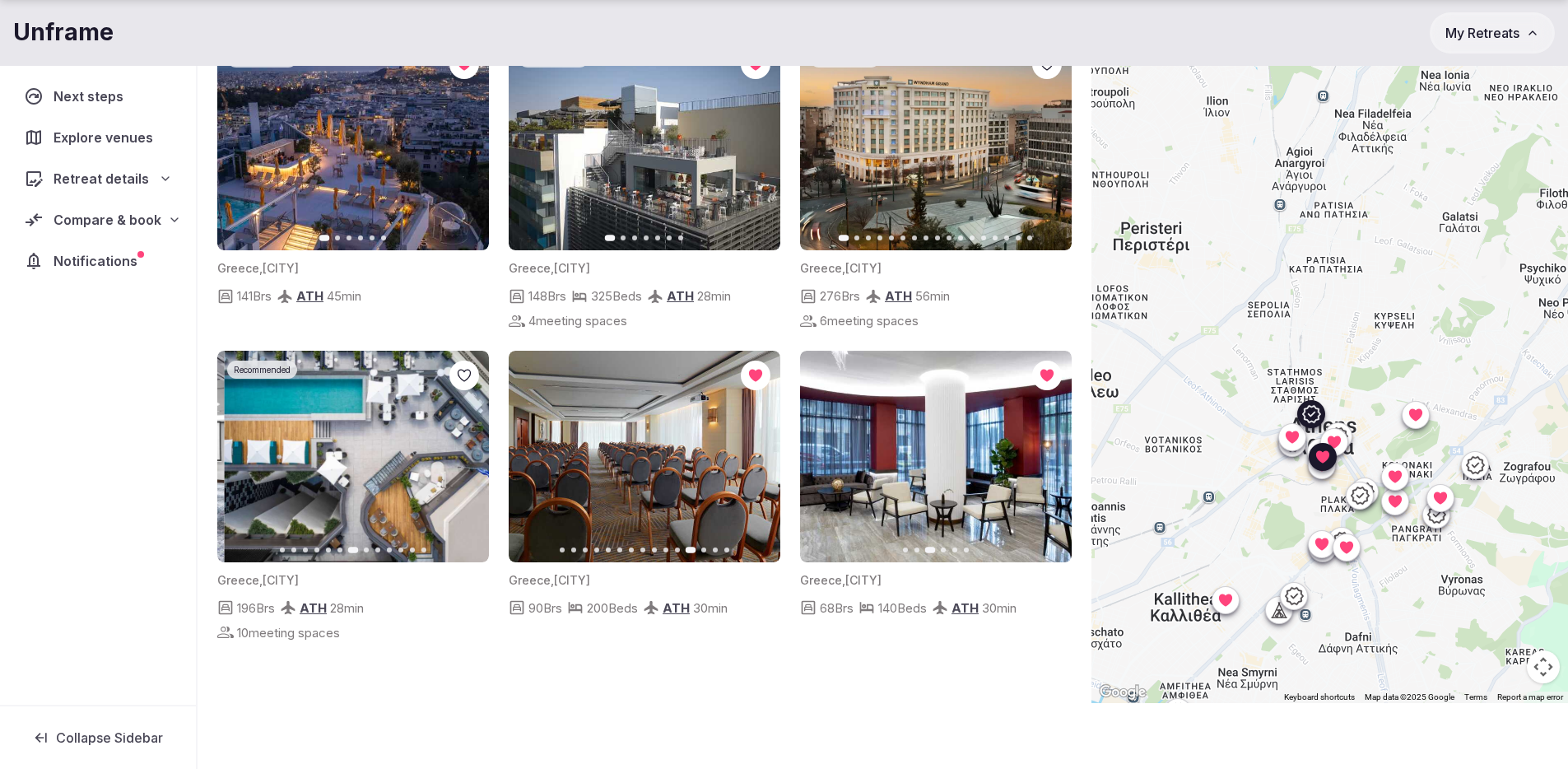 click 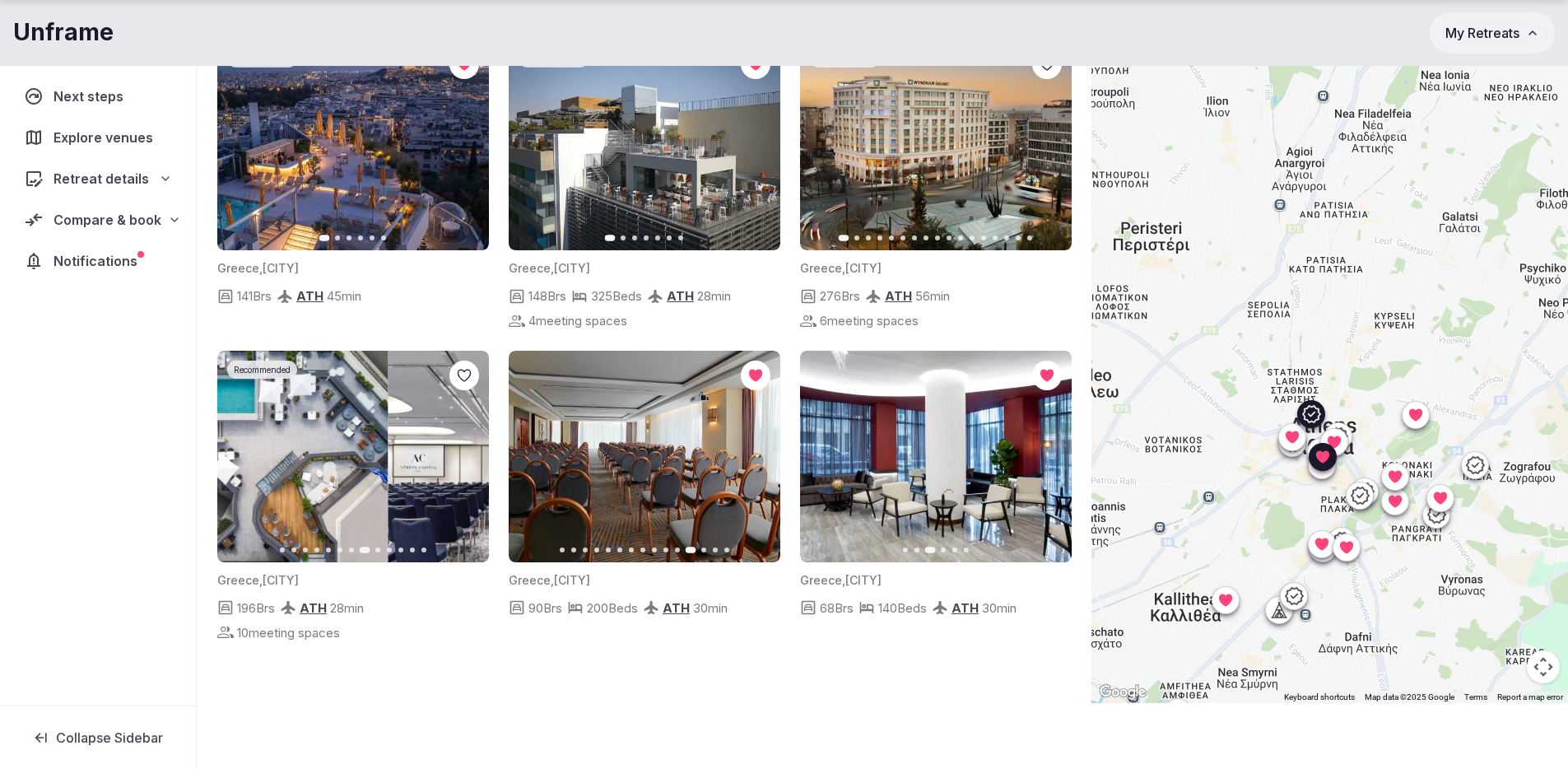 click 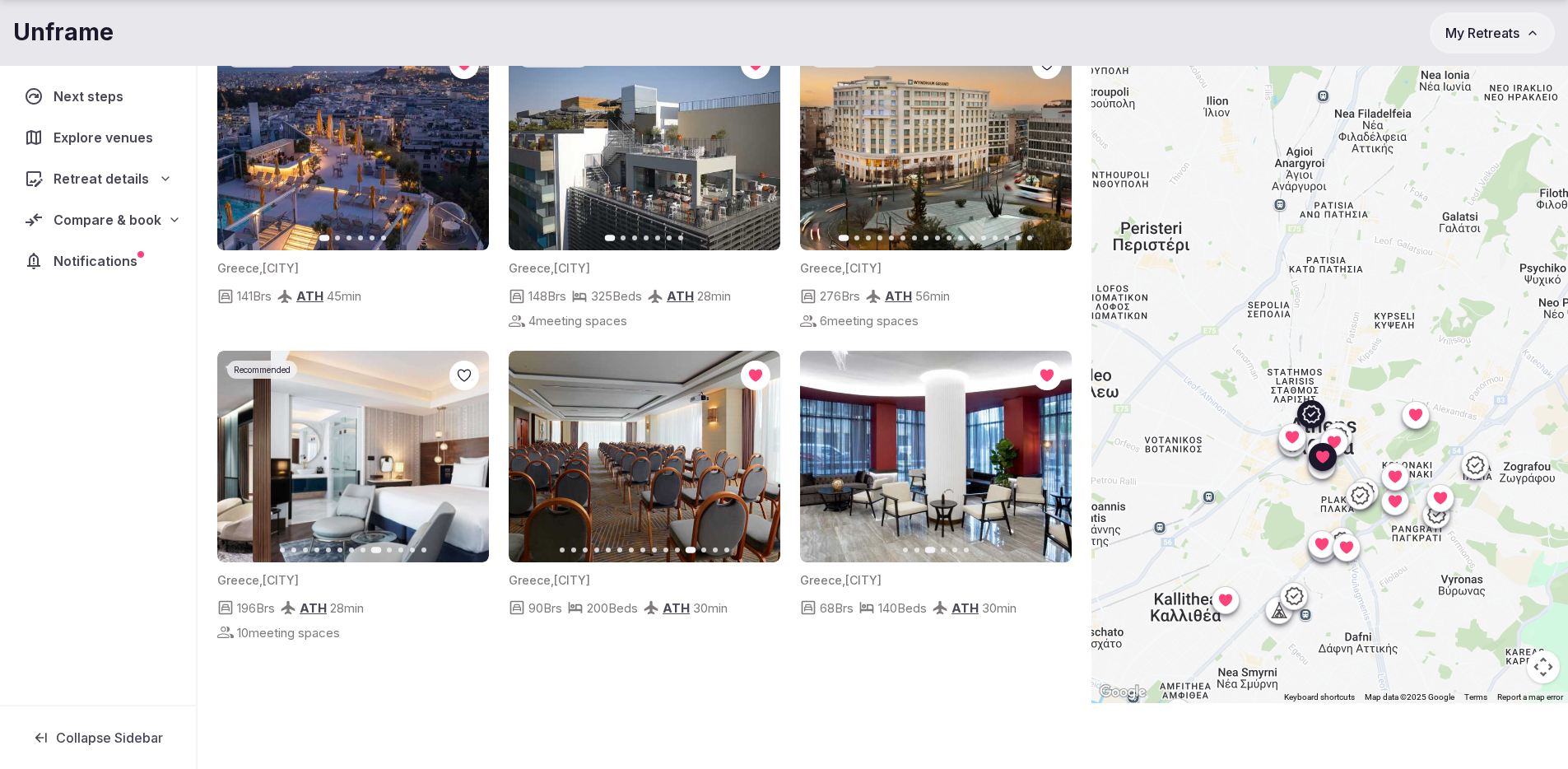 click 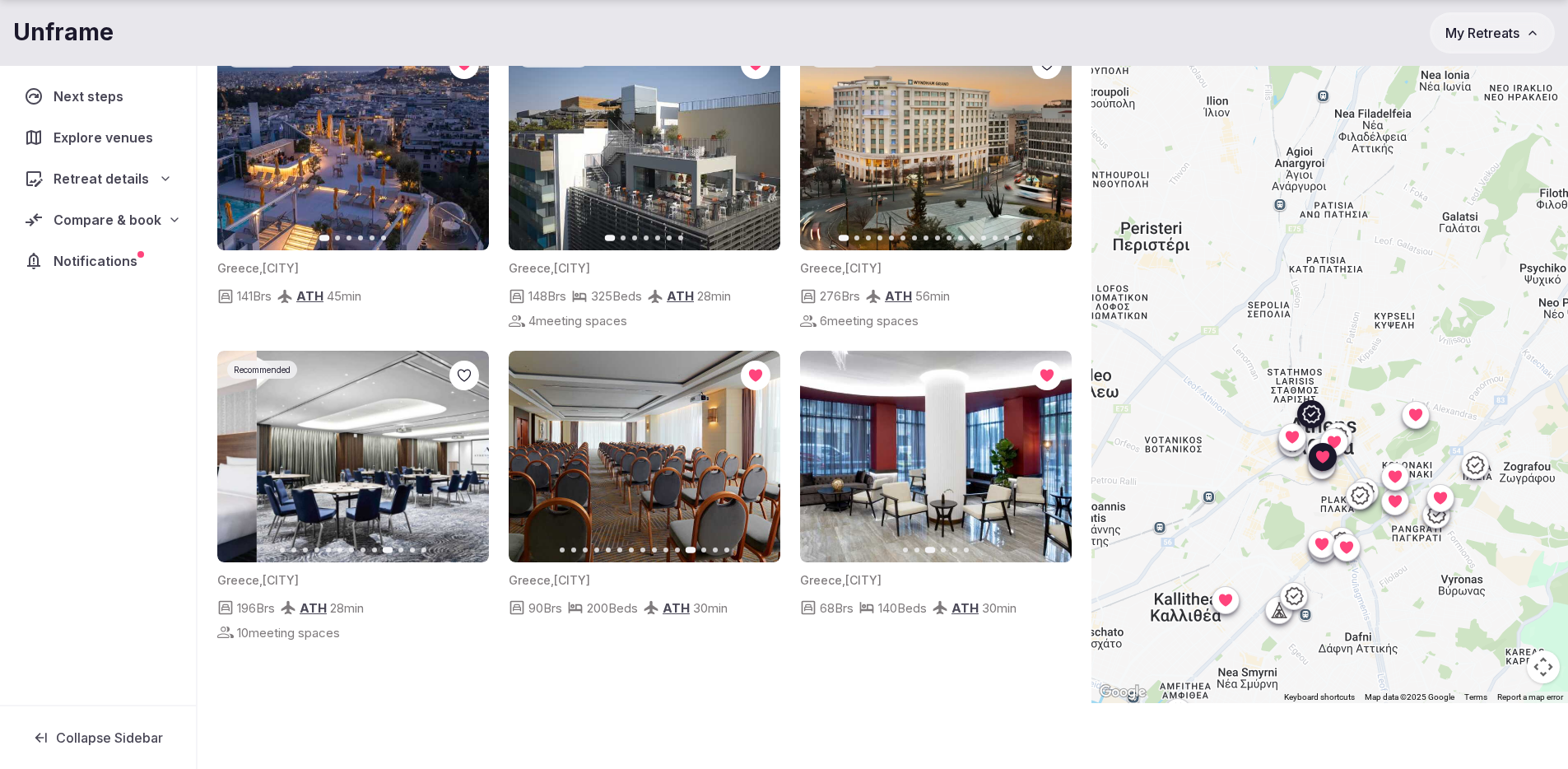 click 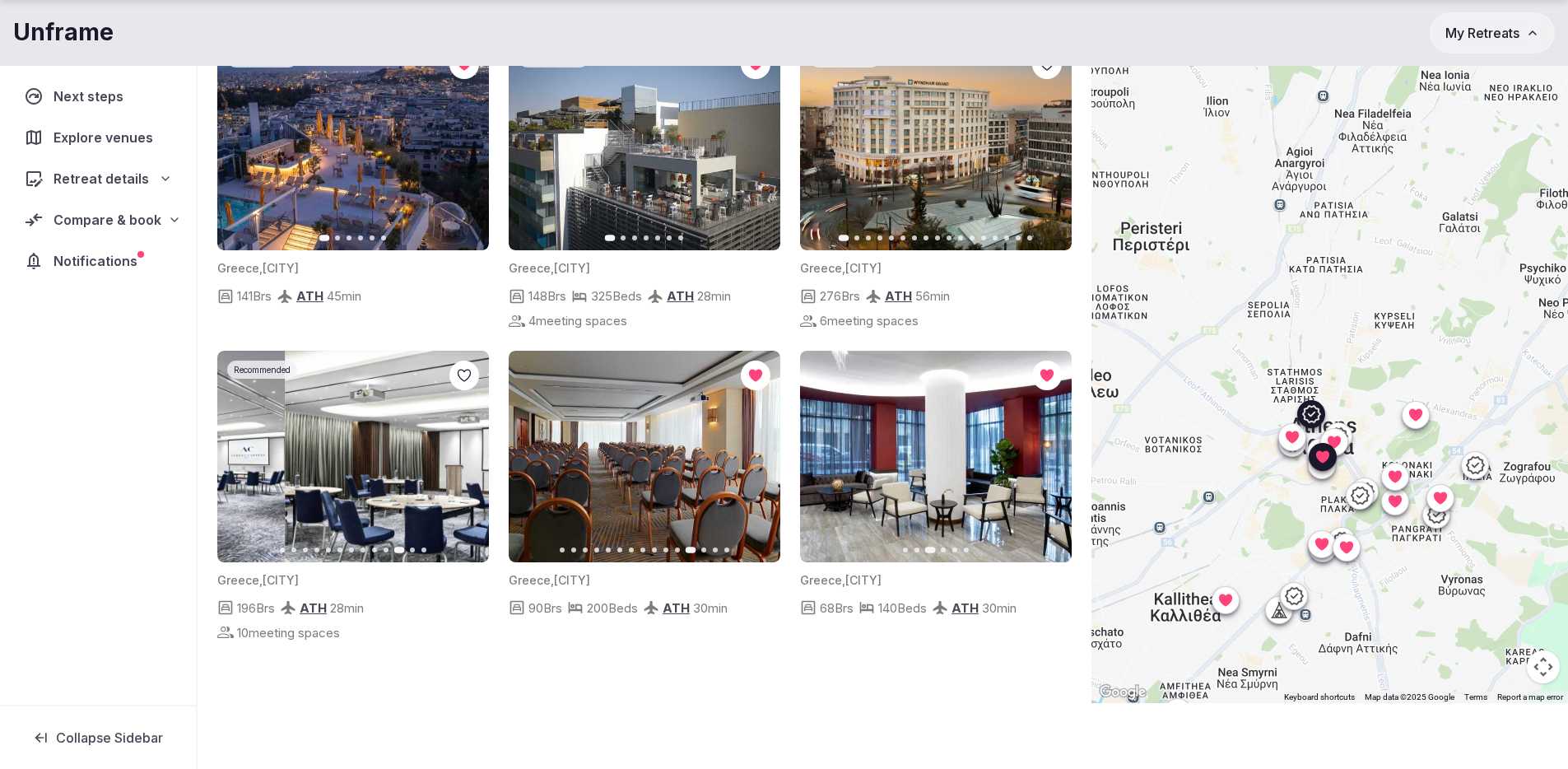 click 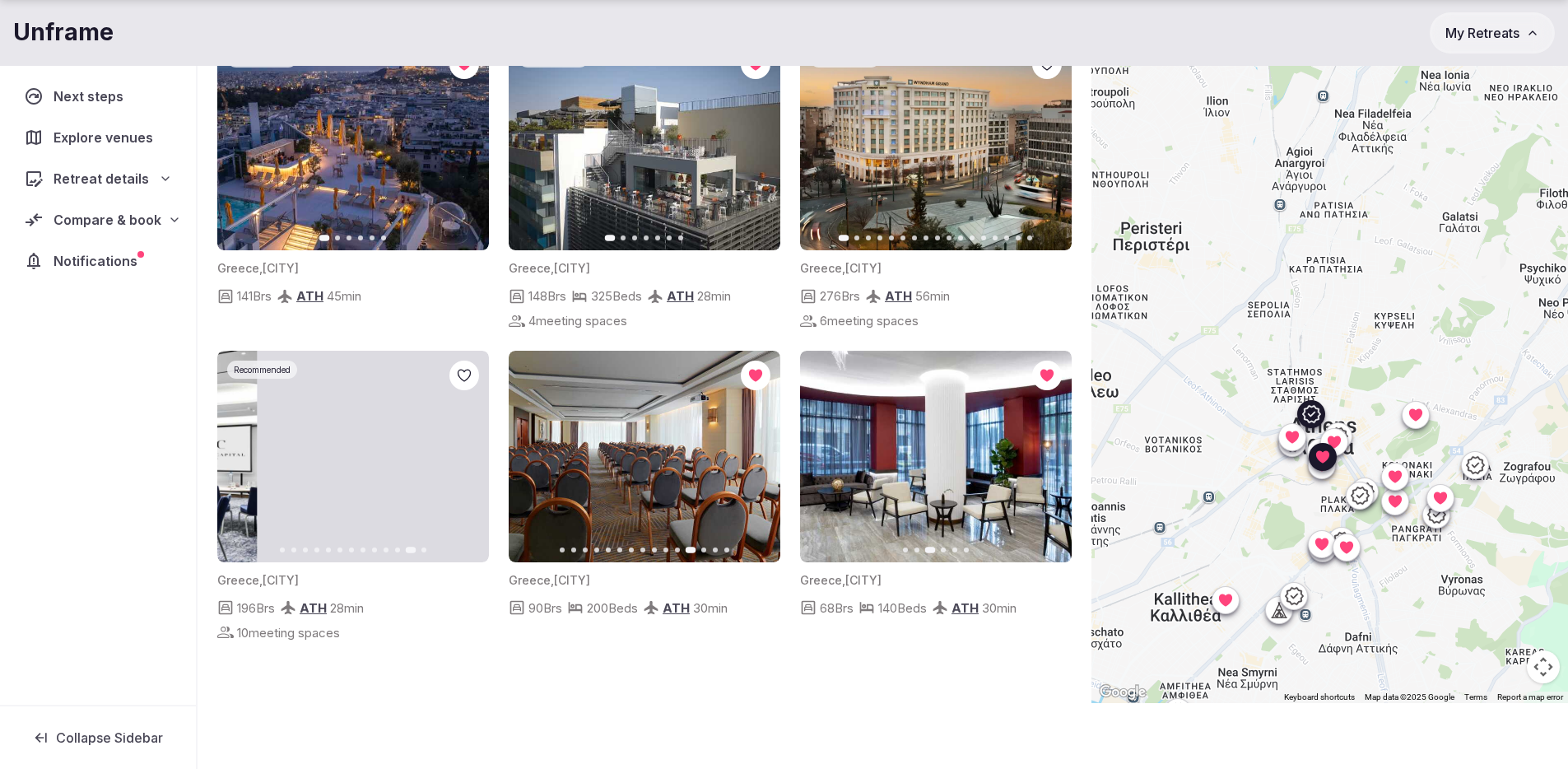 click 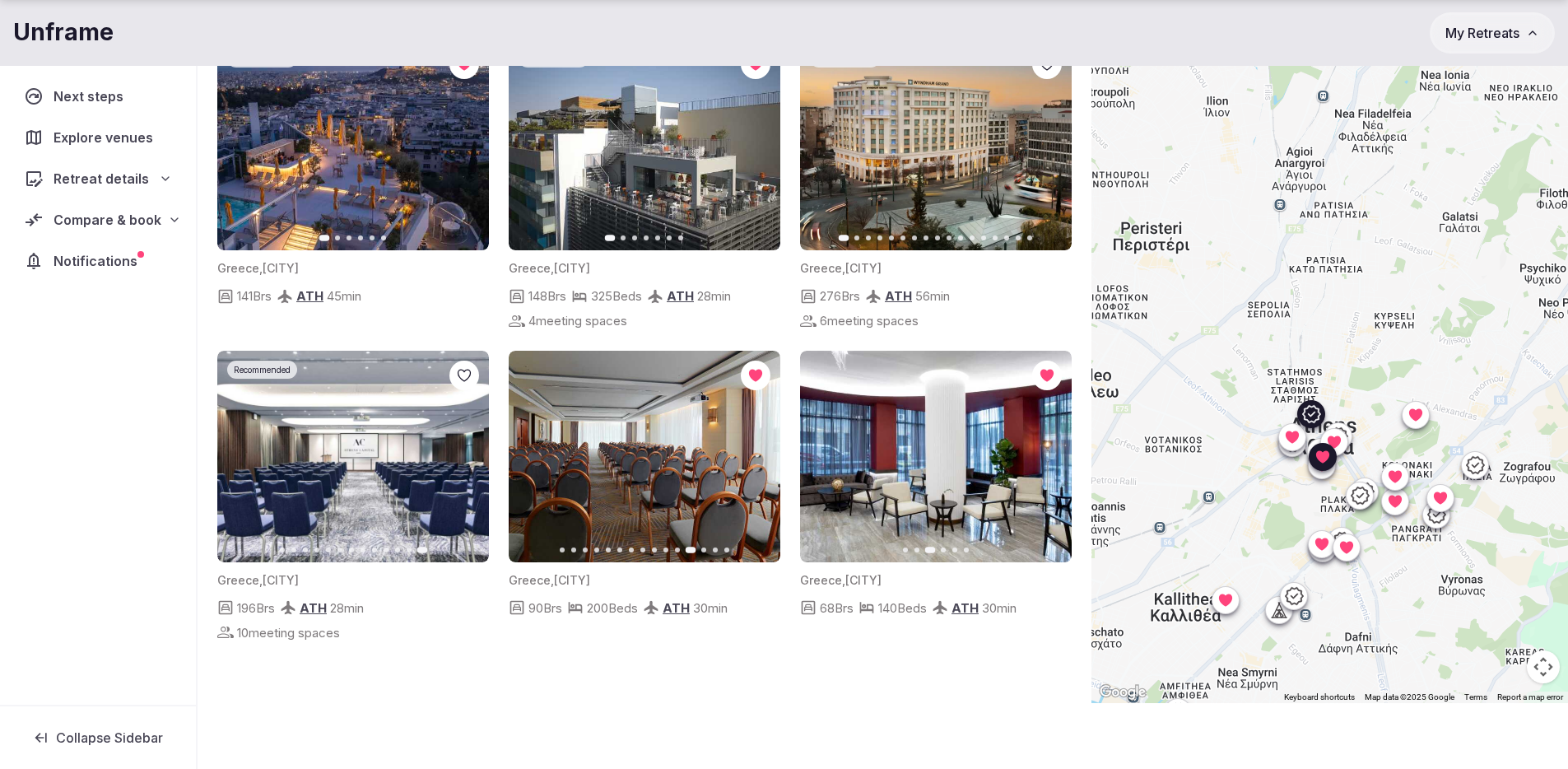 click 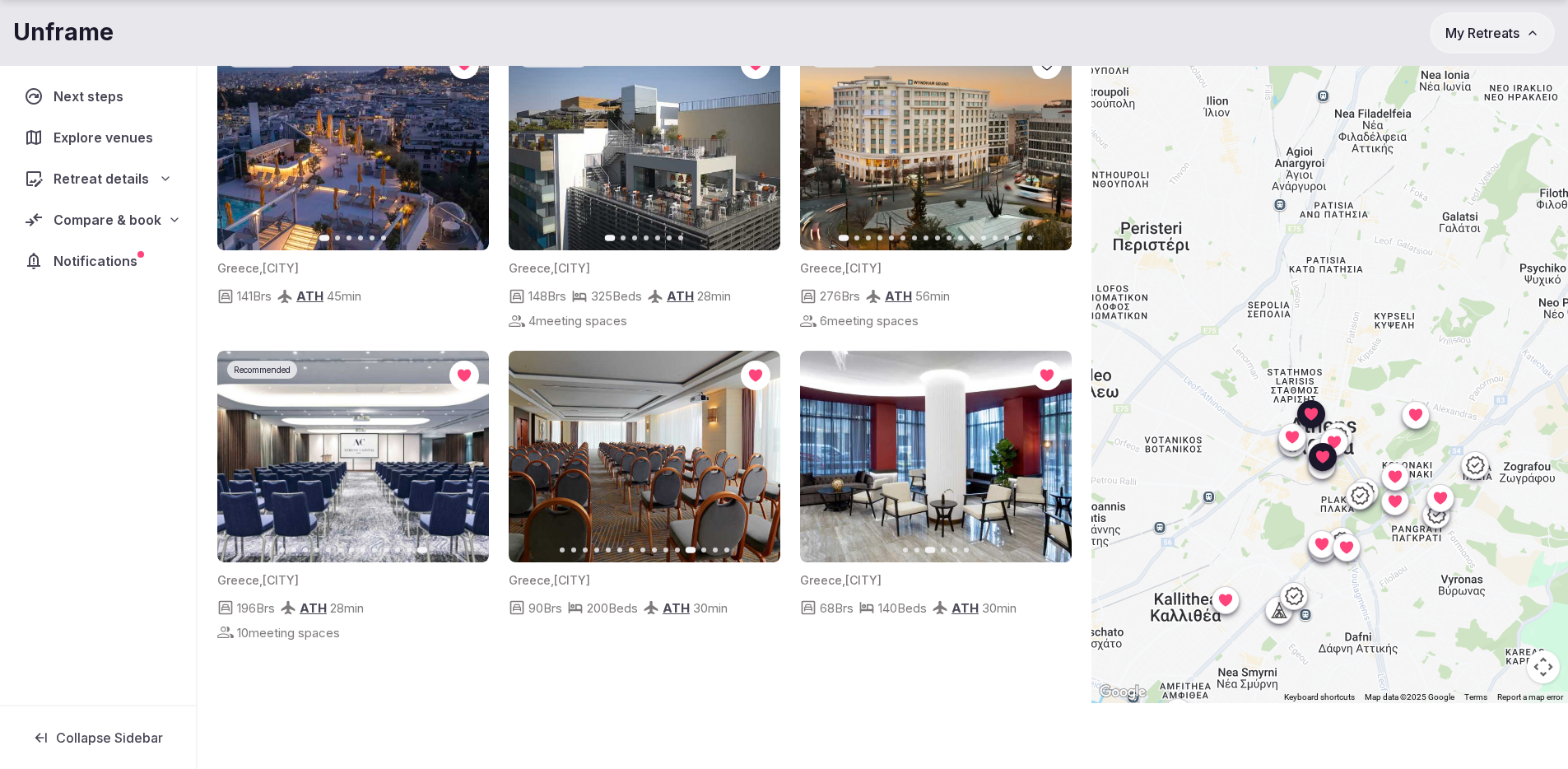 scroll, scrollTop: 1719, scrollLeft: 0, axis: vertical 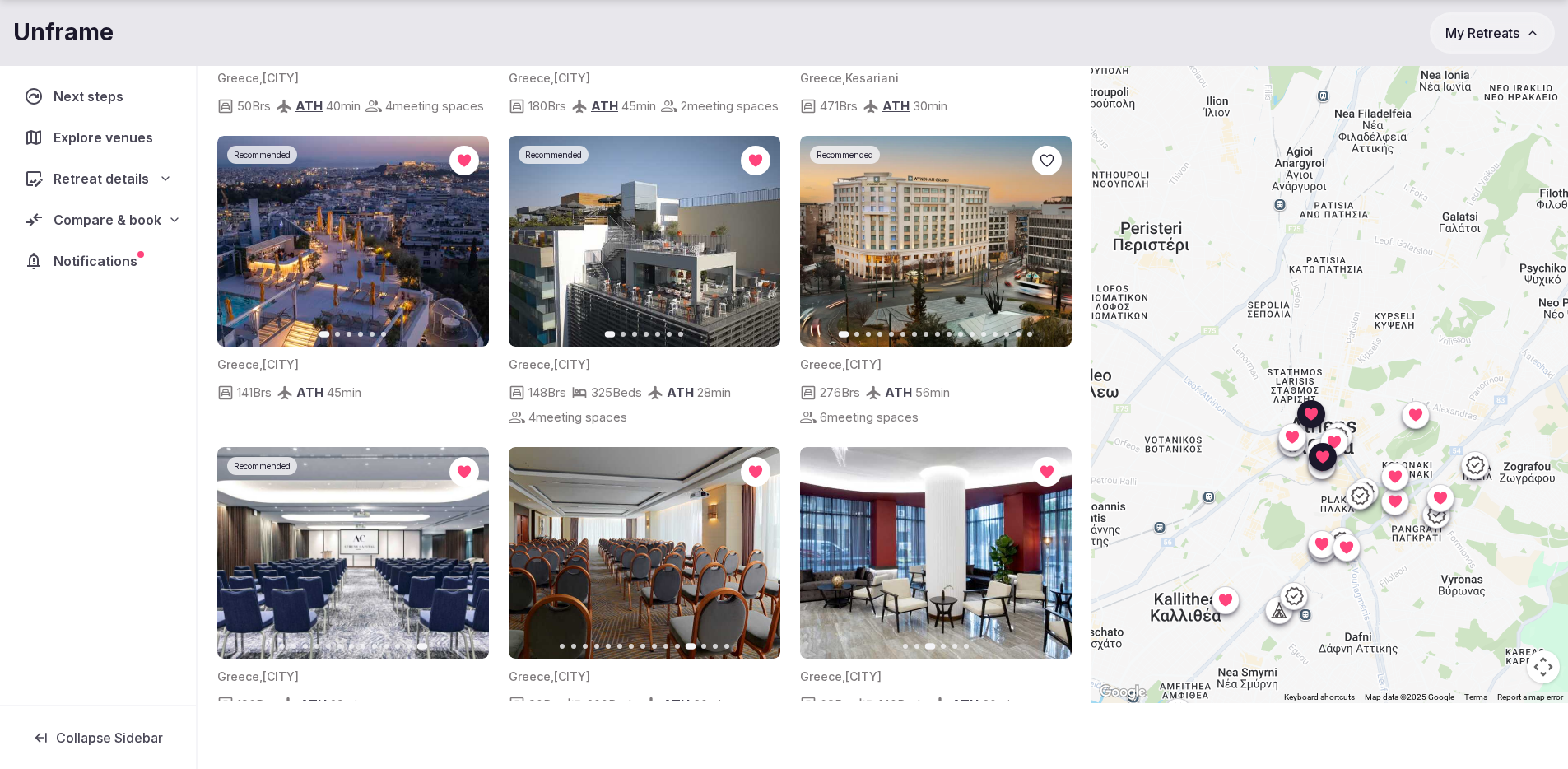 click 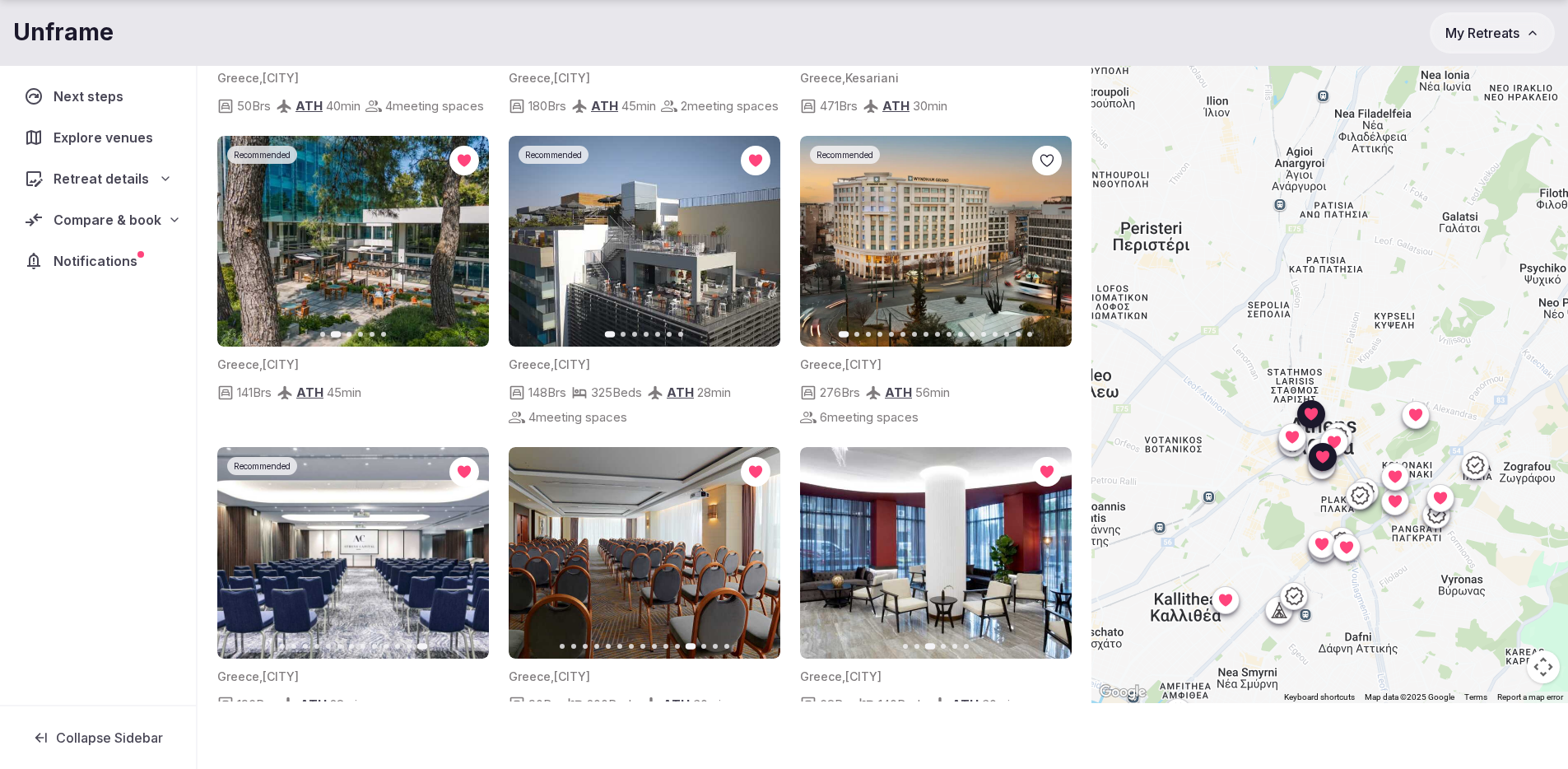 click 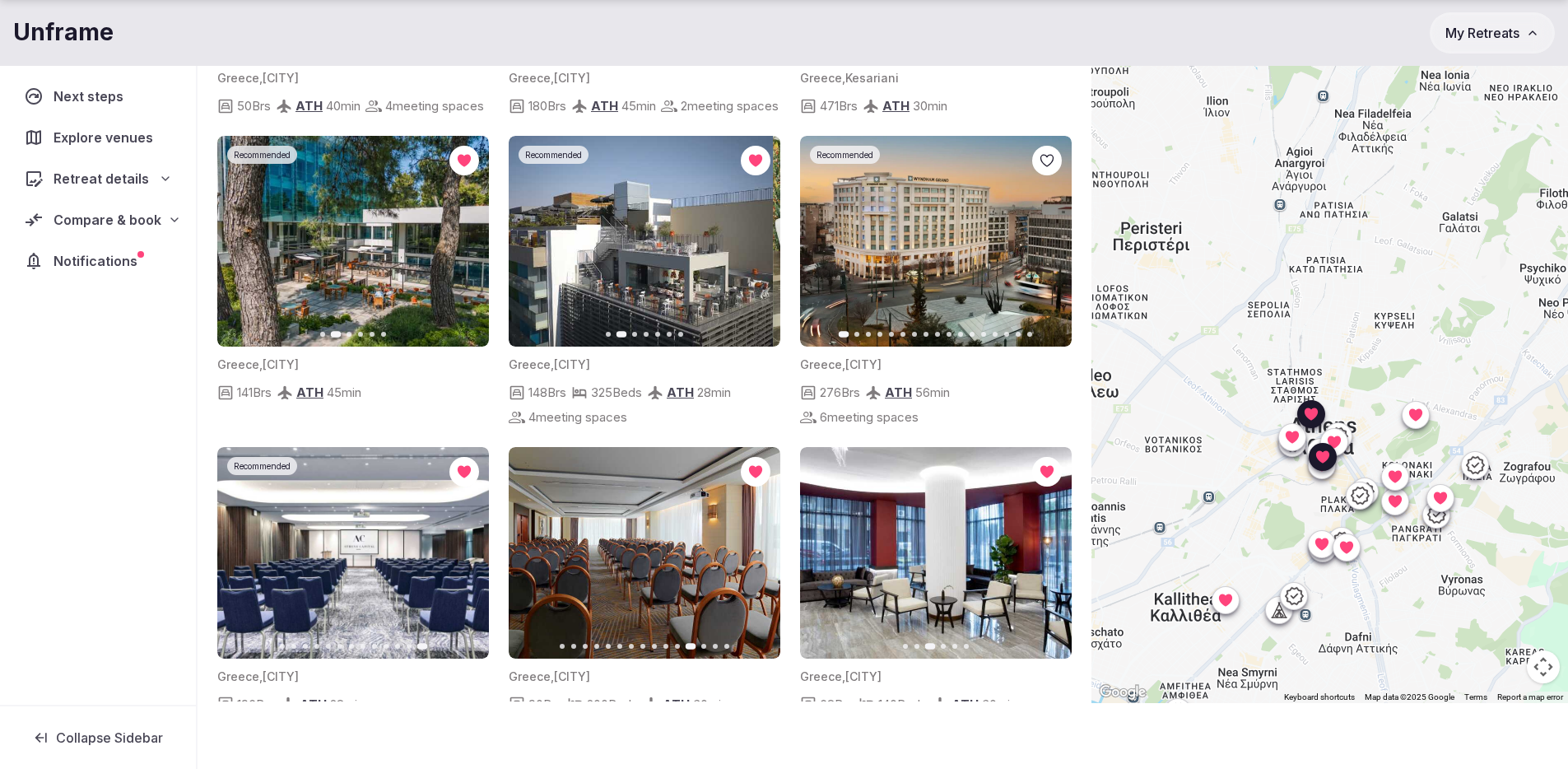 click 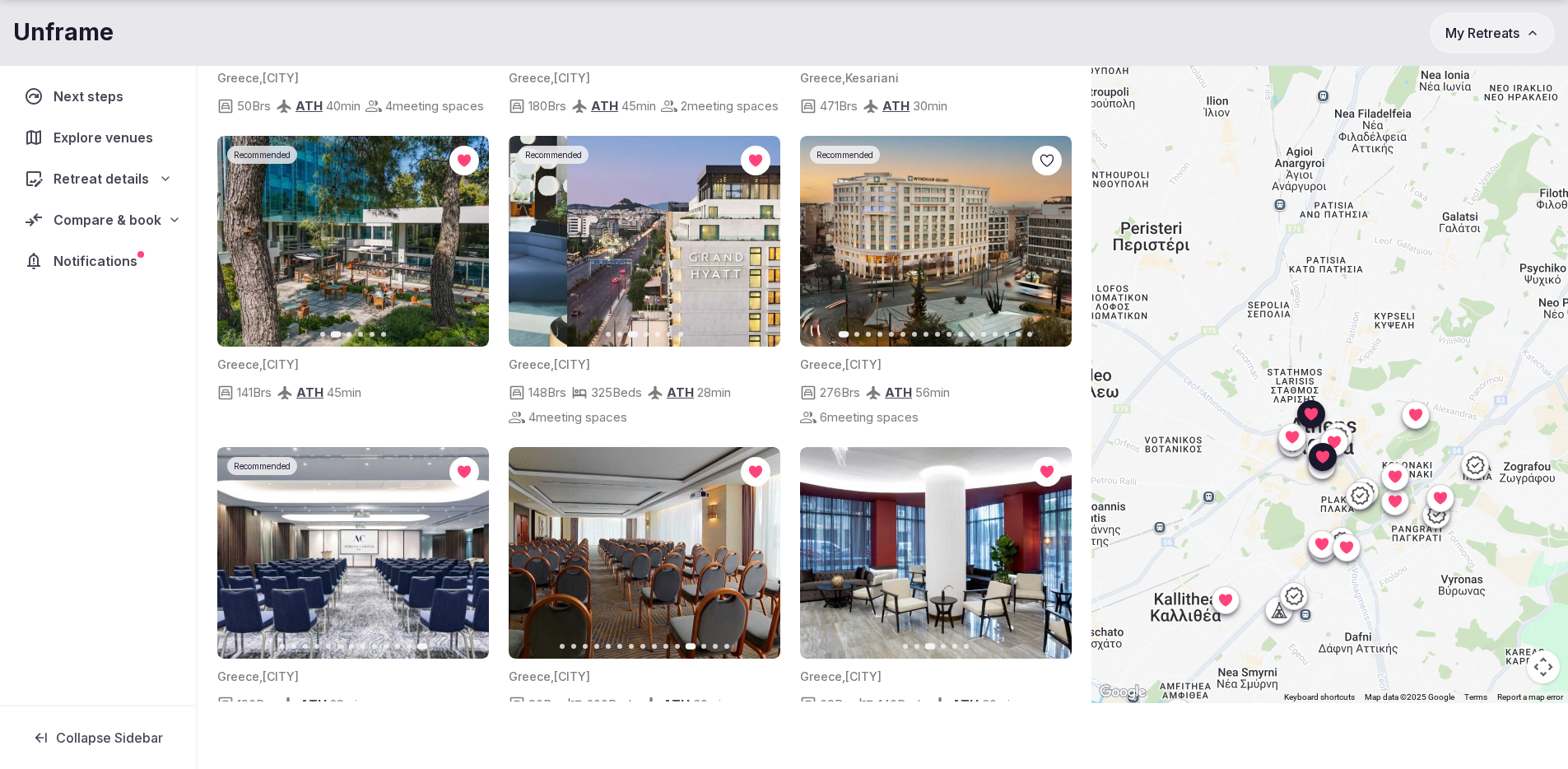 click 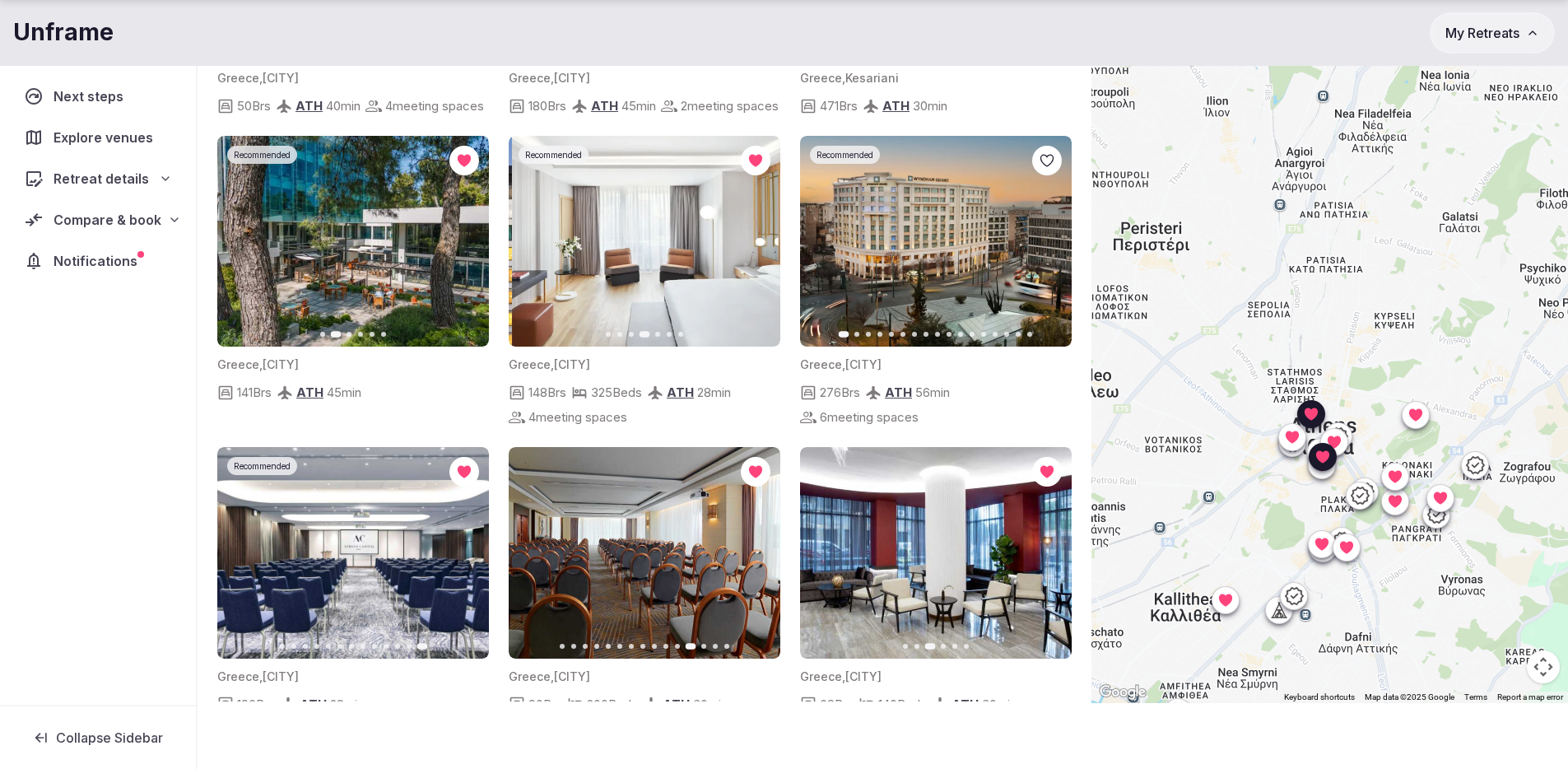 click 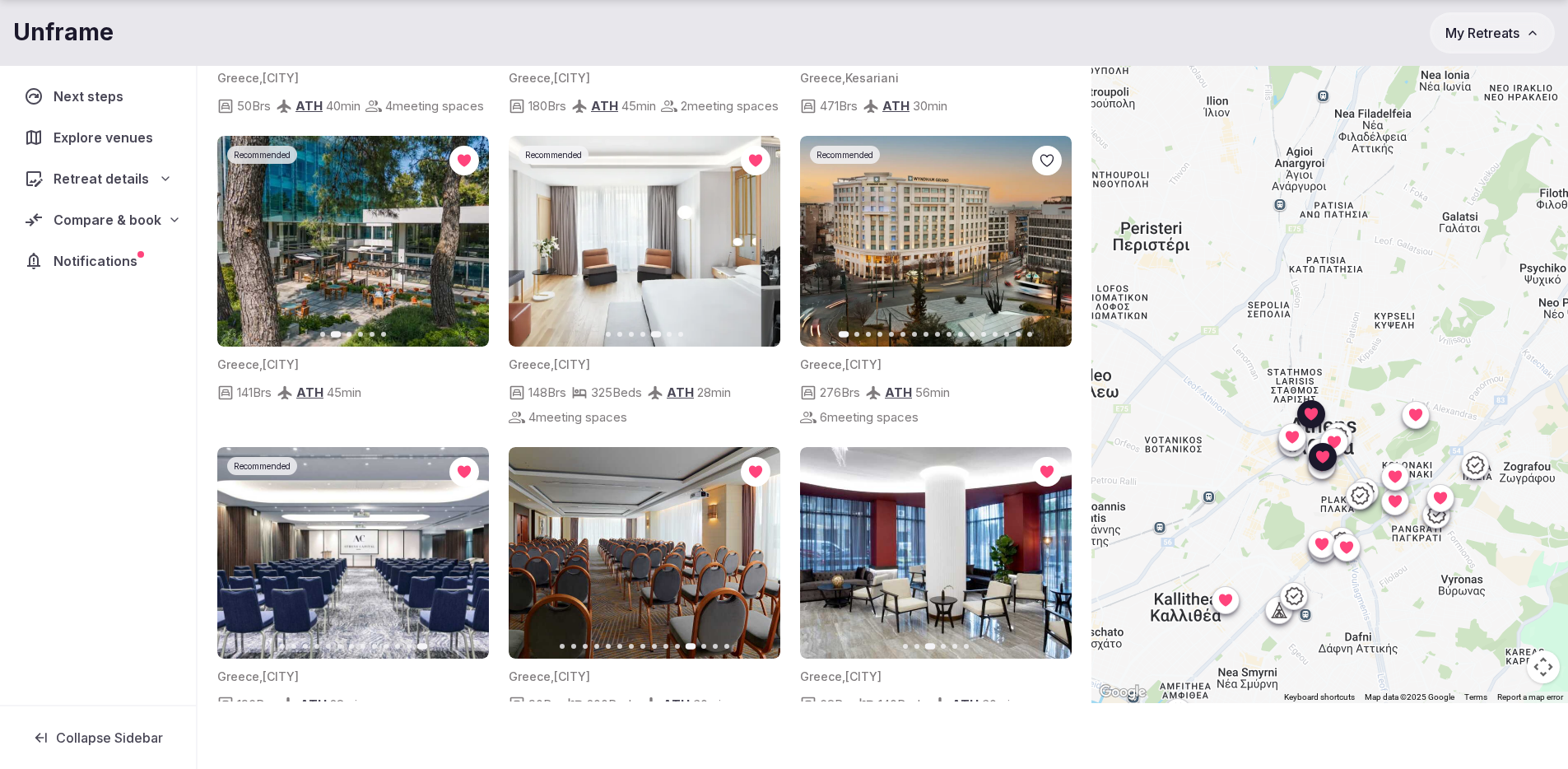 click 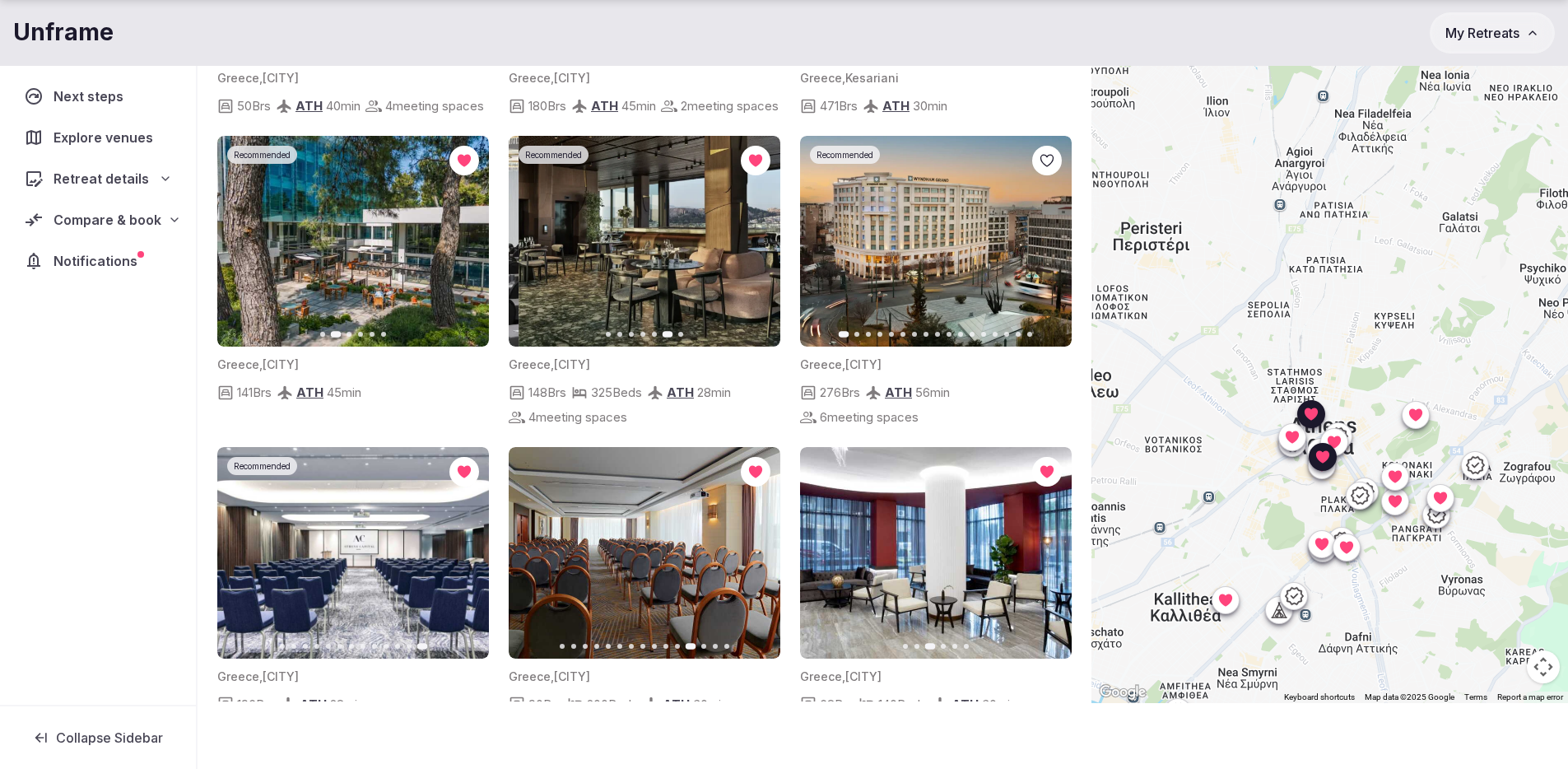 click 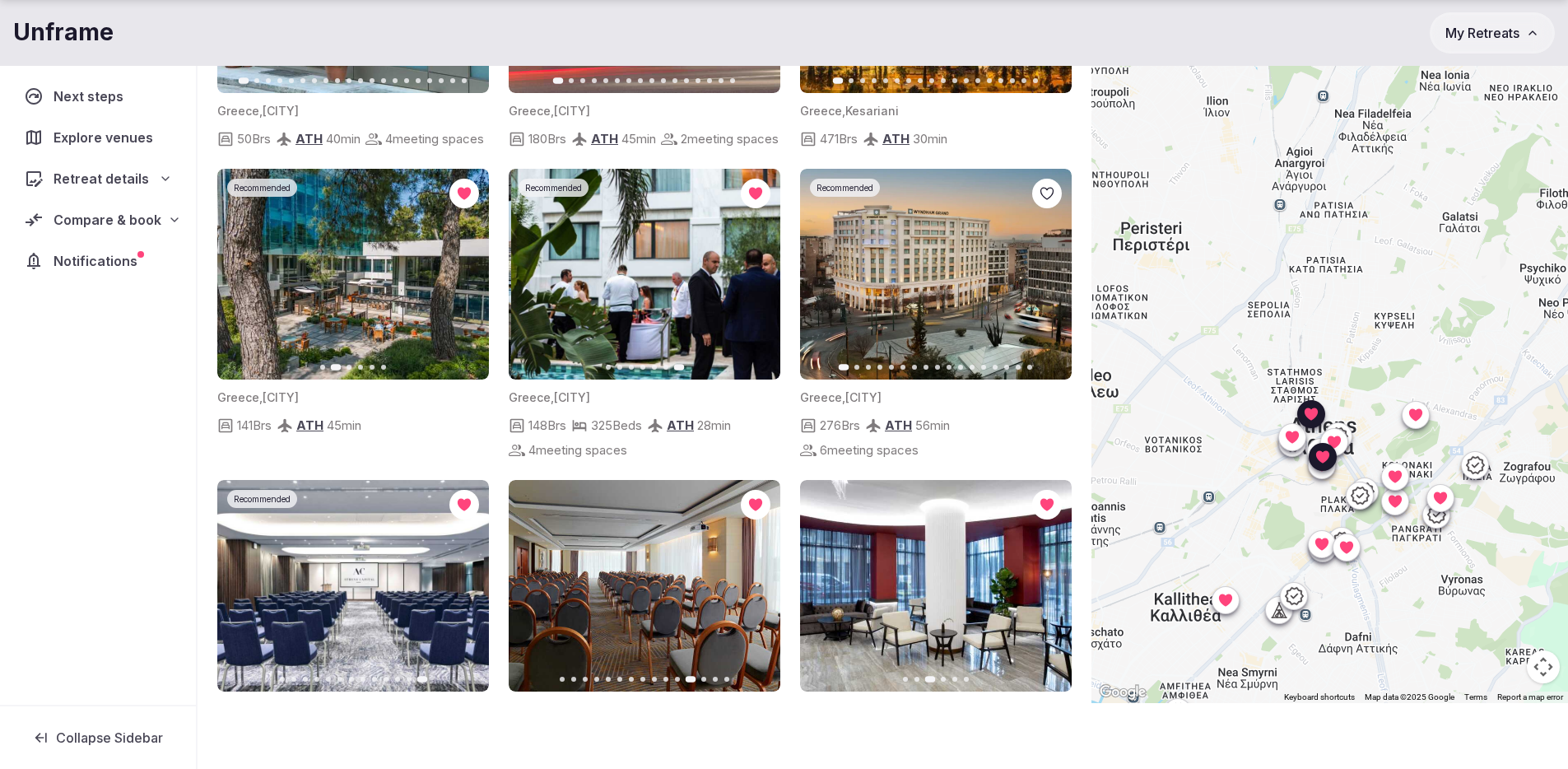 scroll, scrollTop: 1687, scrollLeft: 0, axis: vertical 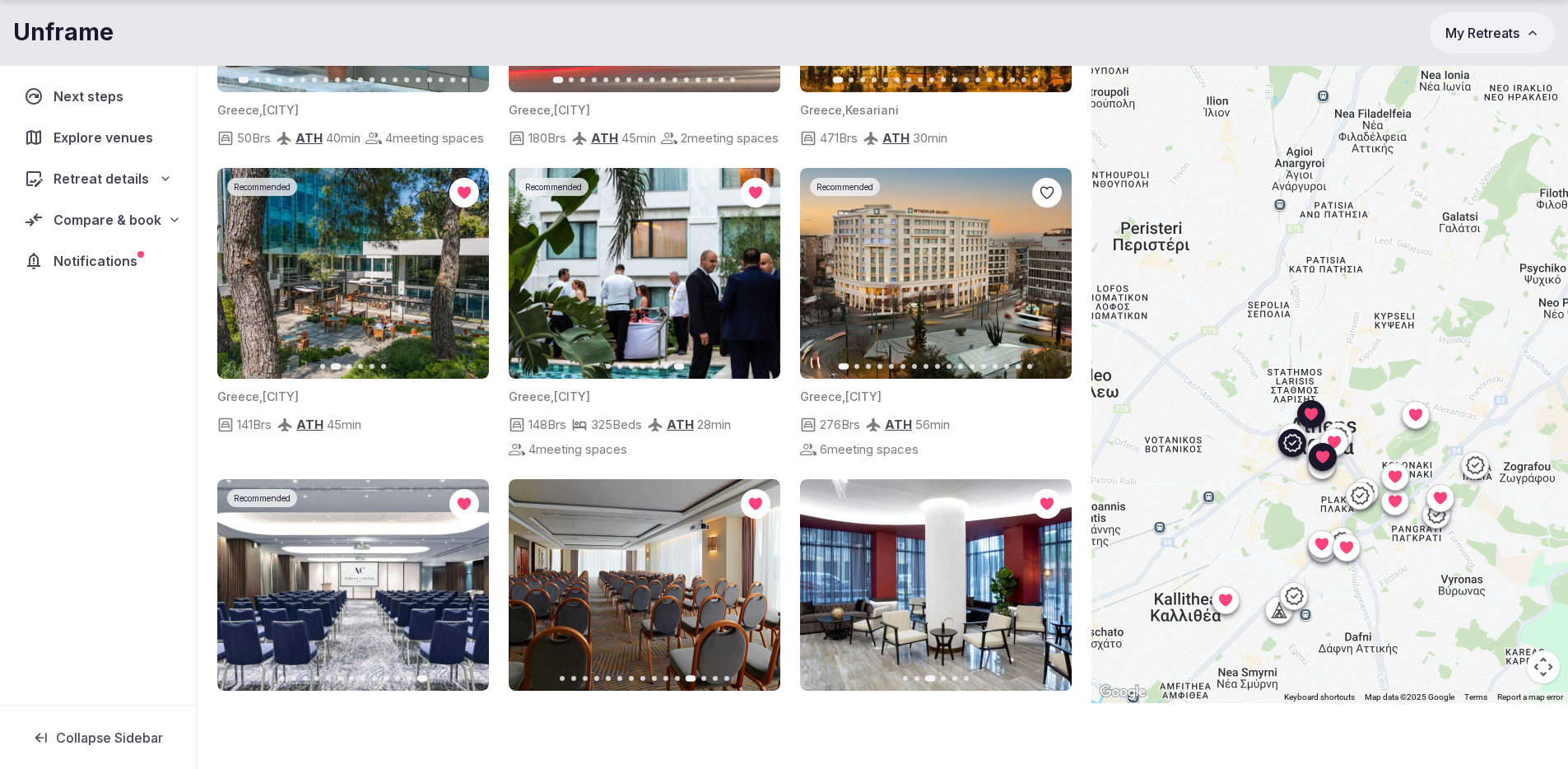 click 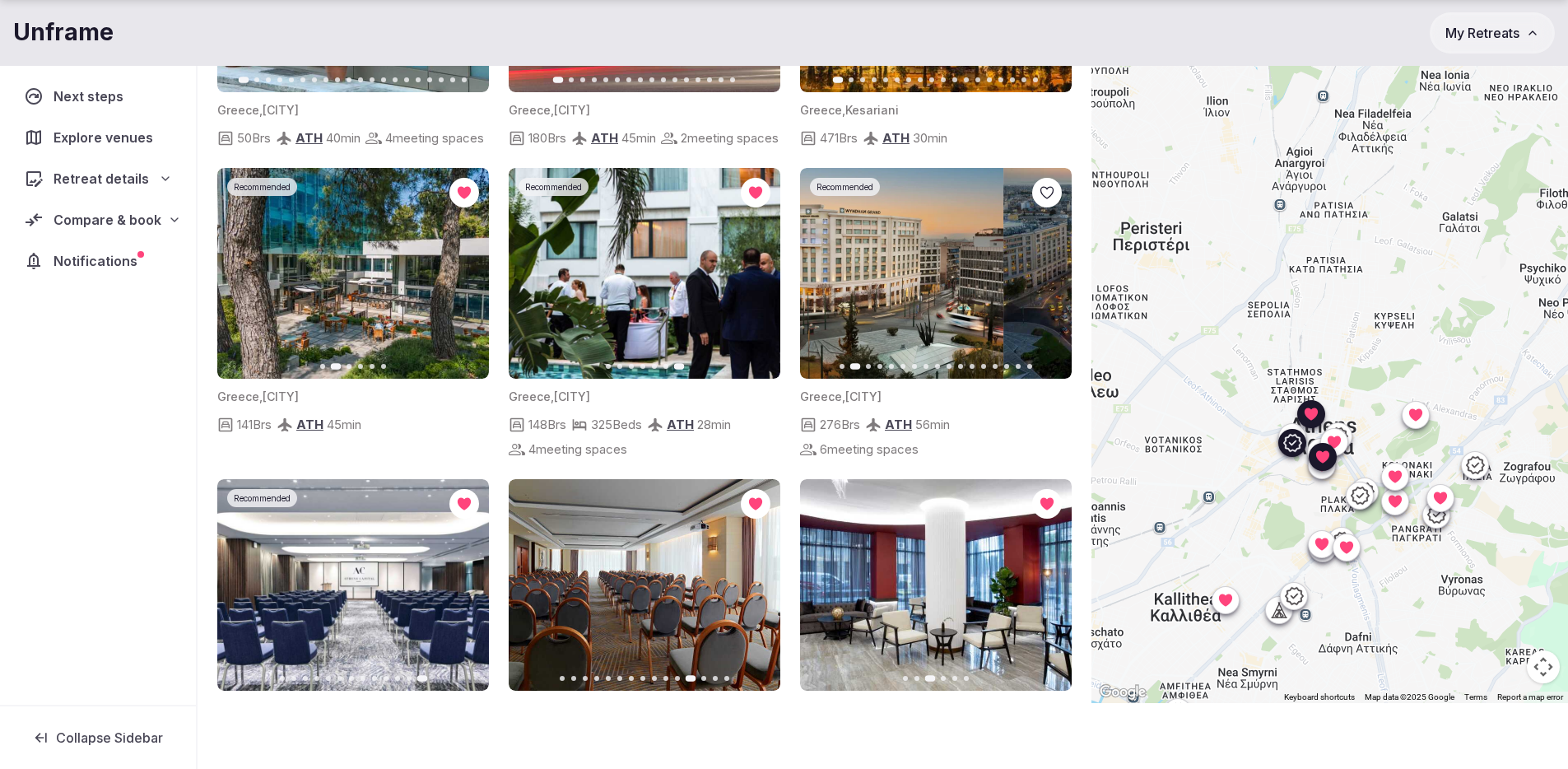 click 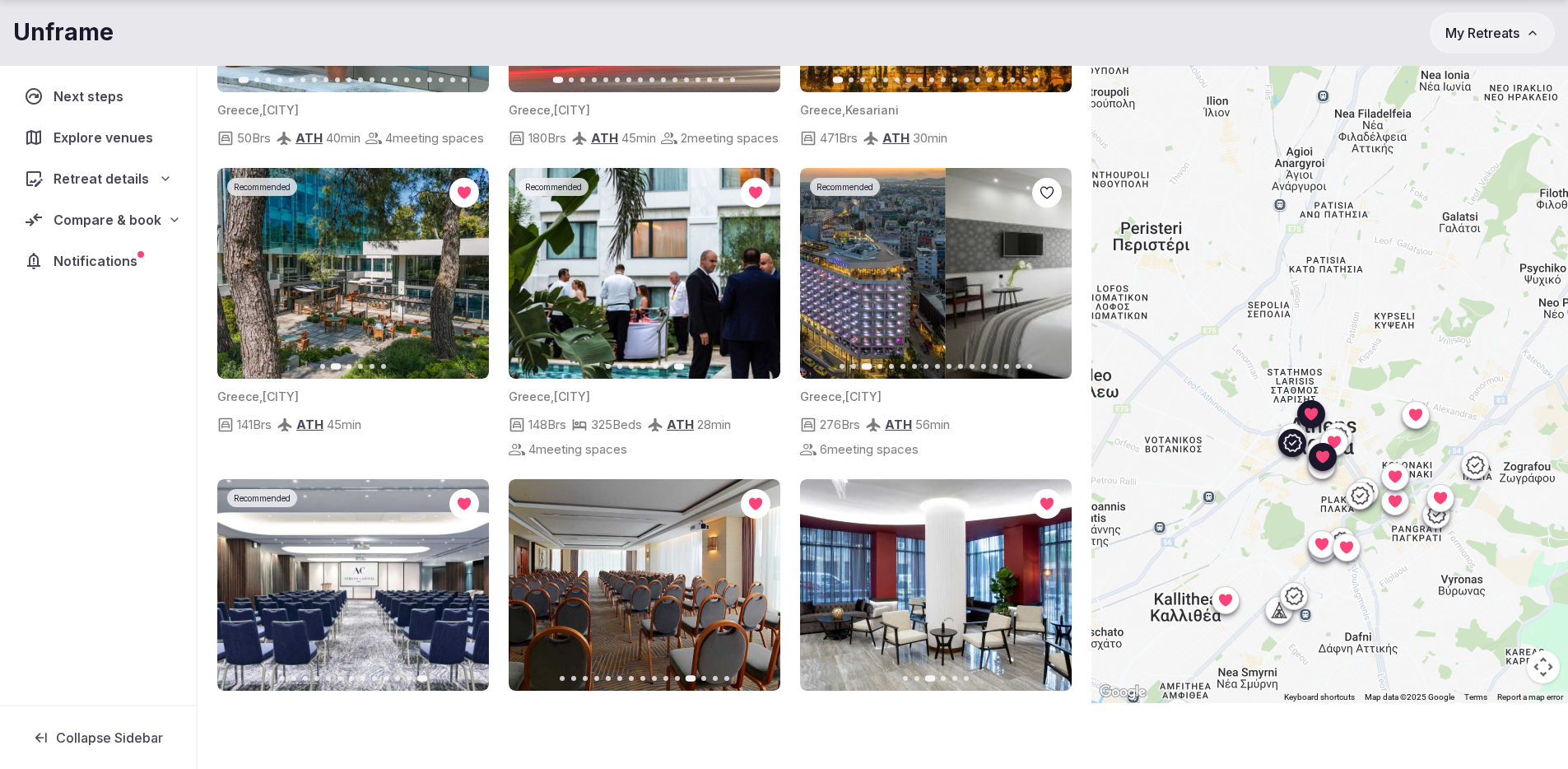 click 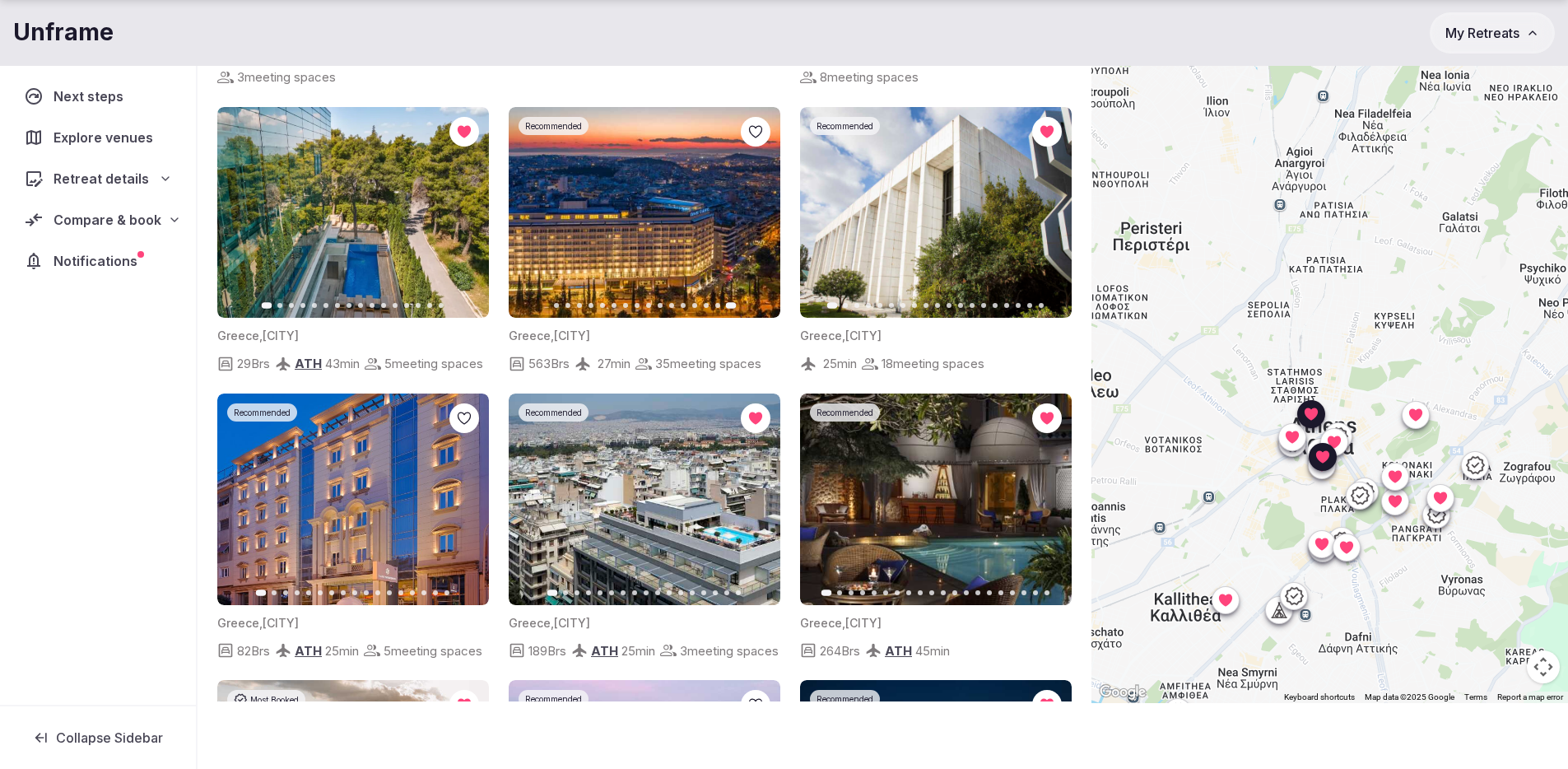 scroll, scrollTop: 539, scrollLeft: 0, axis: vertical 